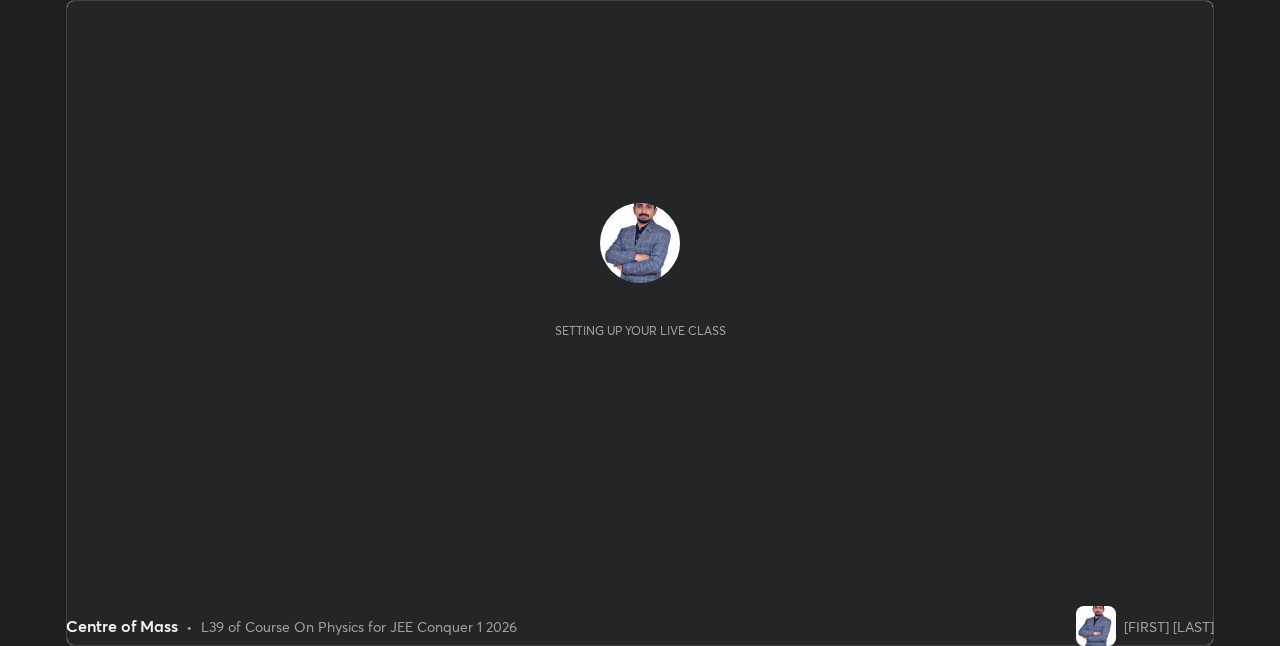 scroll, scrollTop: 0, scrollLeft: 0, axis: both 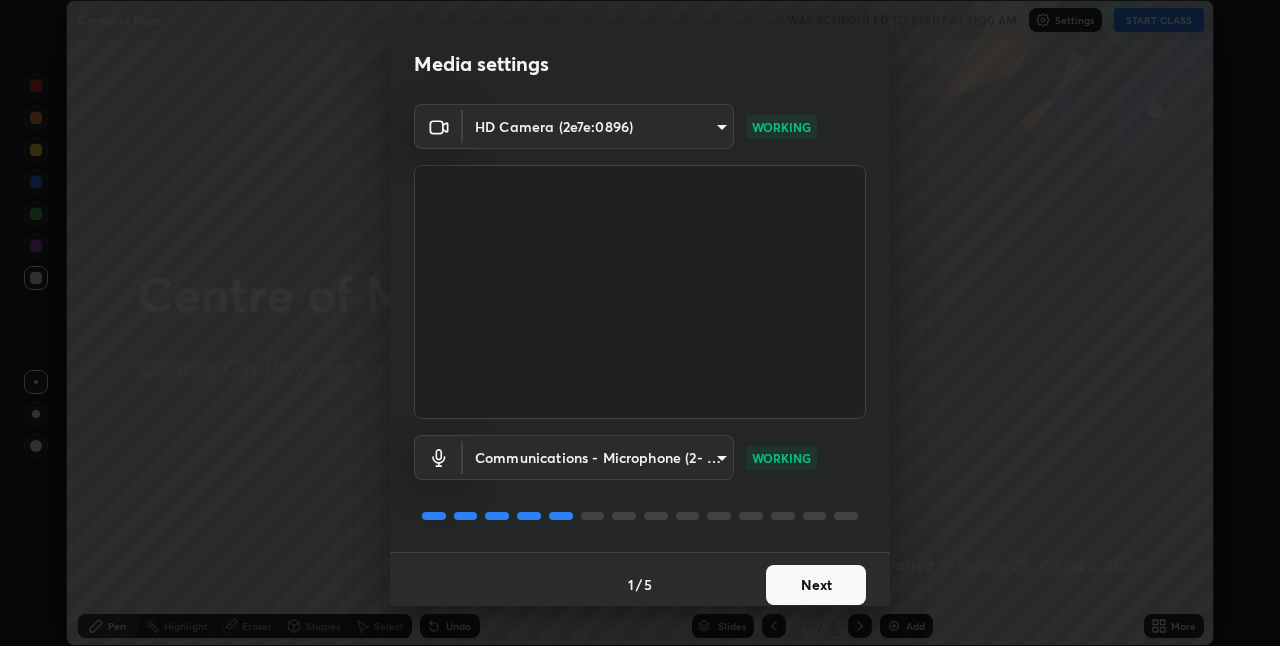 click on "Next" at bounding box center (816, 585) 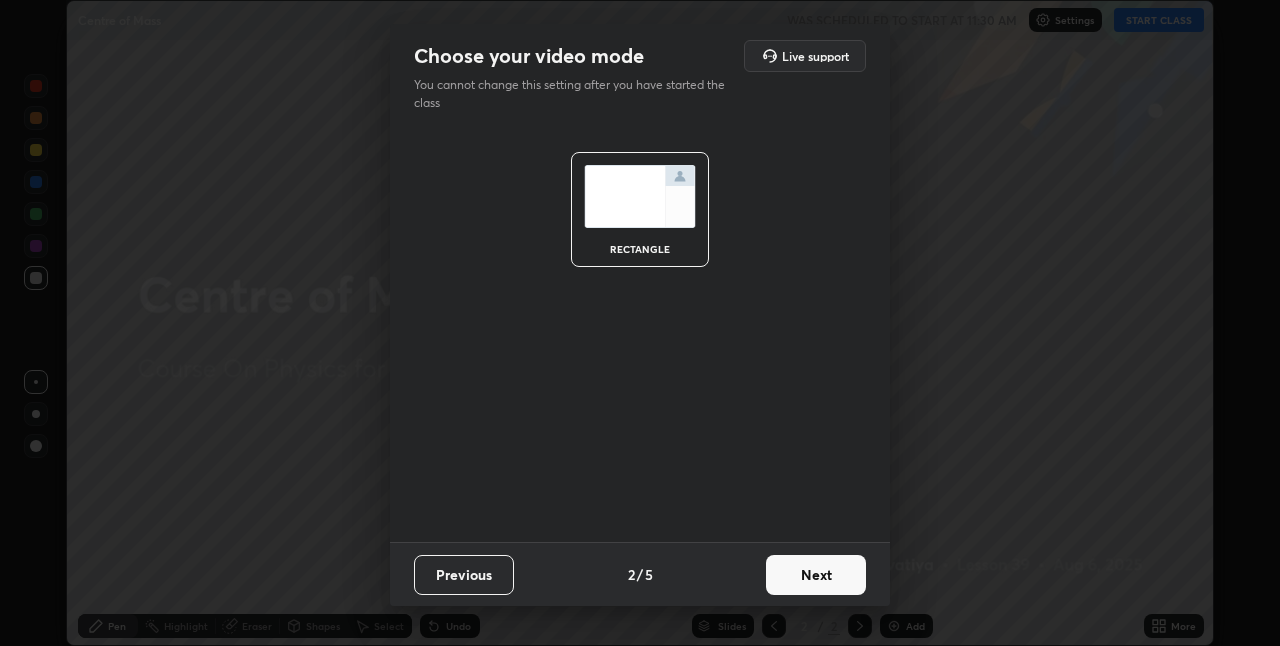 click on "Next" at bounding box center [816, 575] 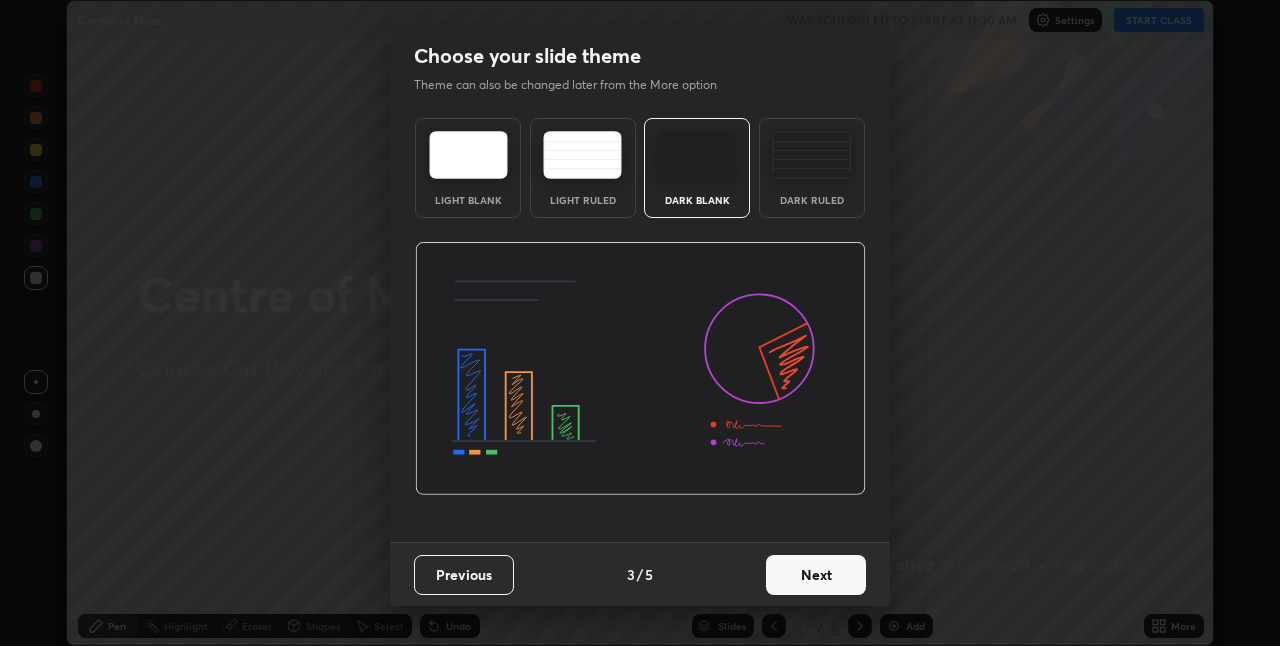 click on "Next" at bounding box center (816, 575) 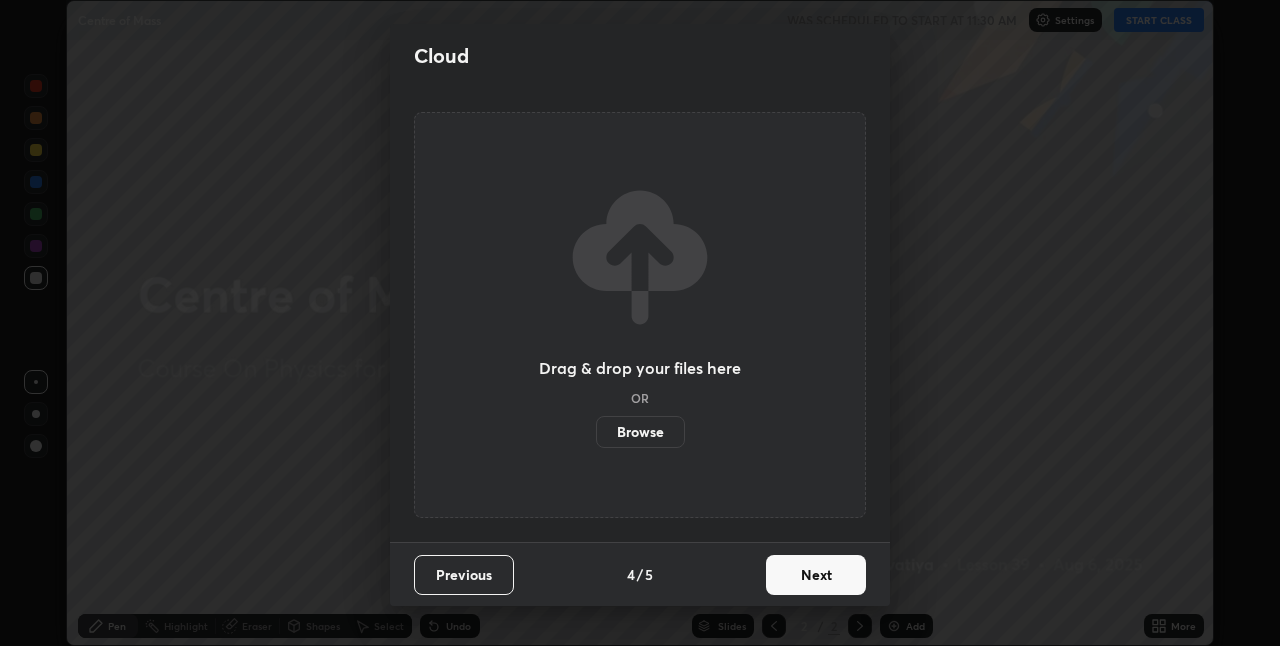 click on "Next" at bounding box center [816, 575] 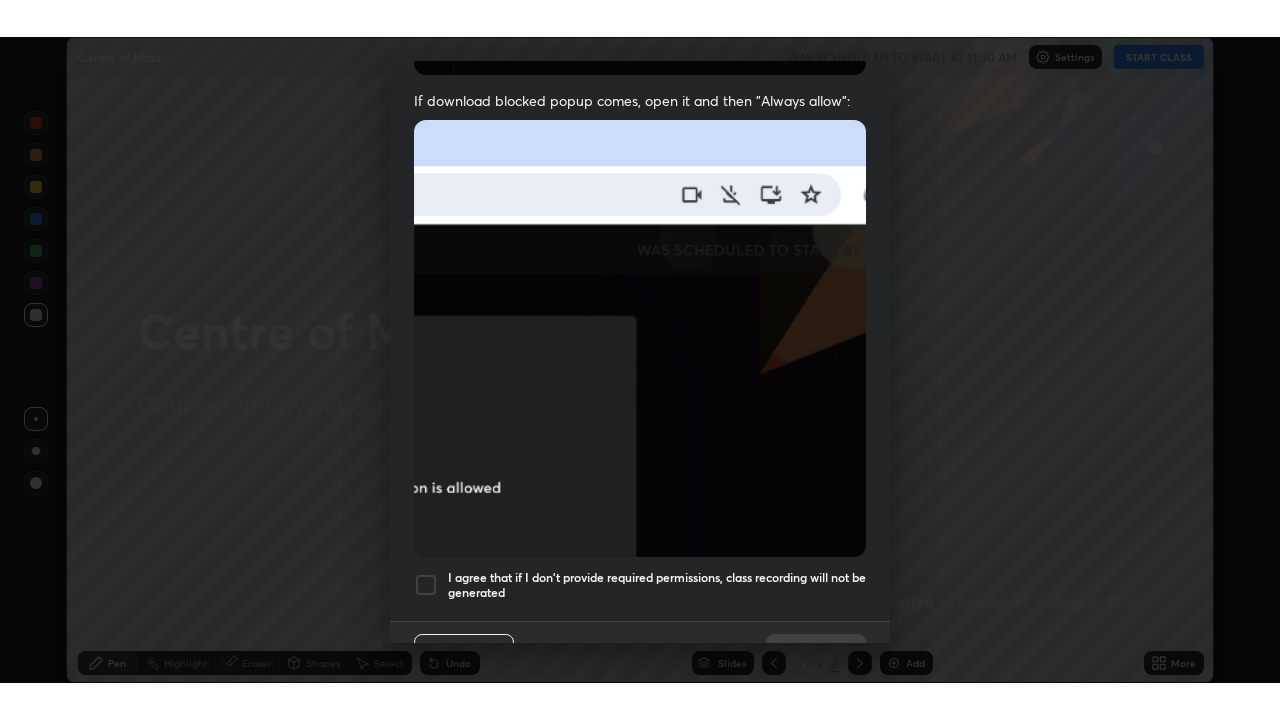 scroll, scrollTop: 418, scrollLeft: 0, axis: vertical 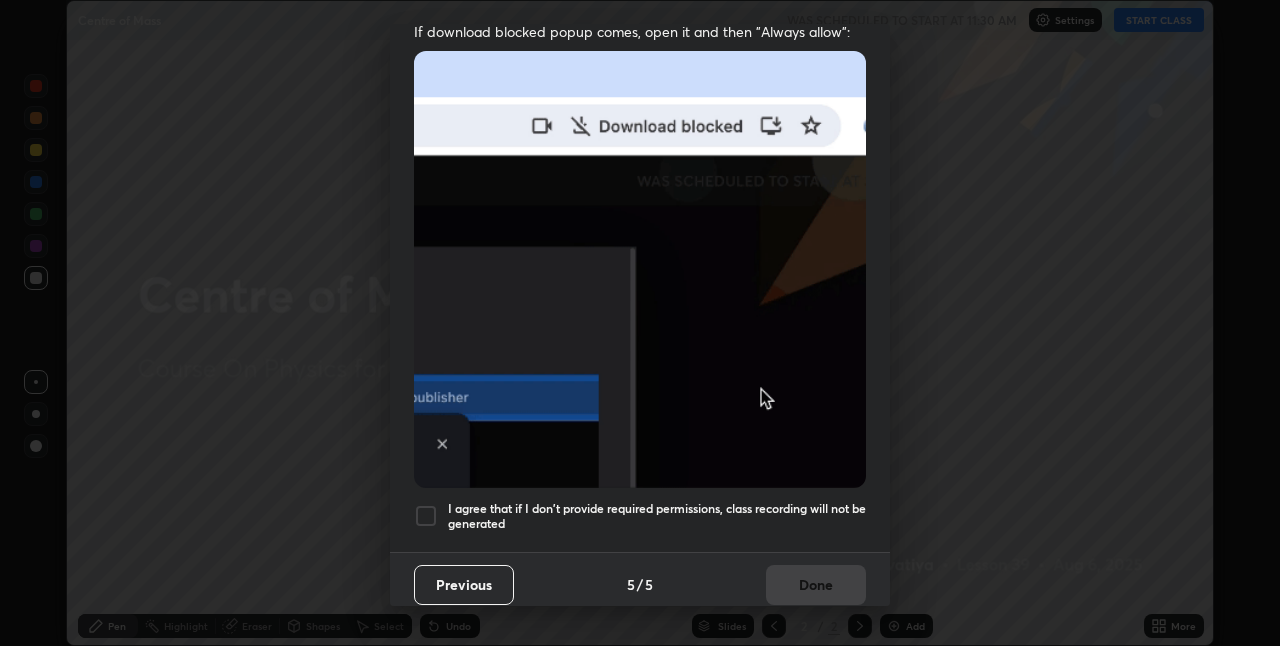 click at bounding box center [426, 516] 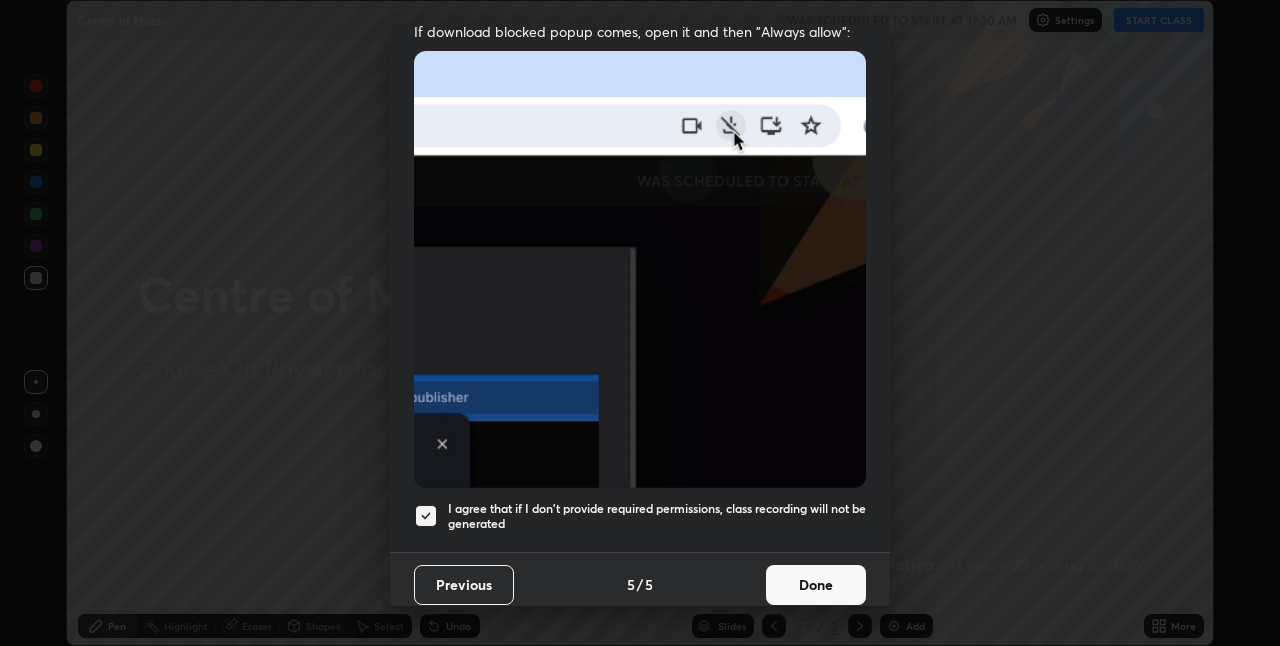 click on "Done" at bounding box center [816, 585] 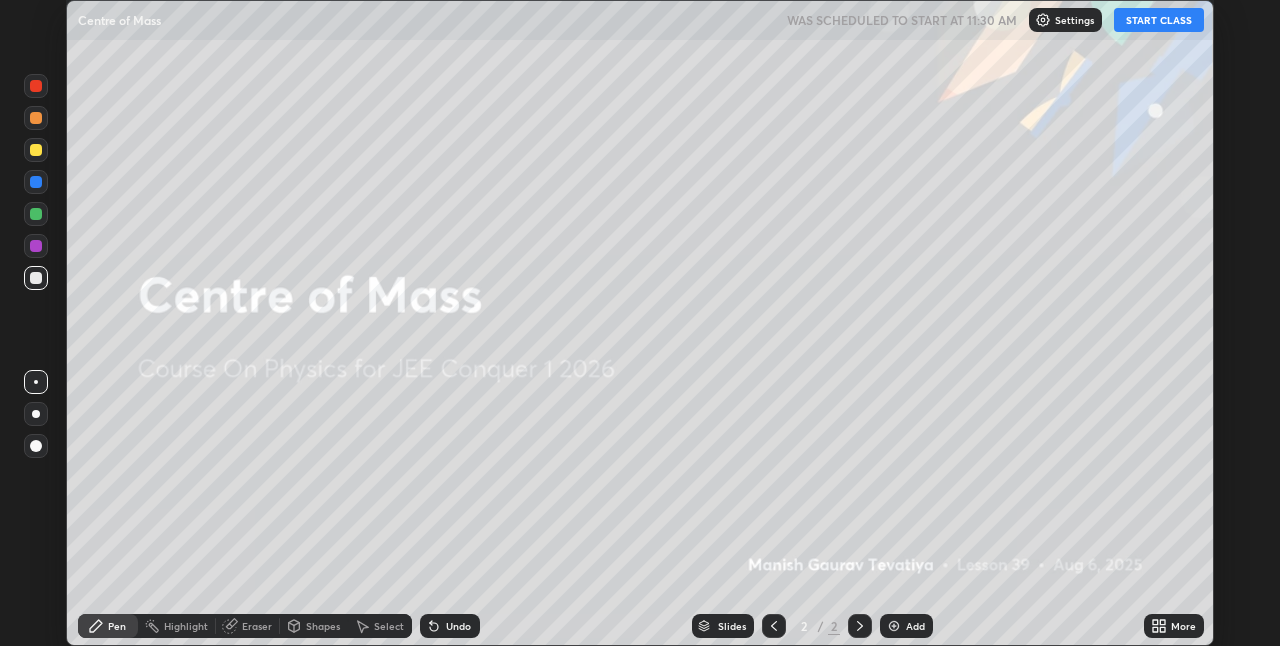 click 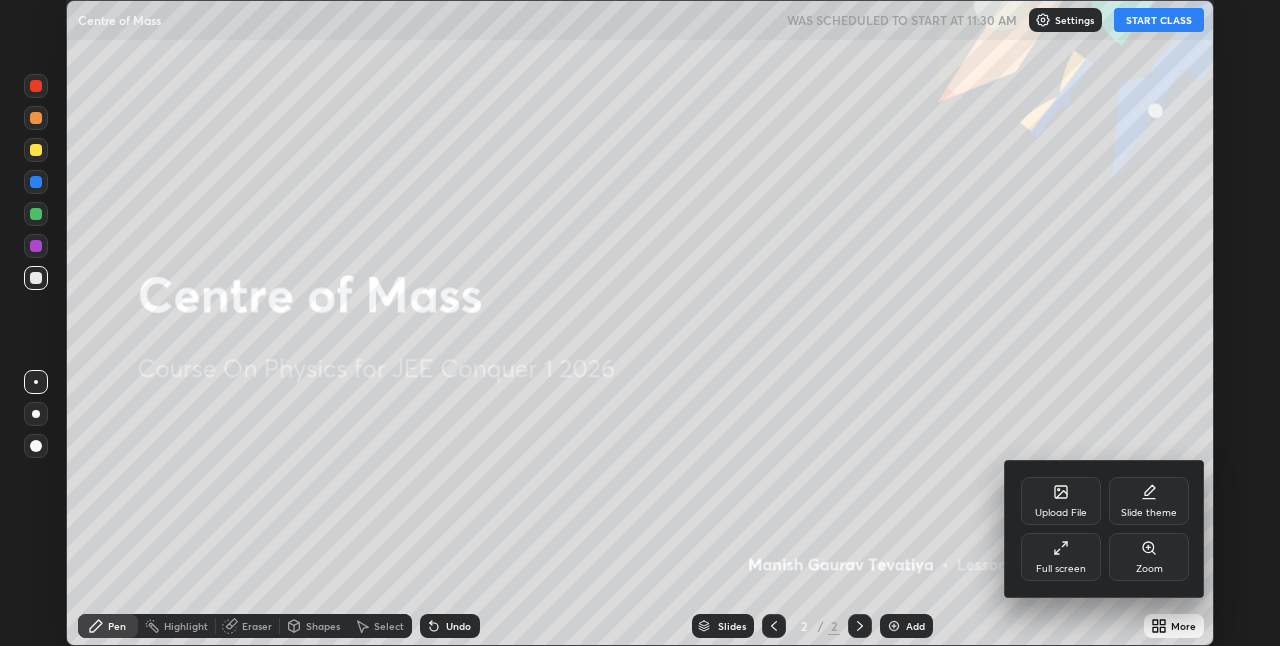click on "Full screen" at bounding box center [1061, 557] 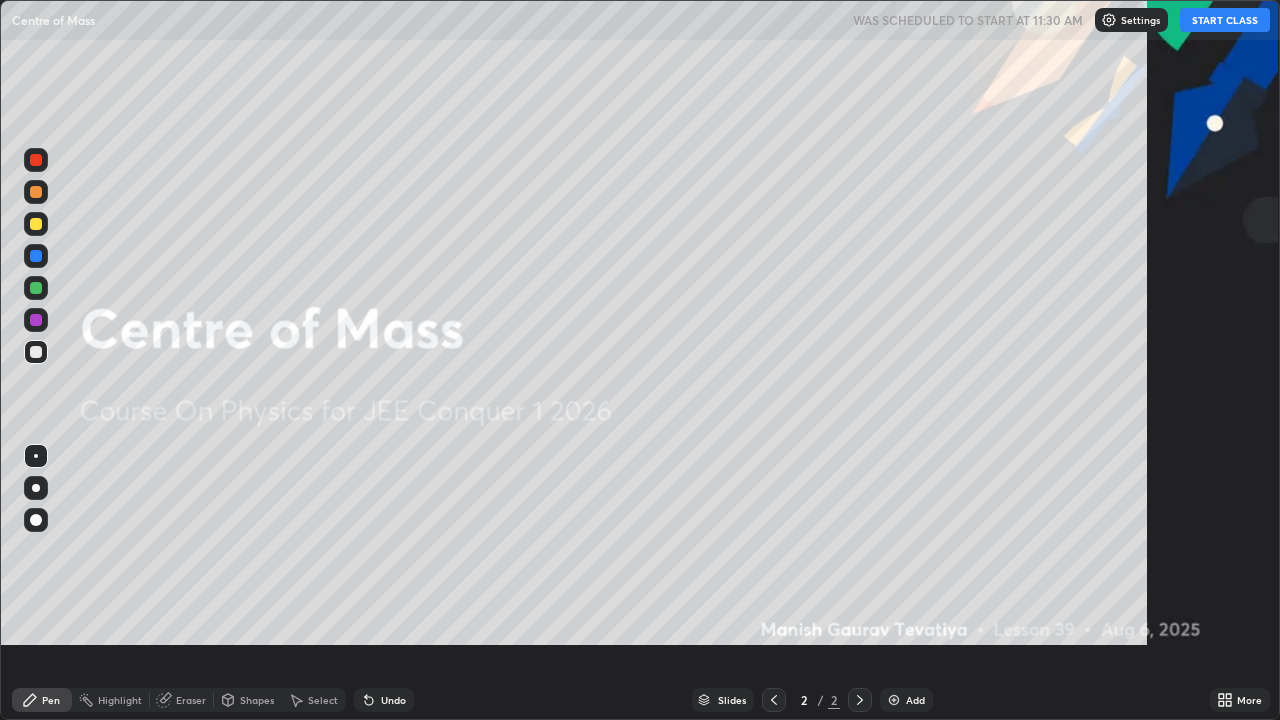 scroll, scrollTop: 99280, scrollLeft: 98720, axis: both 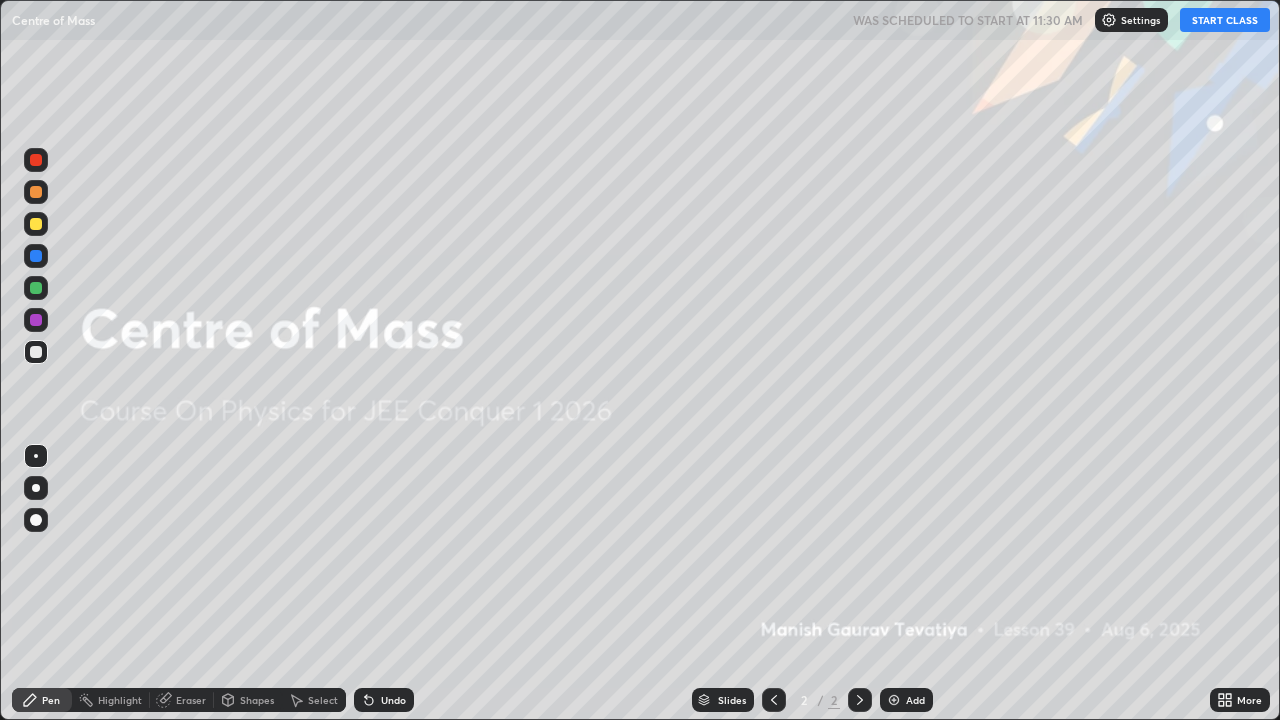 click on "START CLASS" at bounding box center [1225, 20] 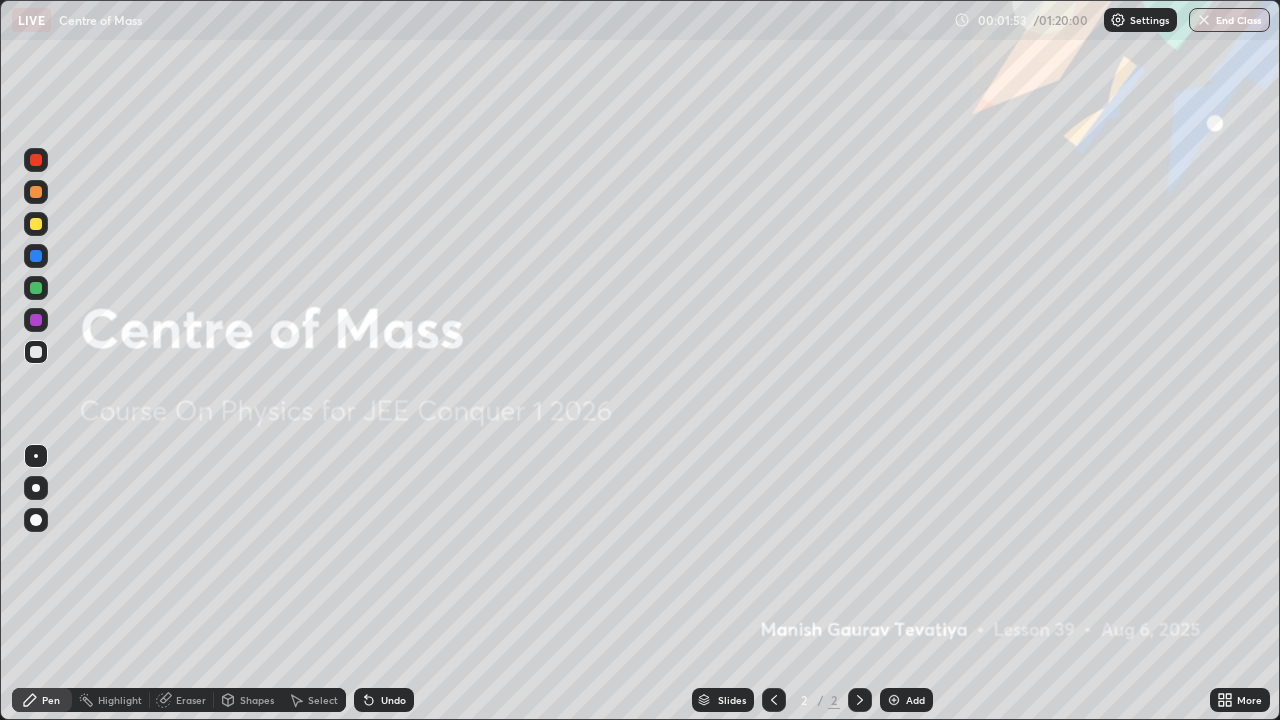 click on "Add" at bounding box center (915, 700) 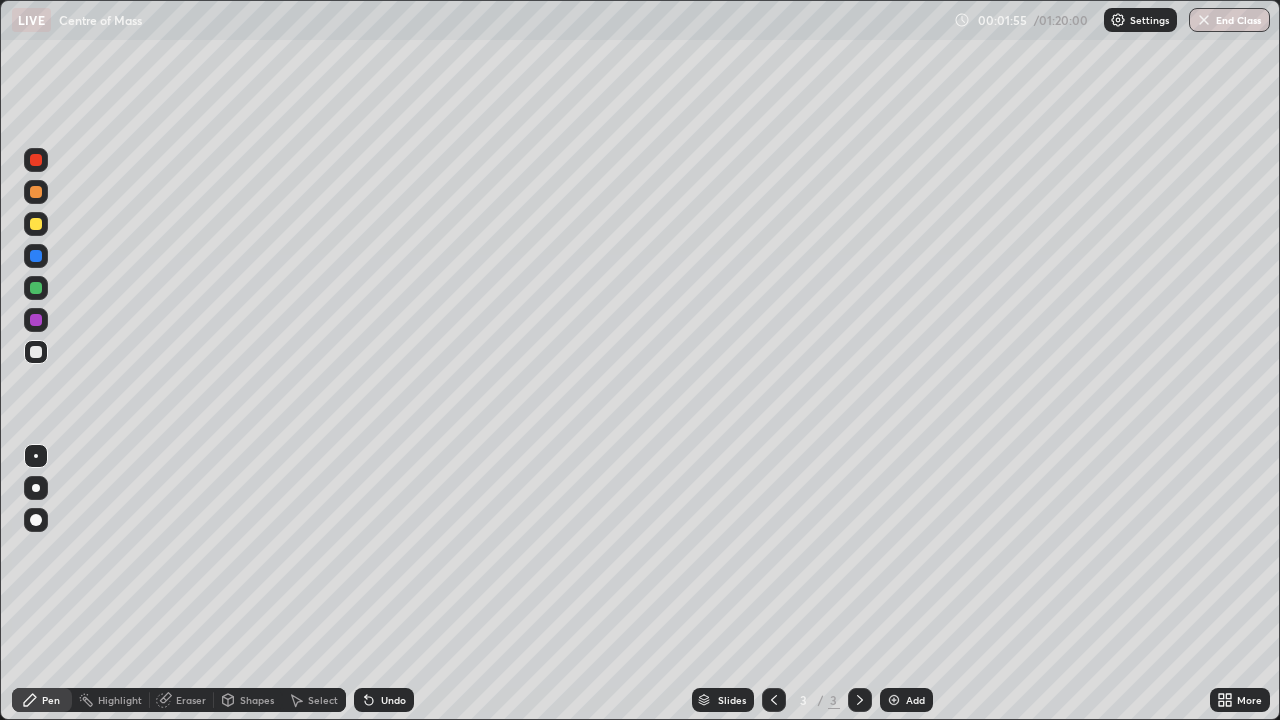 click at bounding box center [36, 520] 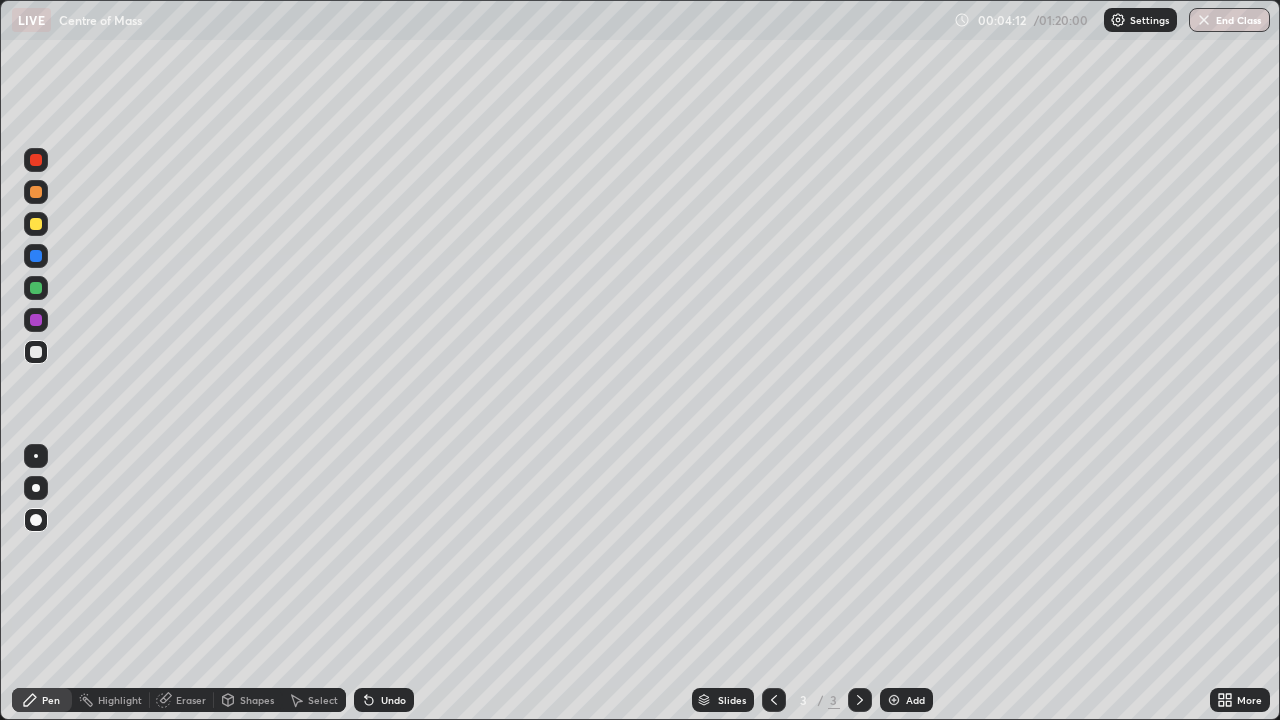 click at bounding box center [36, 224] 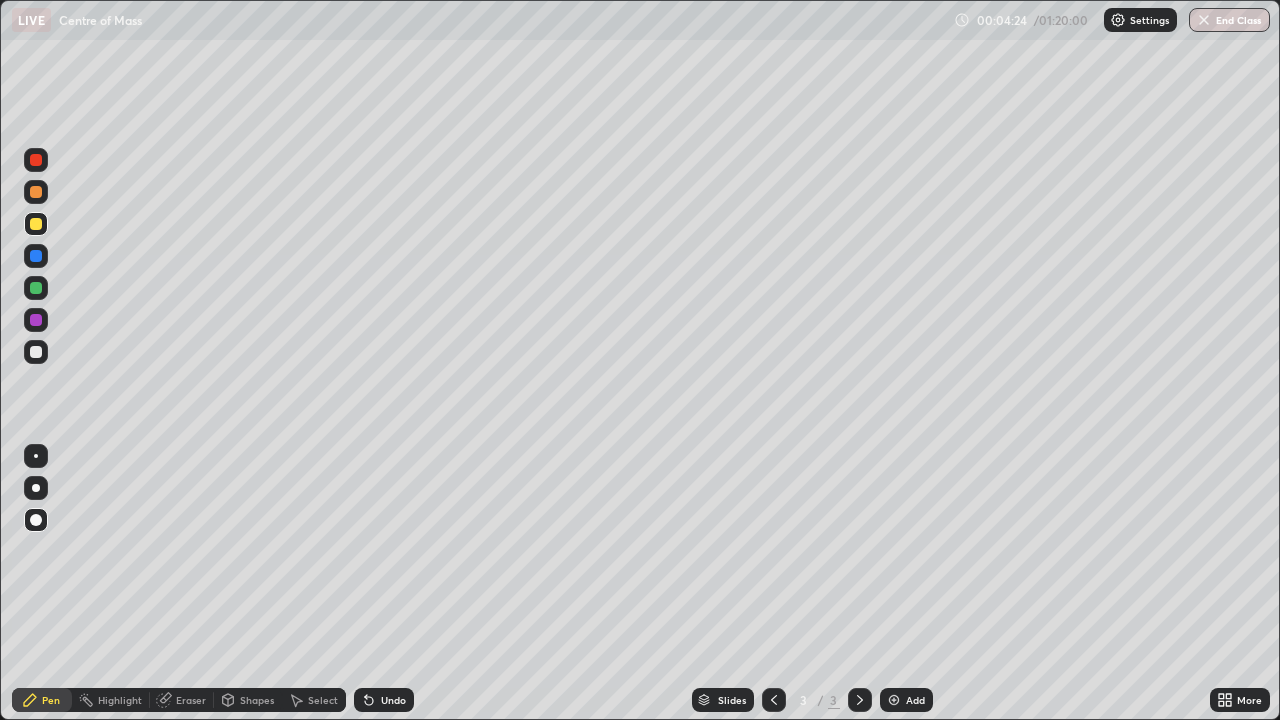 click at bounding box center (36, 256) 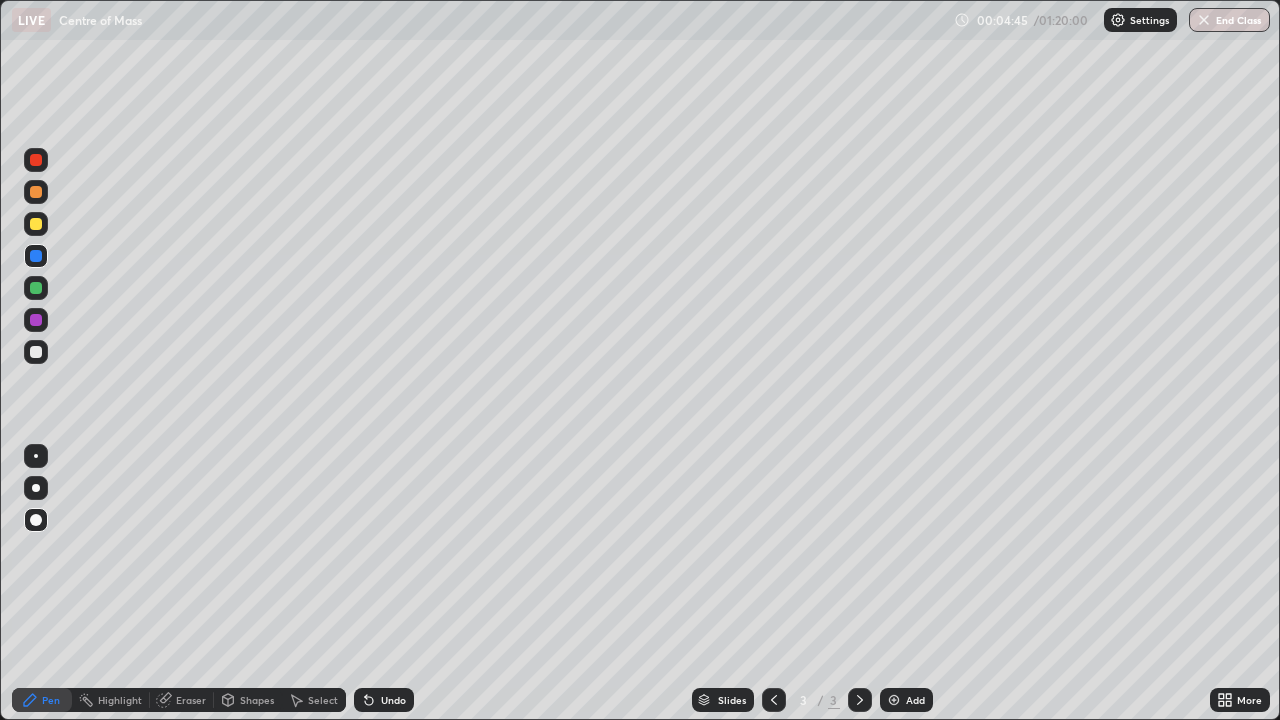 click at bounding box center (36, 160) 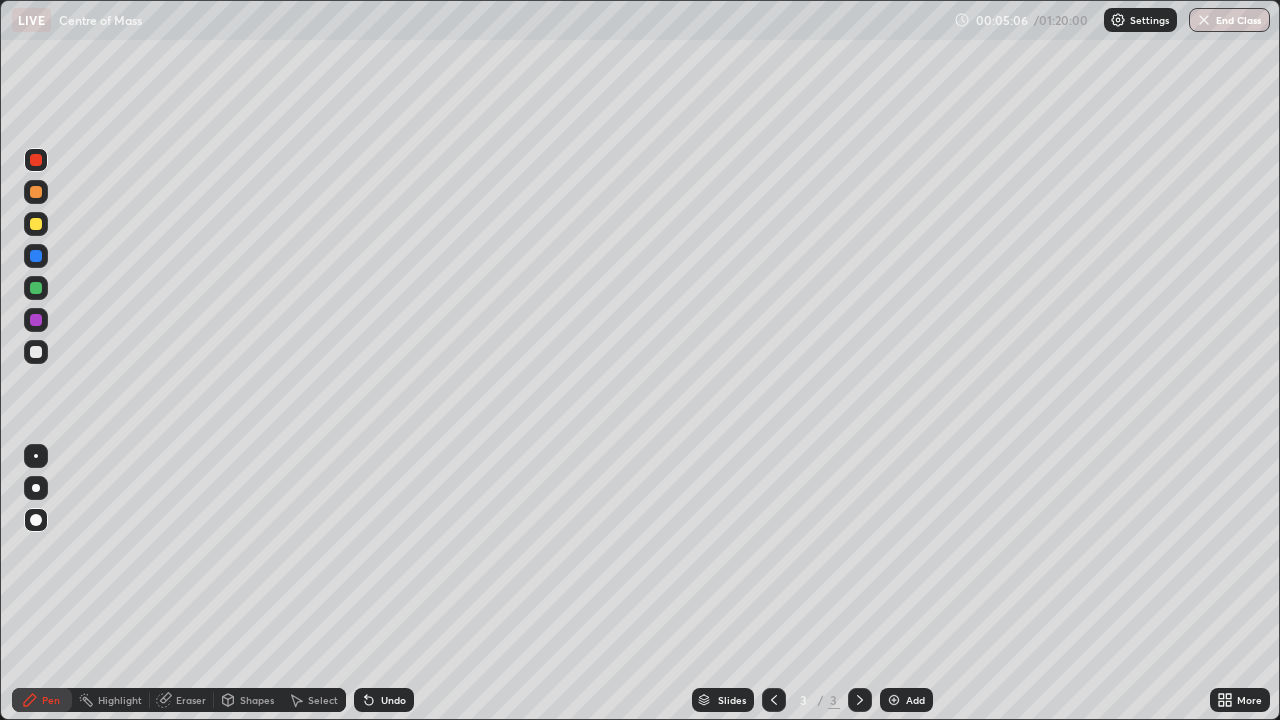 click at bounding box center [36, 320] 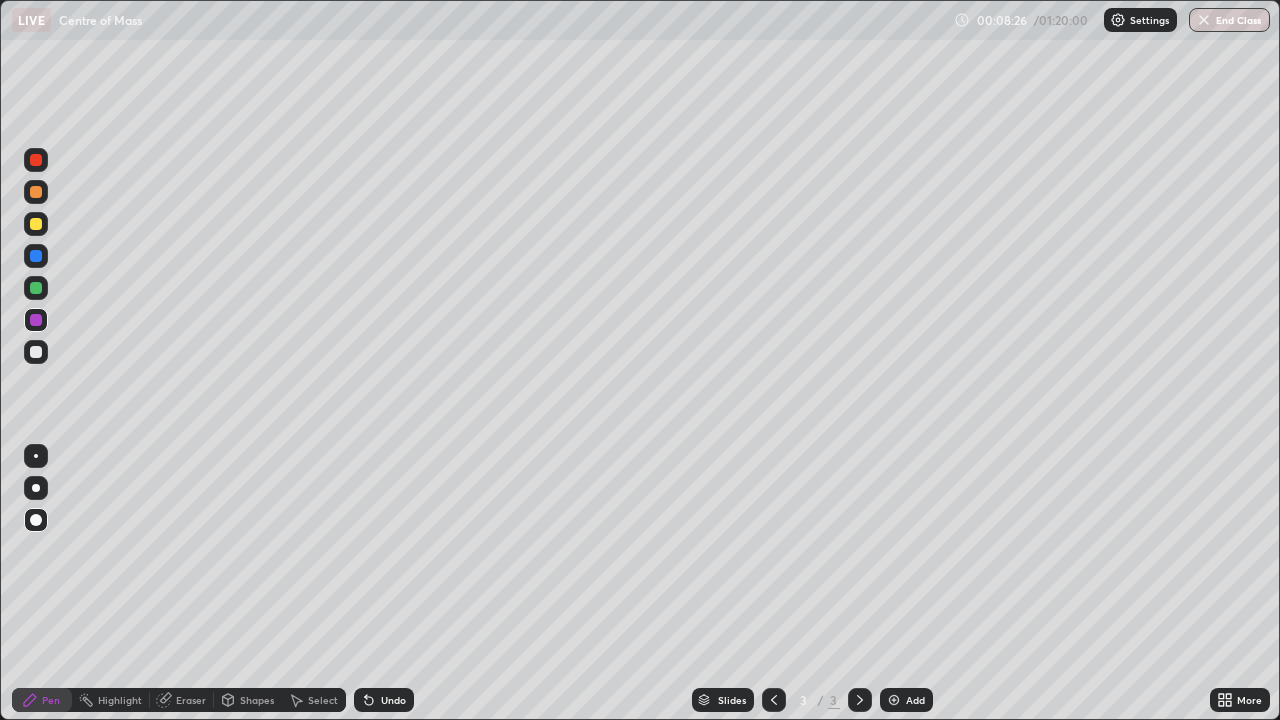 click at bounding box center [36, 352] 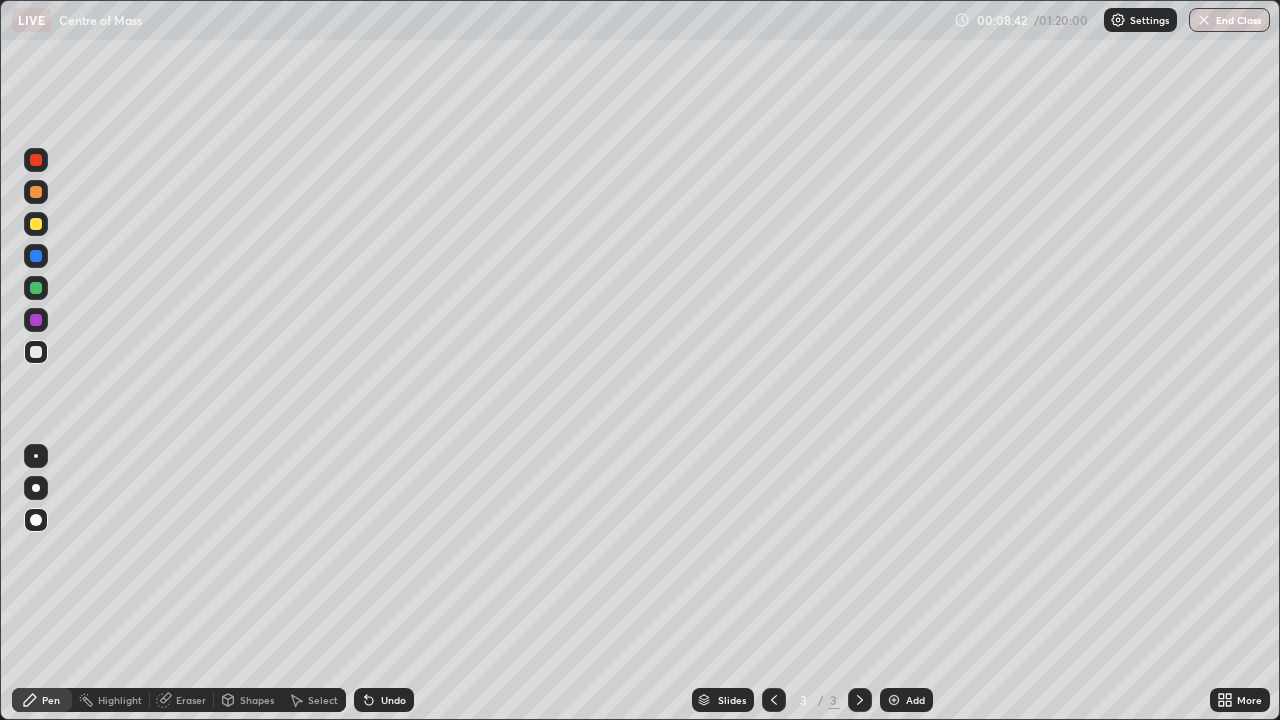 click on "Undo" at bounding box center (393, 700) 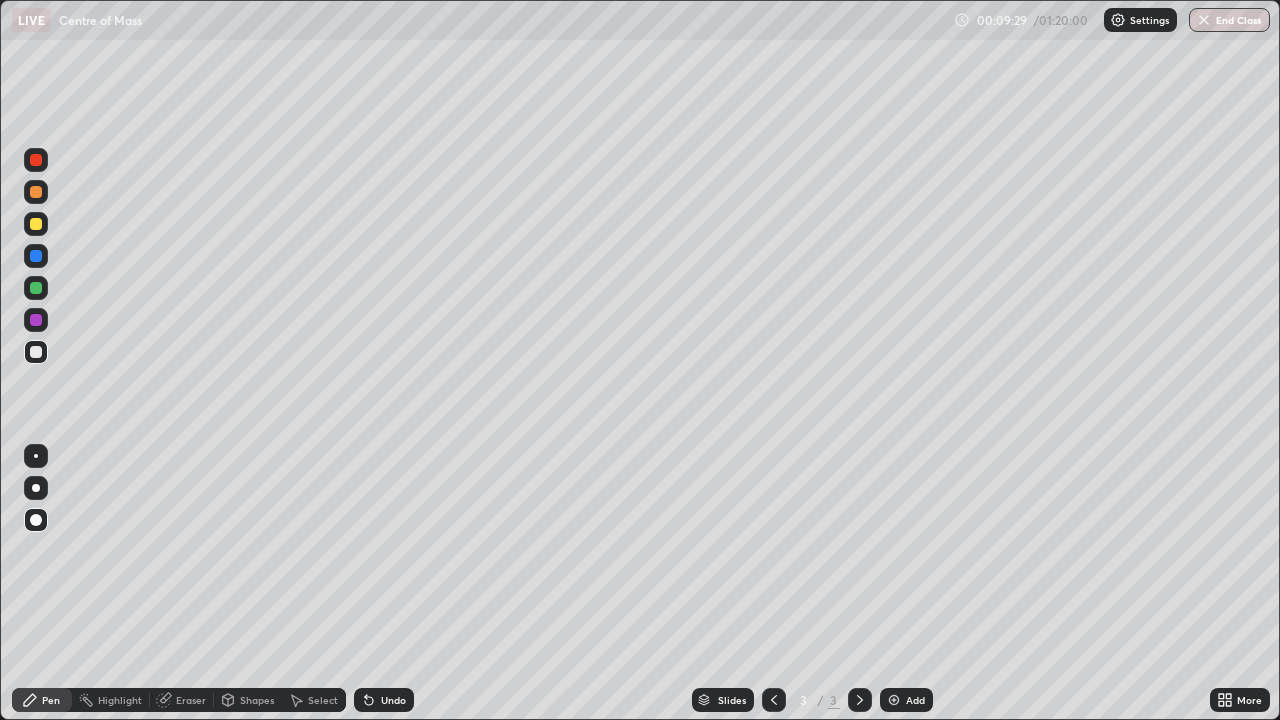 click on "Undo" at bounding box center [393, 700] 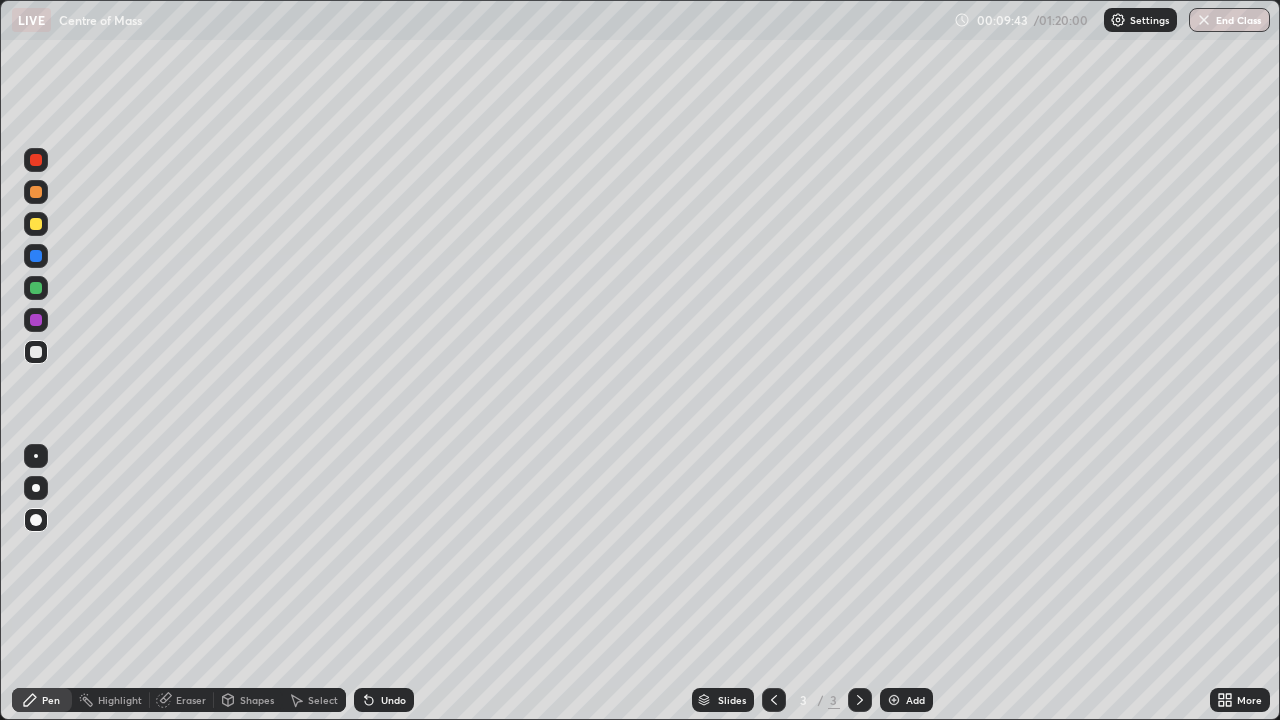 click at bounding box center (894, 700) 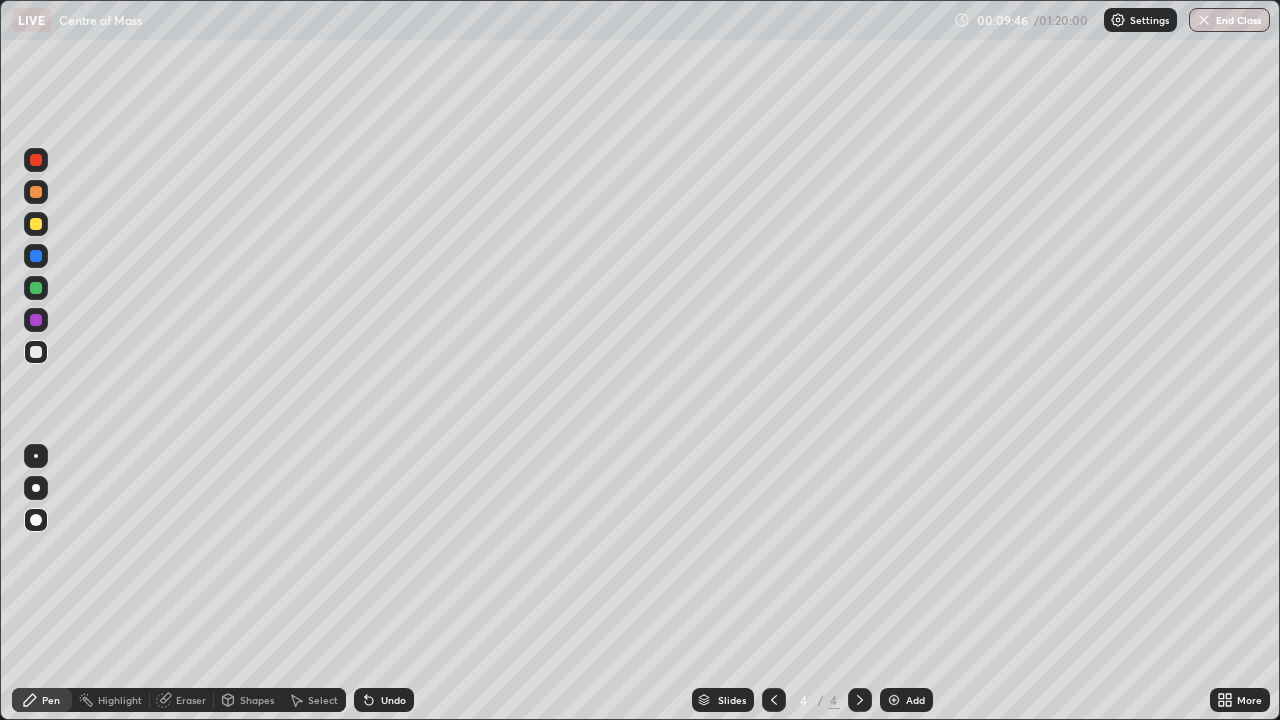 click at bounding box center (36, 288) 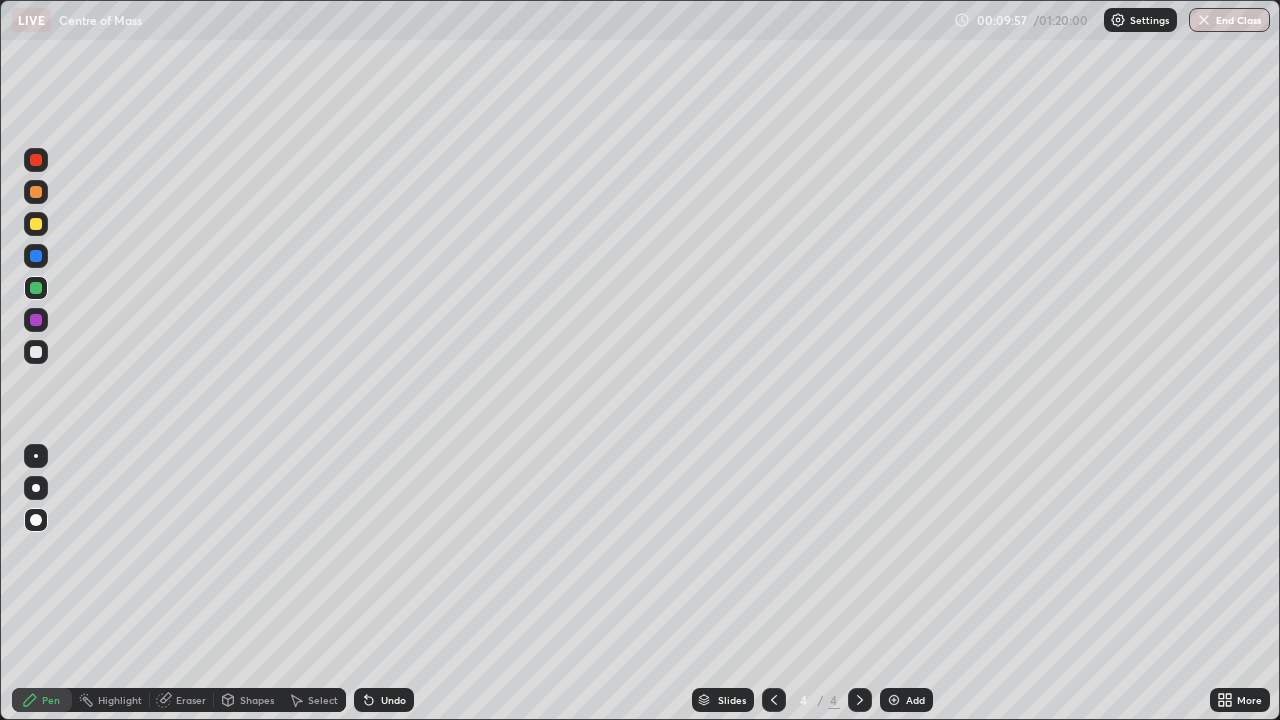 click at bounding box center (36, 192) 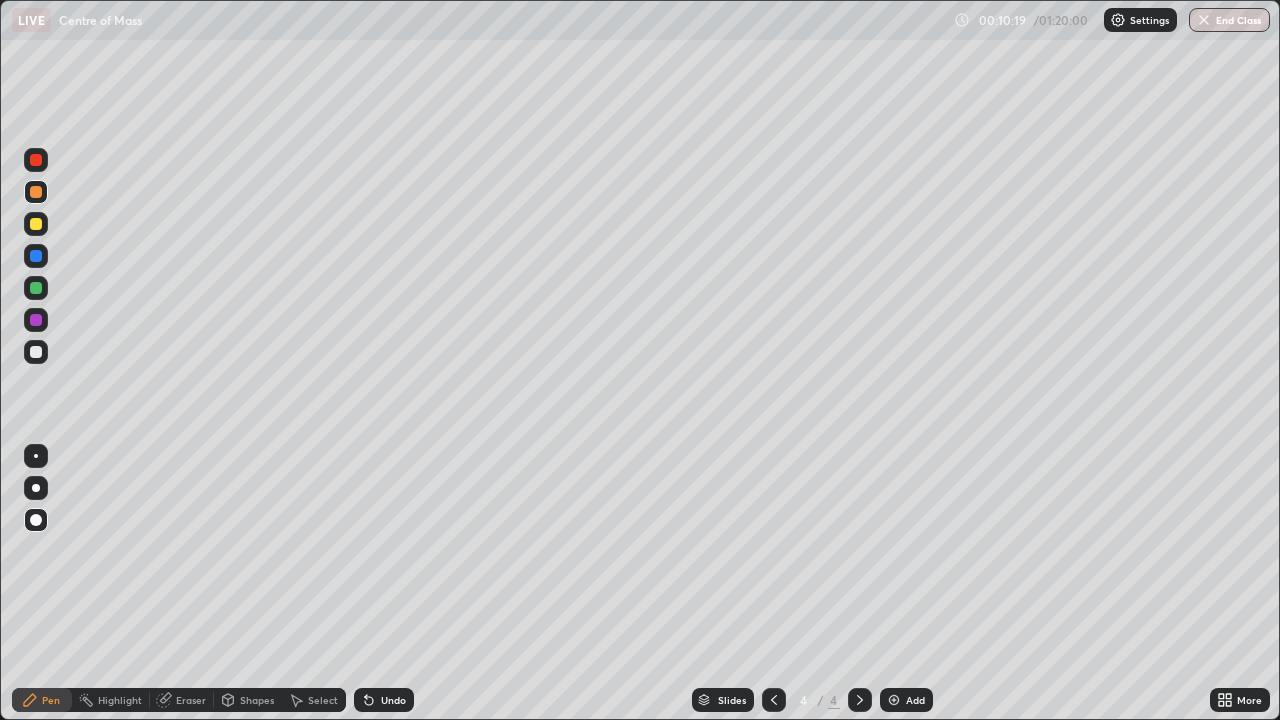 click at bounding box center (36, 160) 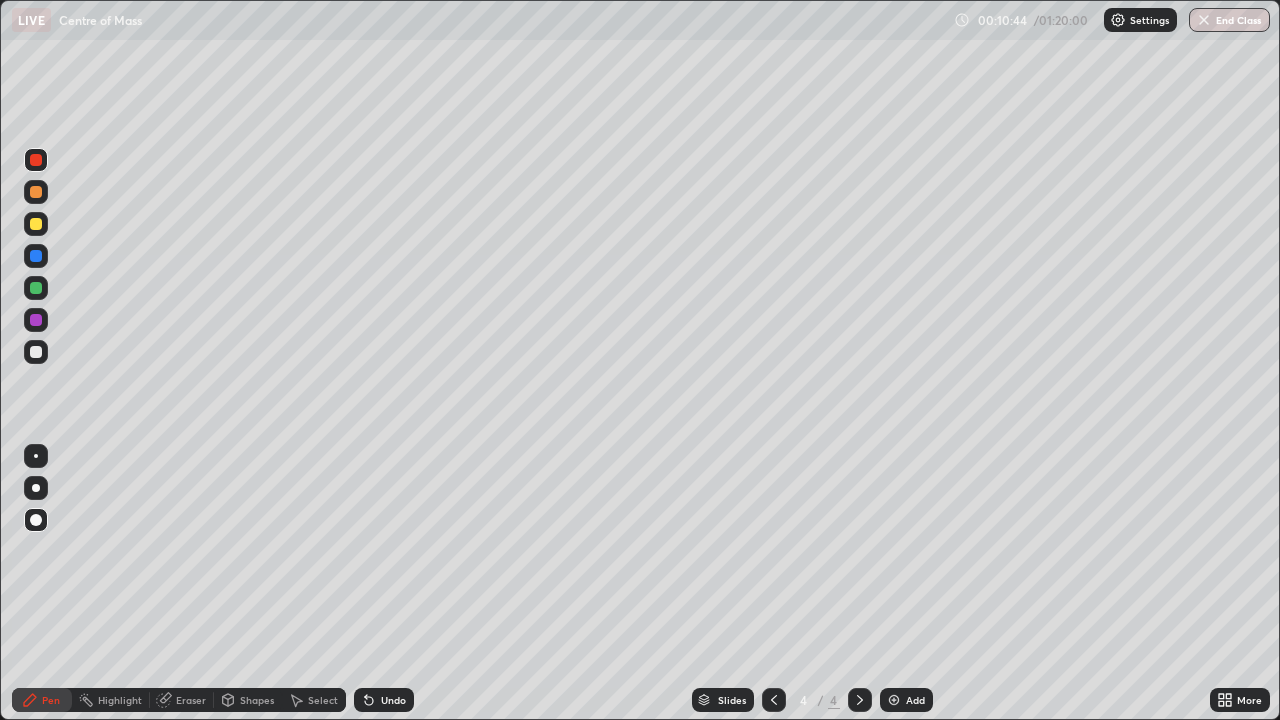 click at bounding box center [36, 288] 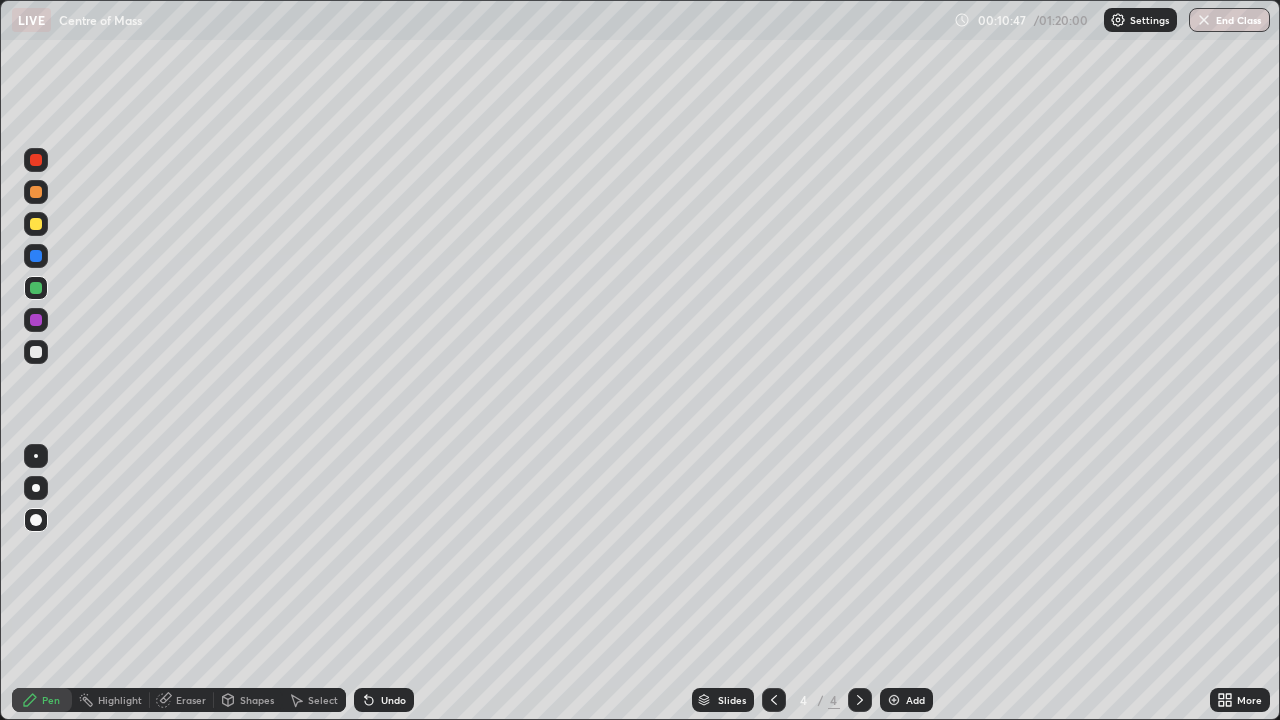 click at bounding box center (36, 256) 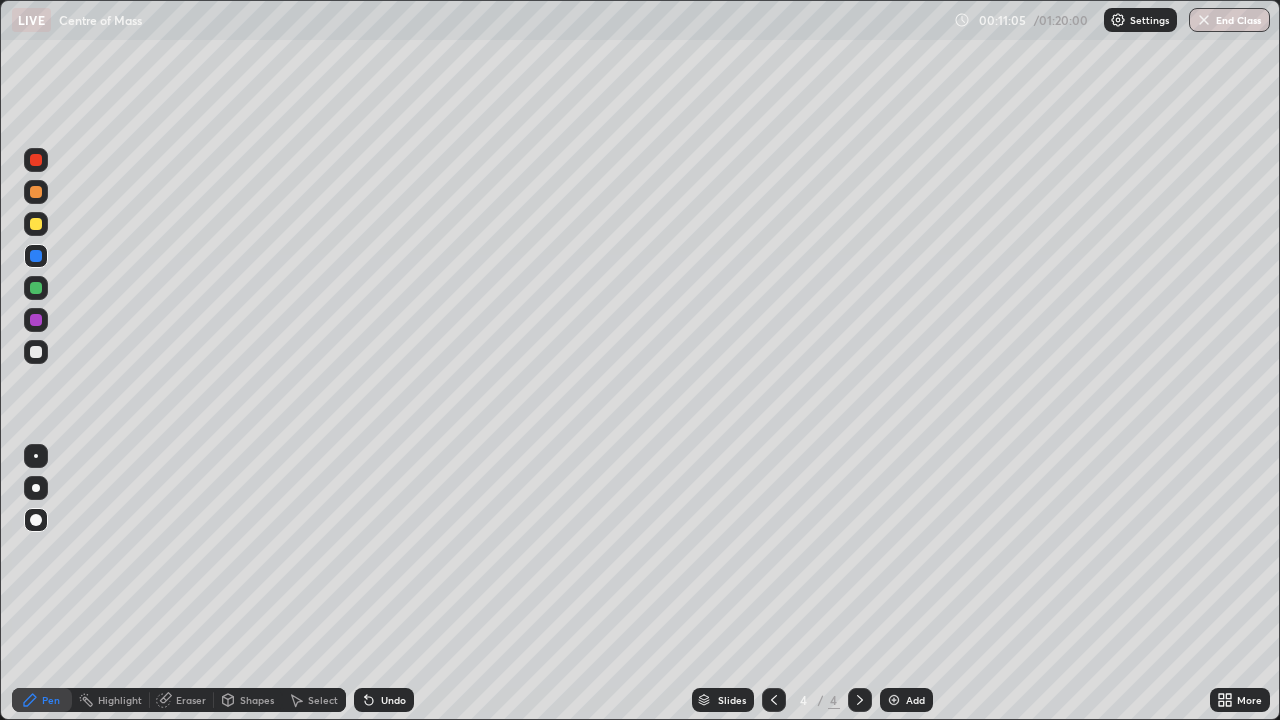 click at bounding box center (36, 352) 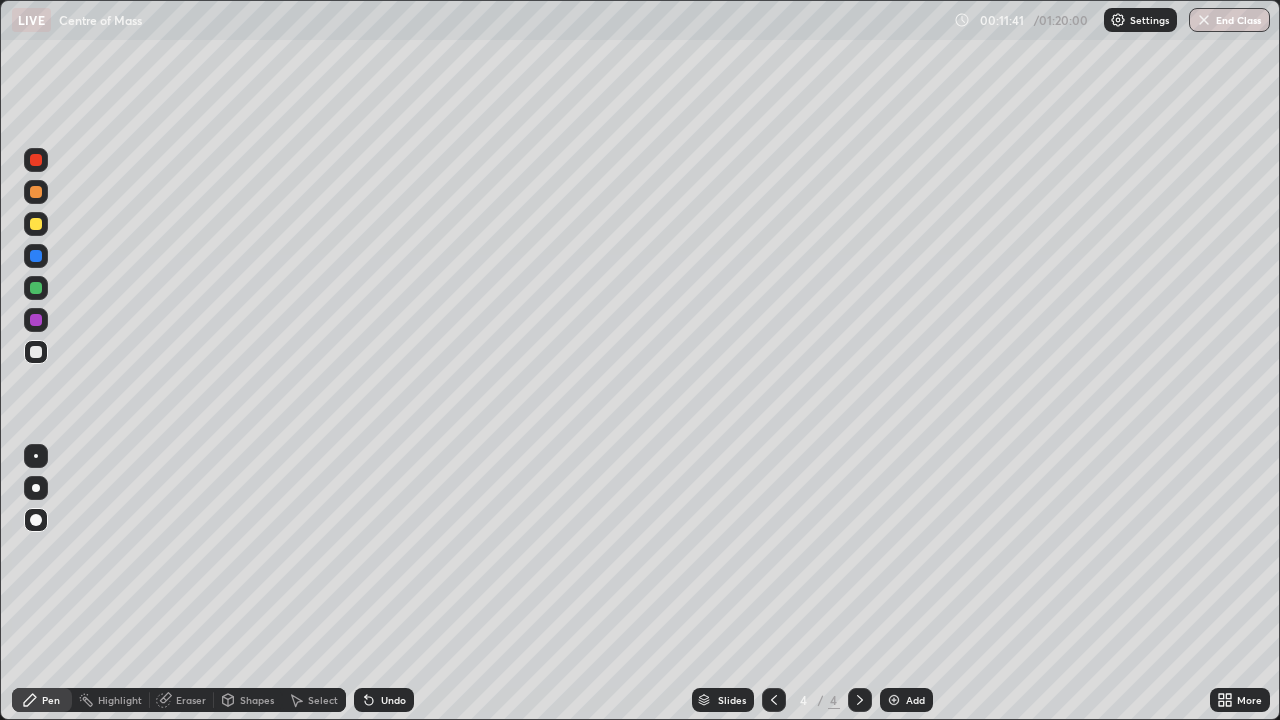 click 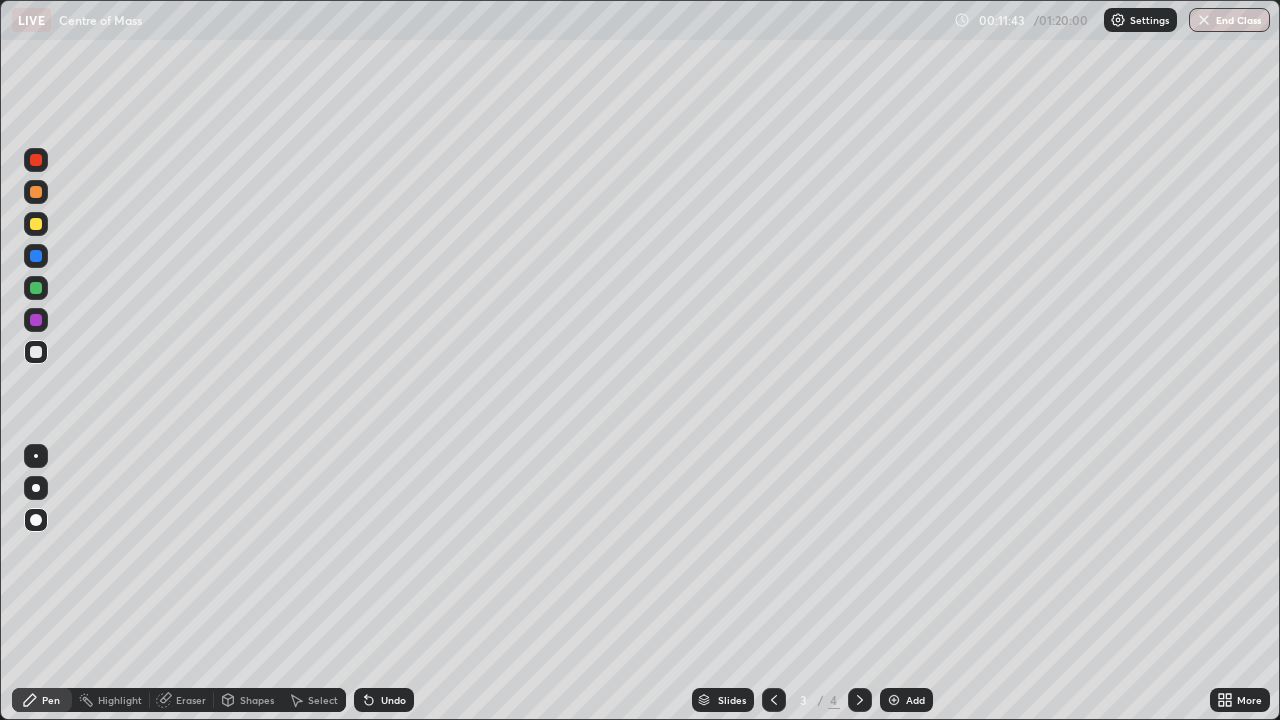 click at bounding box center [36, 160] 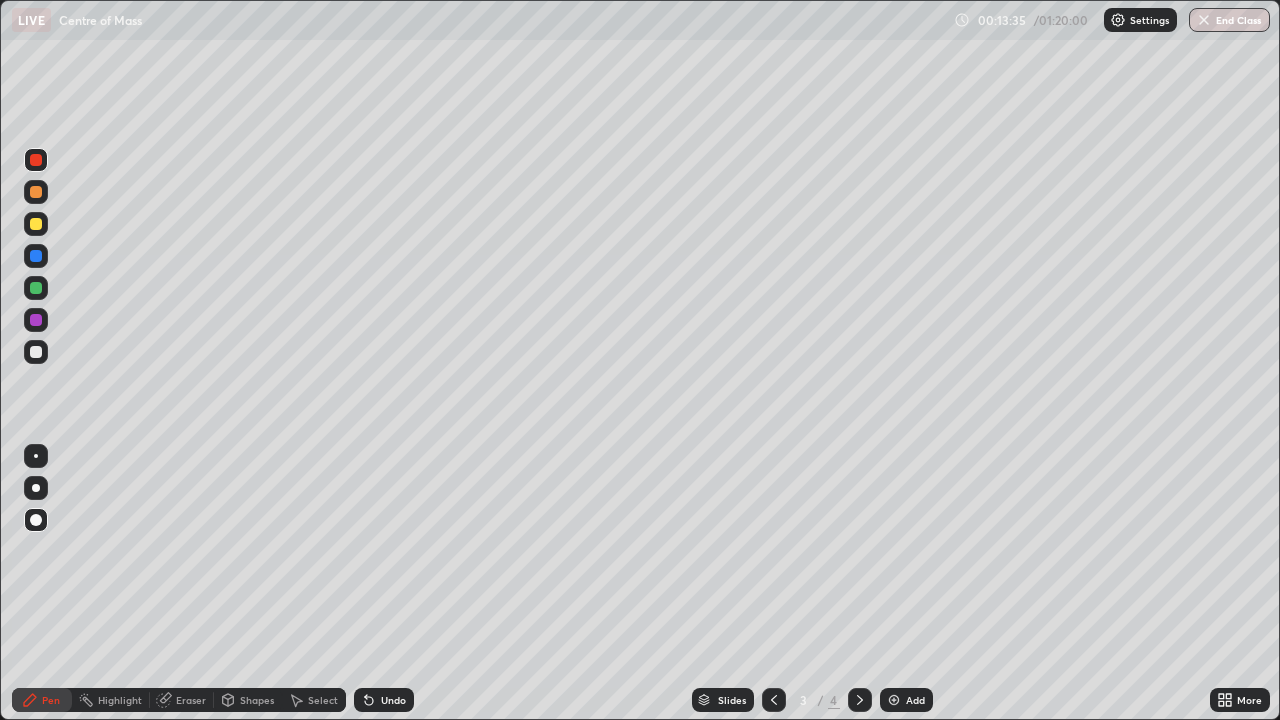 click on "Undo" at bounding box center [393, 700] 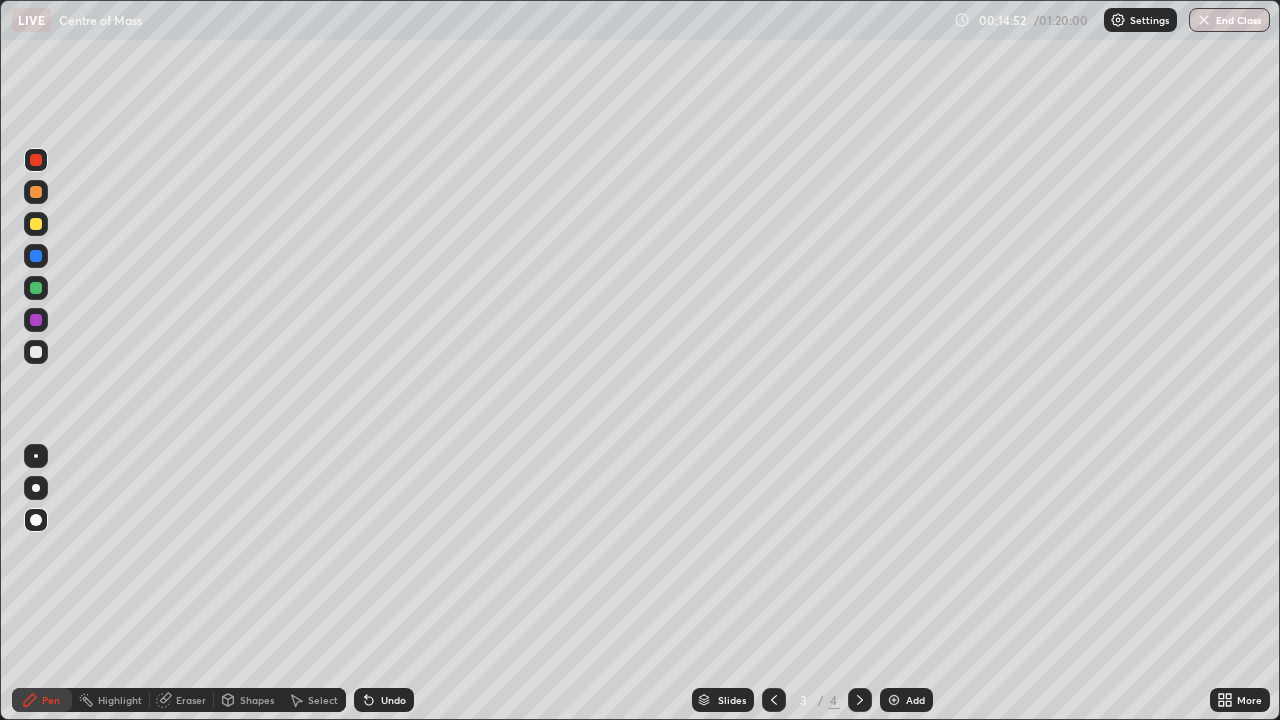 click 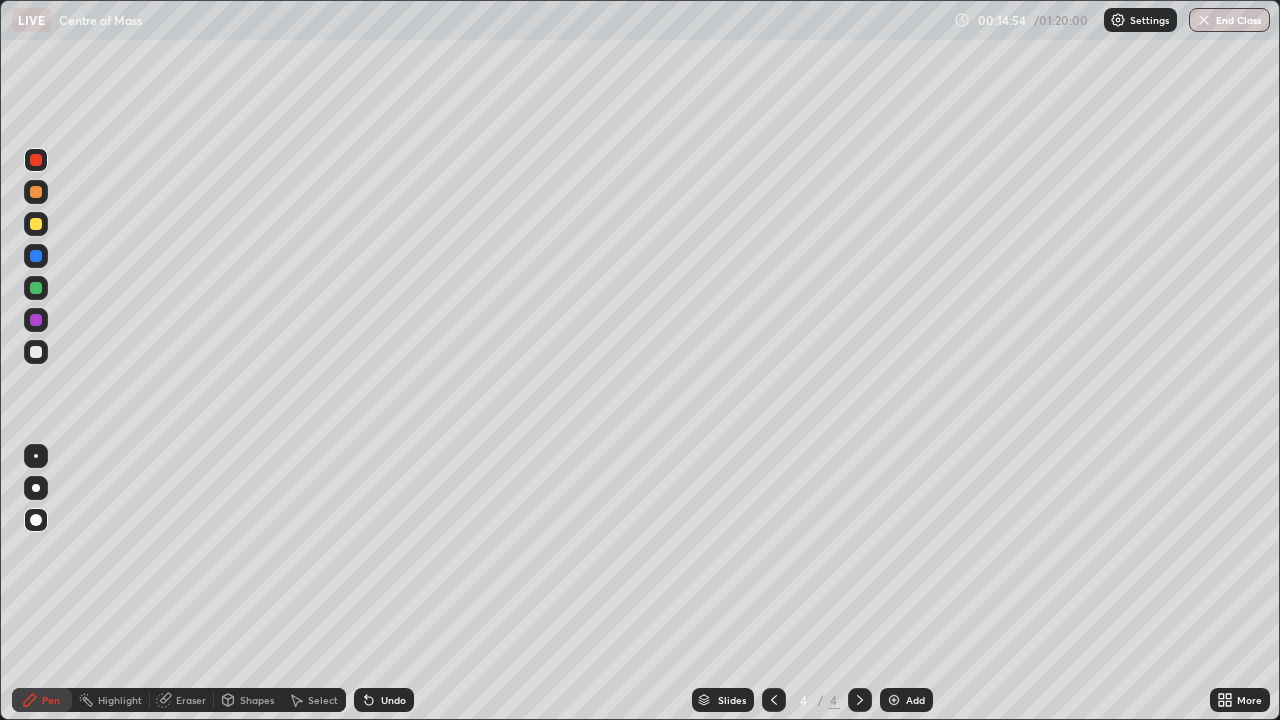 click on "Add" at bounding box center (906, 700) 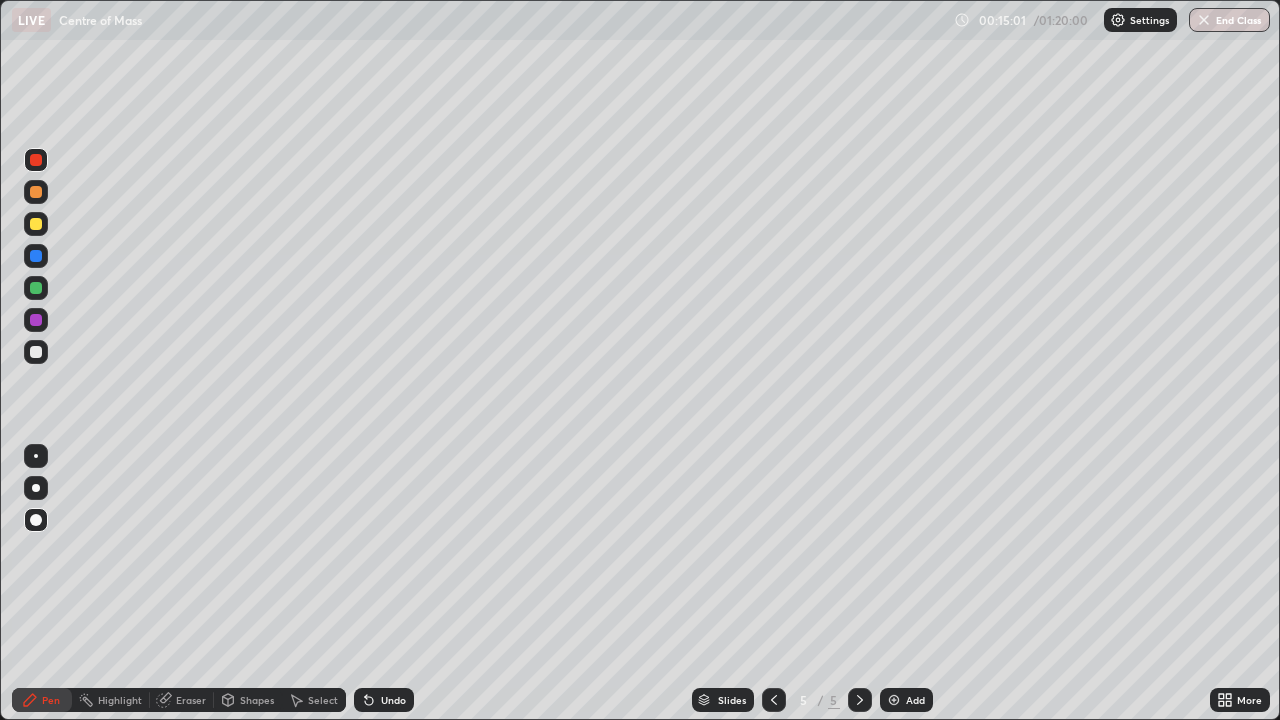click at bounding box center [36, 288] 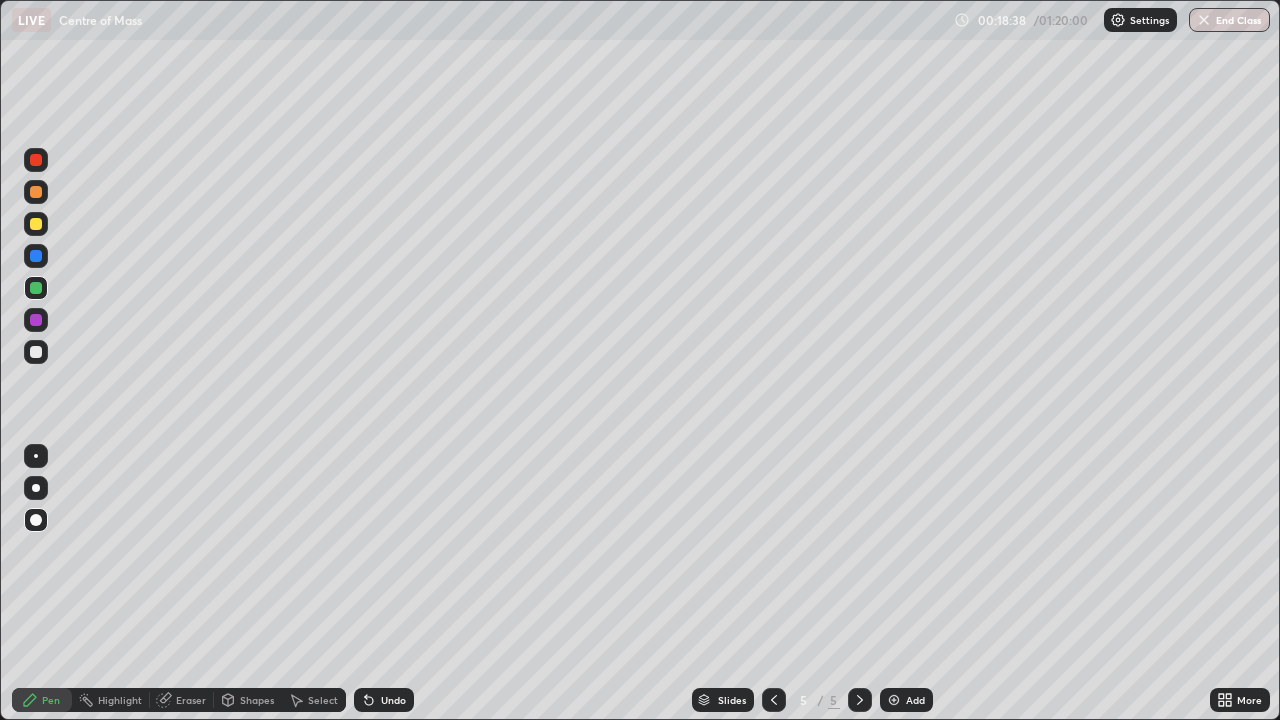 click at bounding box center [36, 352] 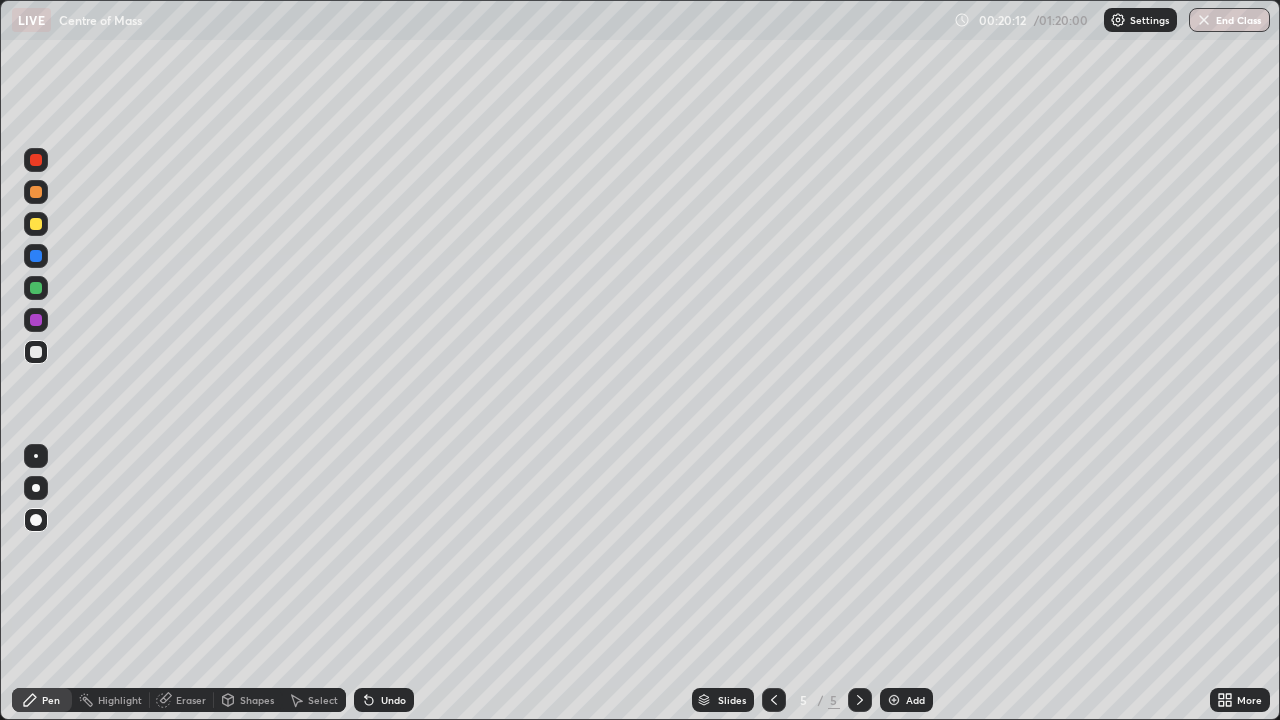click on "Eraser" at bounding box center (191, 700) 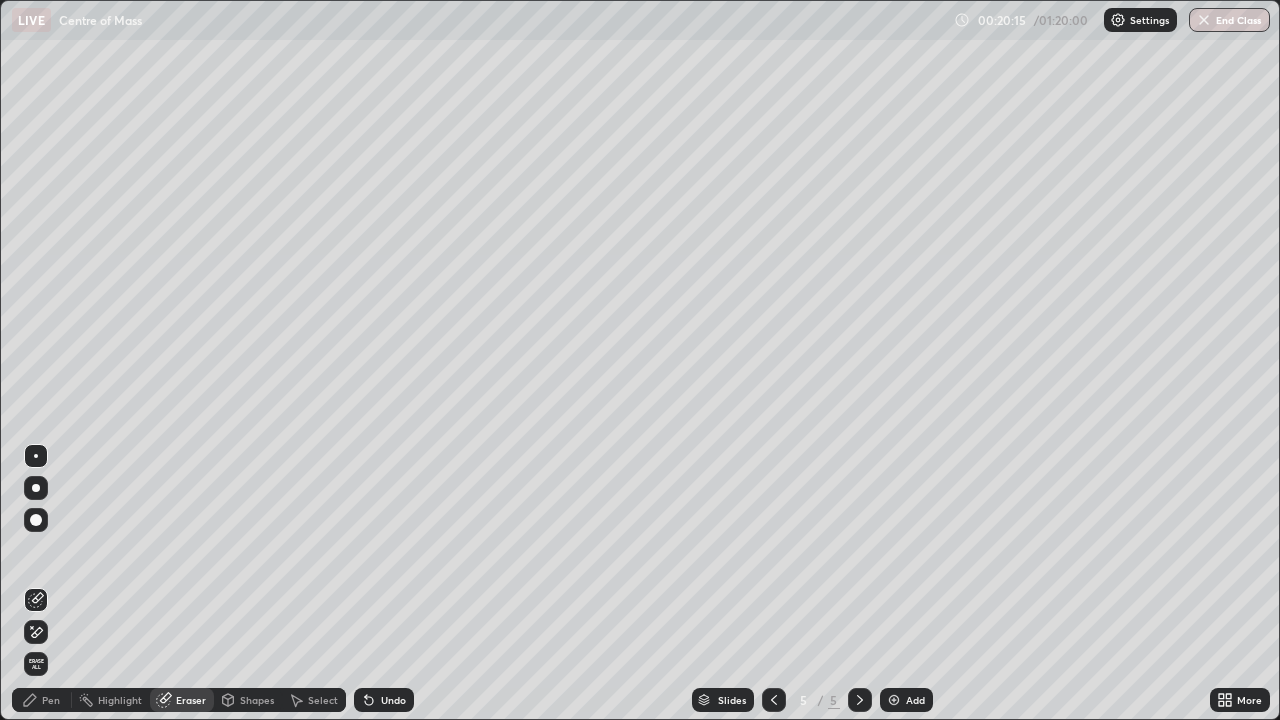 click on "Pen" at bounding box center [51, 700] 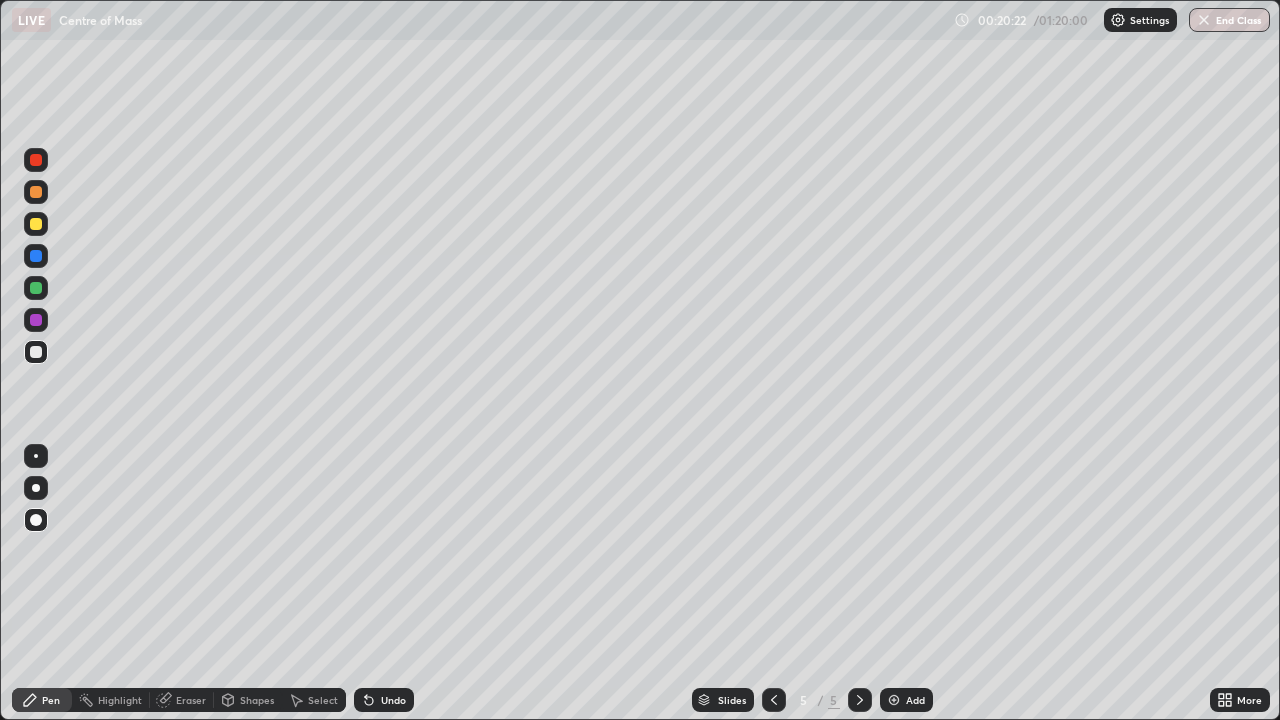 click at bounding box center (36, 160) 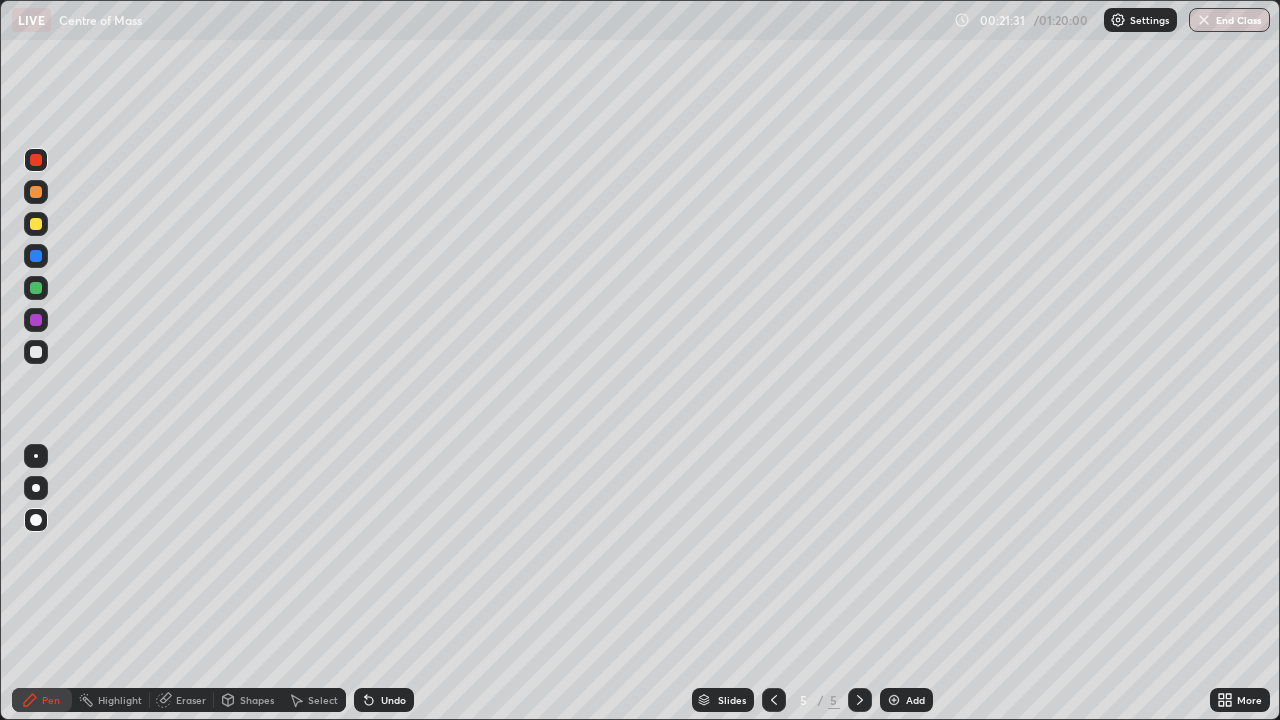 click at bounding box center (36, 352) 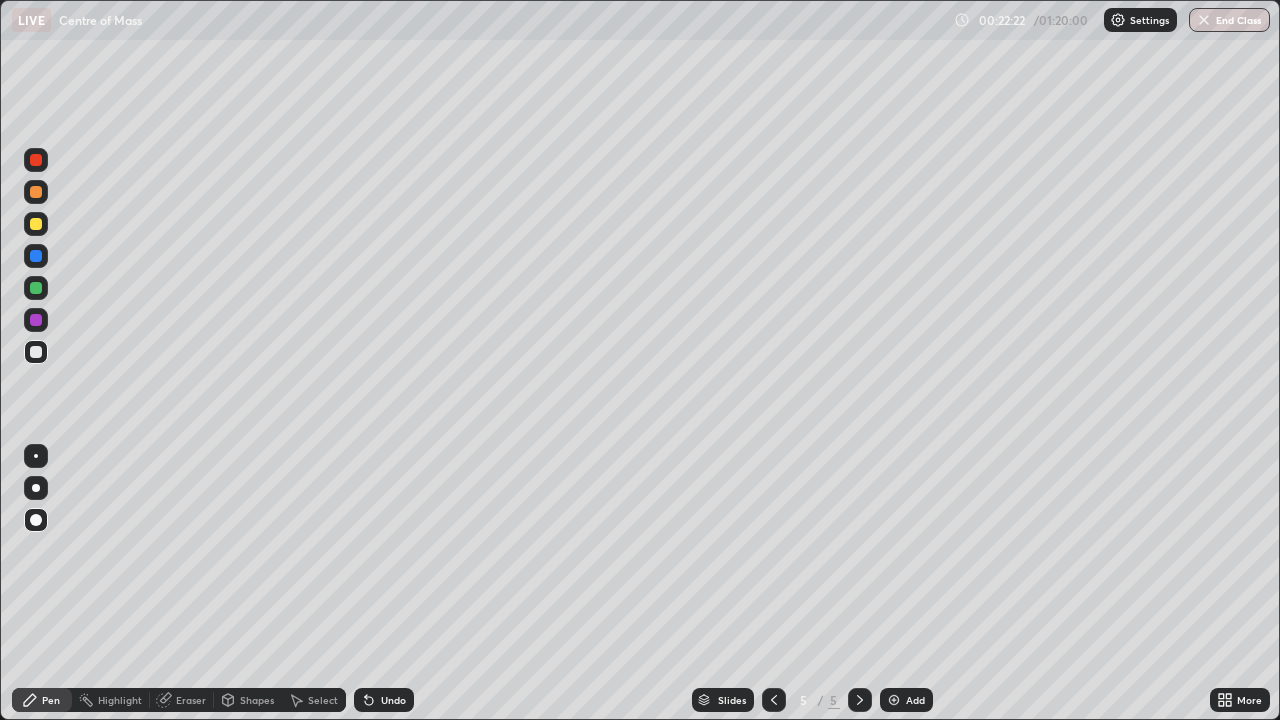 click on "Add" at bounding box center (906, 700) 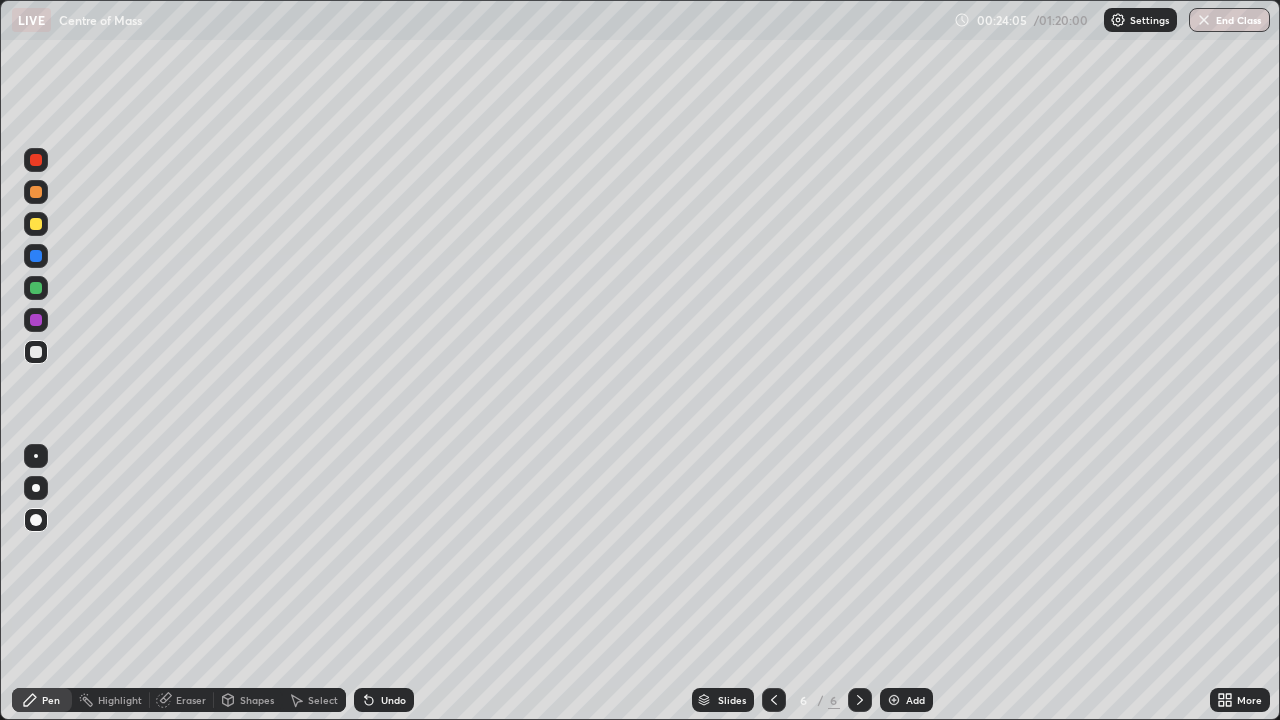 click at bounding box center [36, 224] 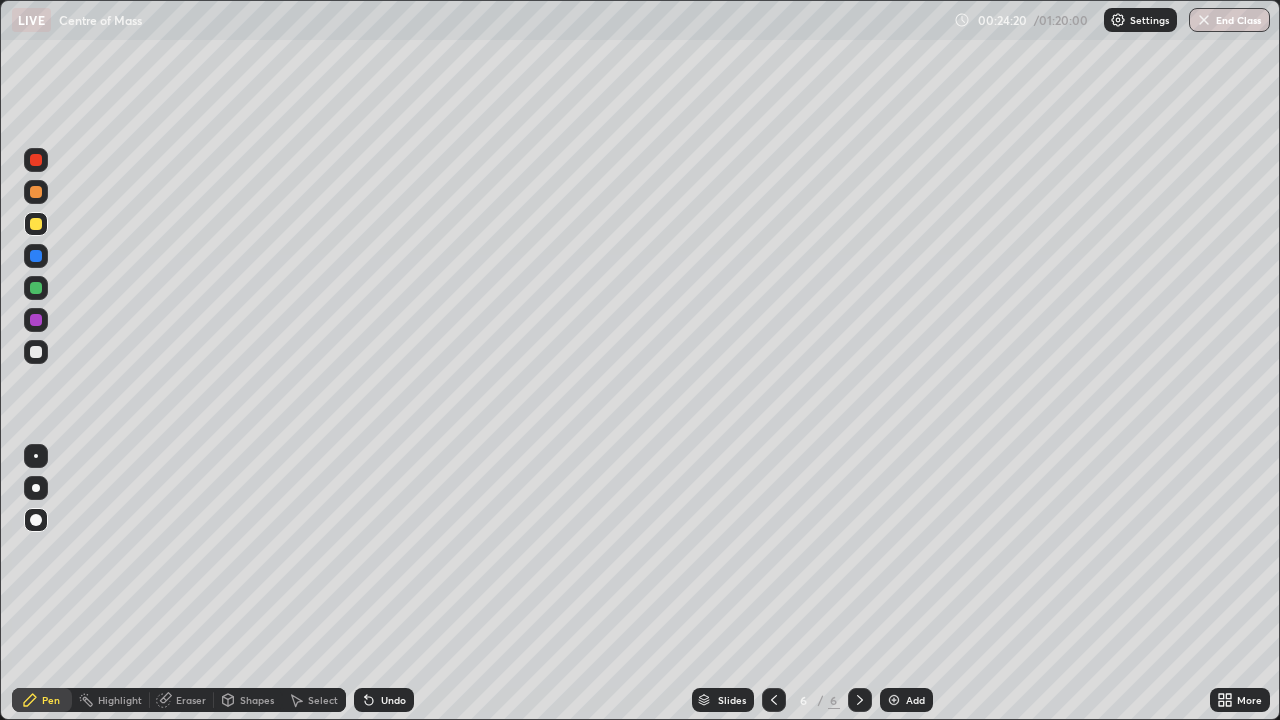 click at bounding box center (36, 160) 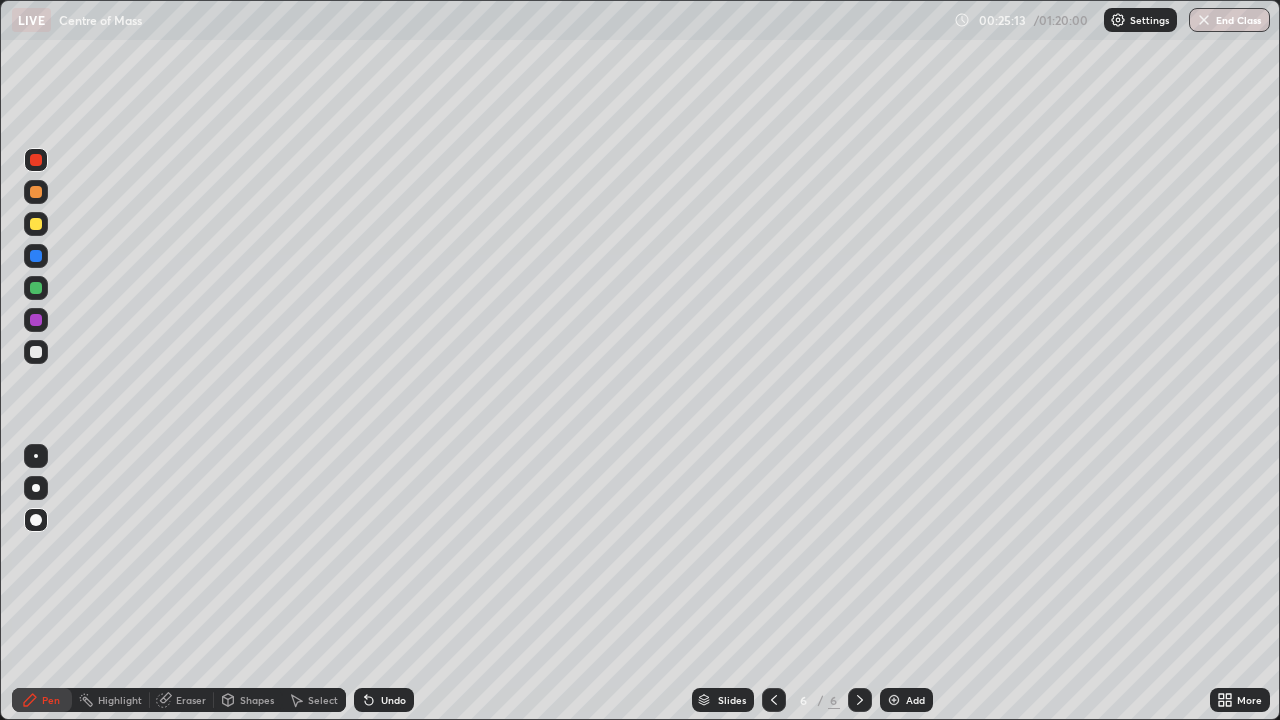 click at bounding box center (36, 256) 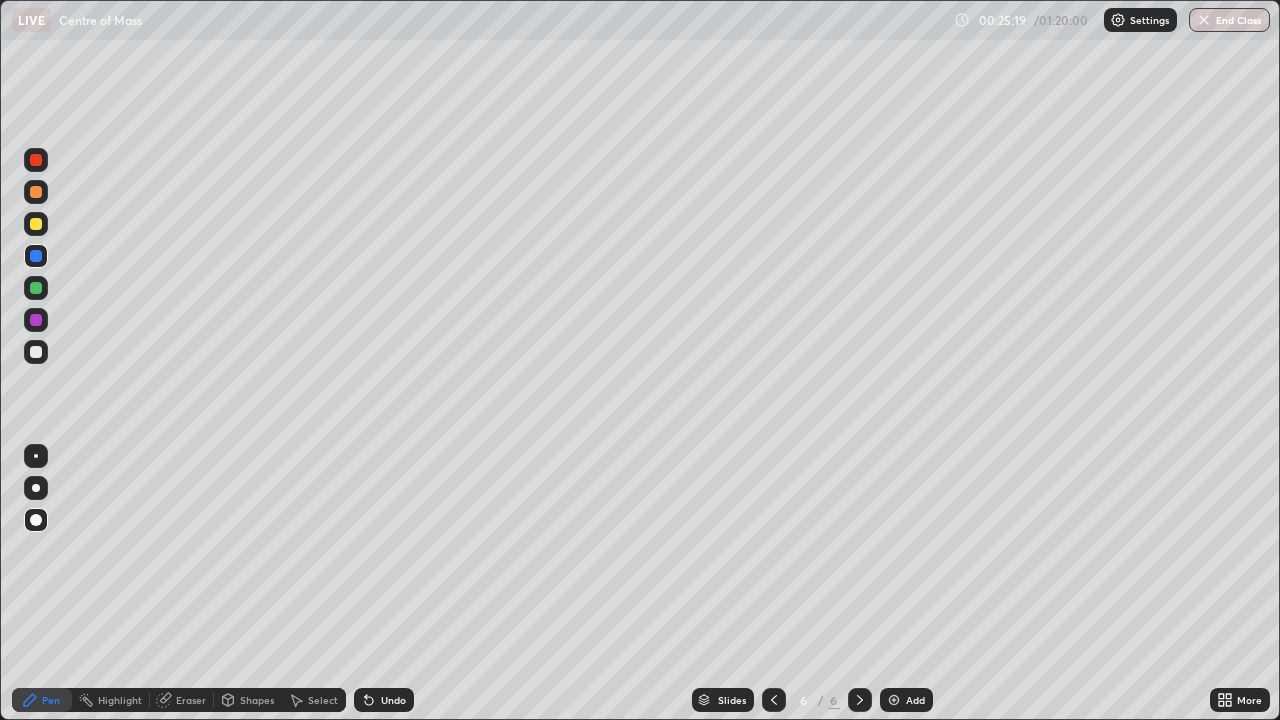 click on "Undo" at bounding box center (393, 700) 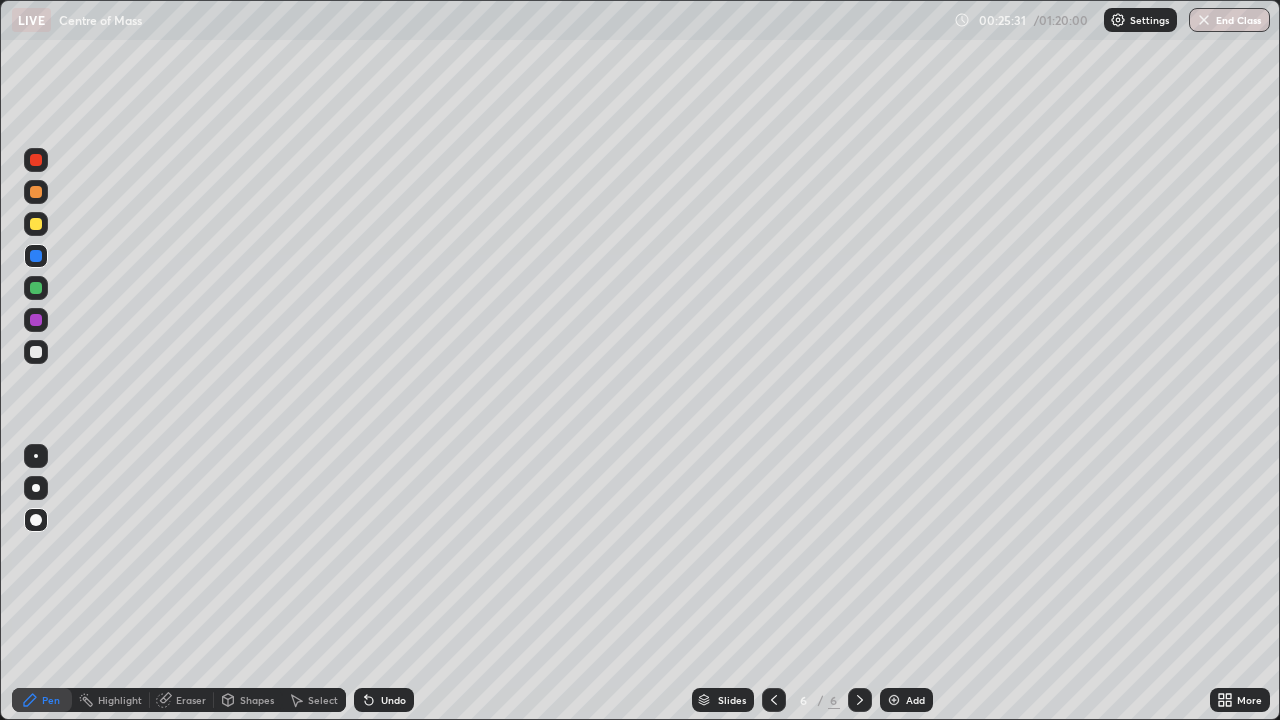 click on "Undo" at bounding box center (384, 700) 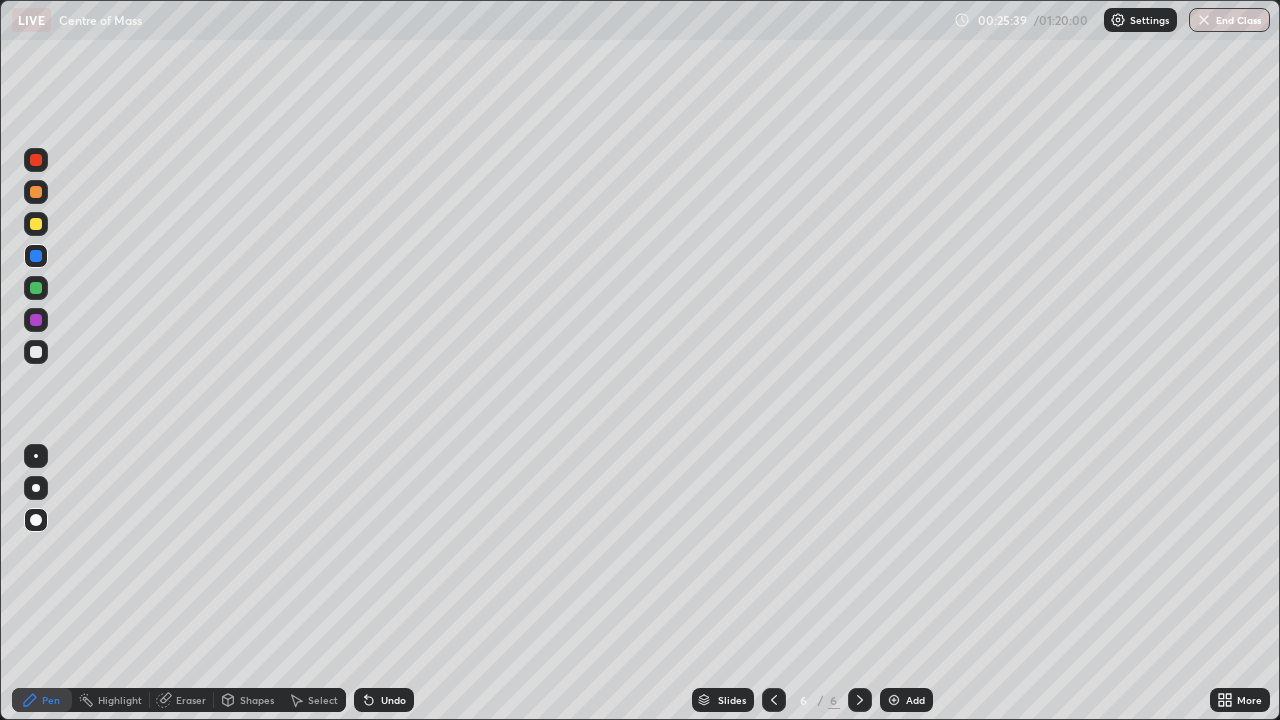 click at bounding box center [36, 224] 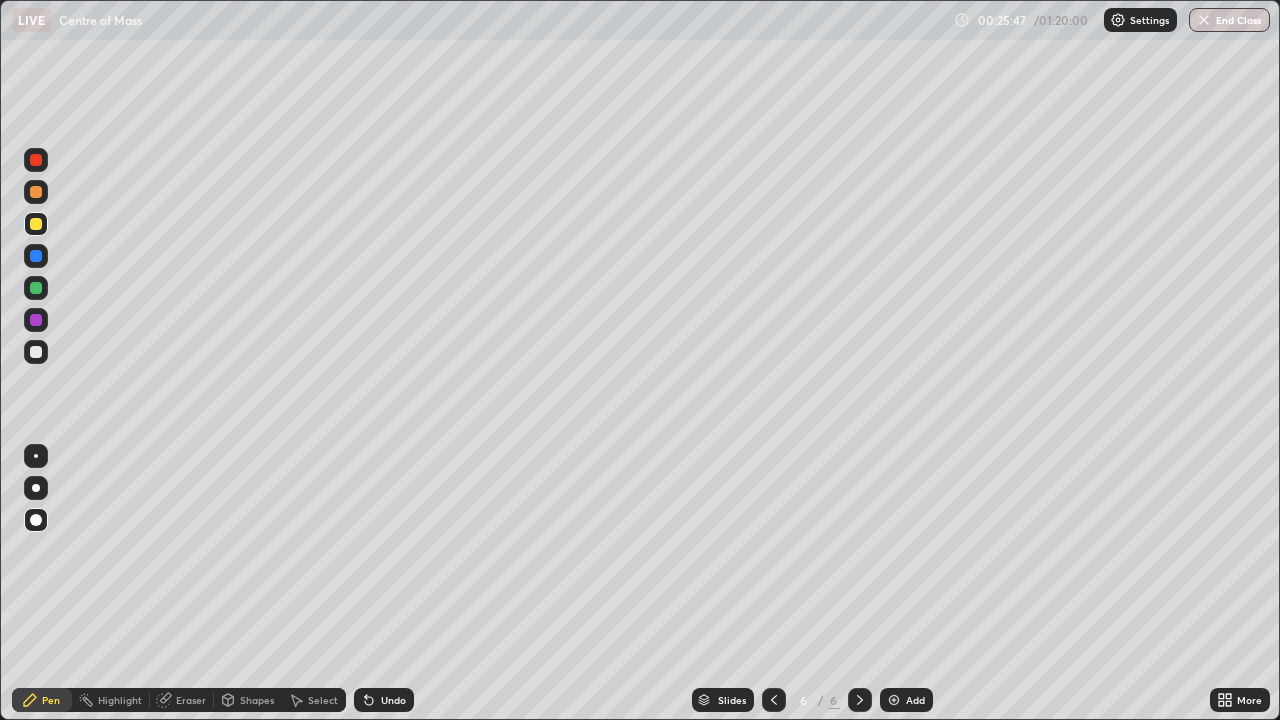 click 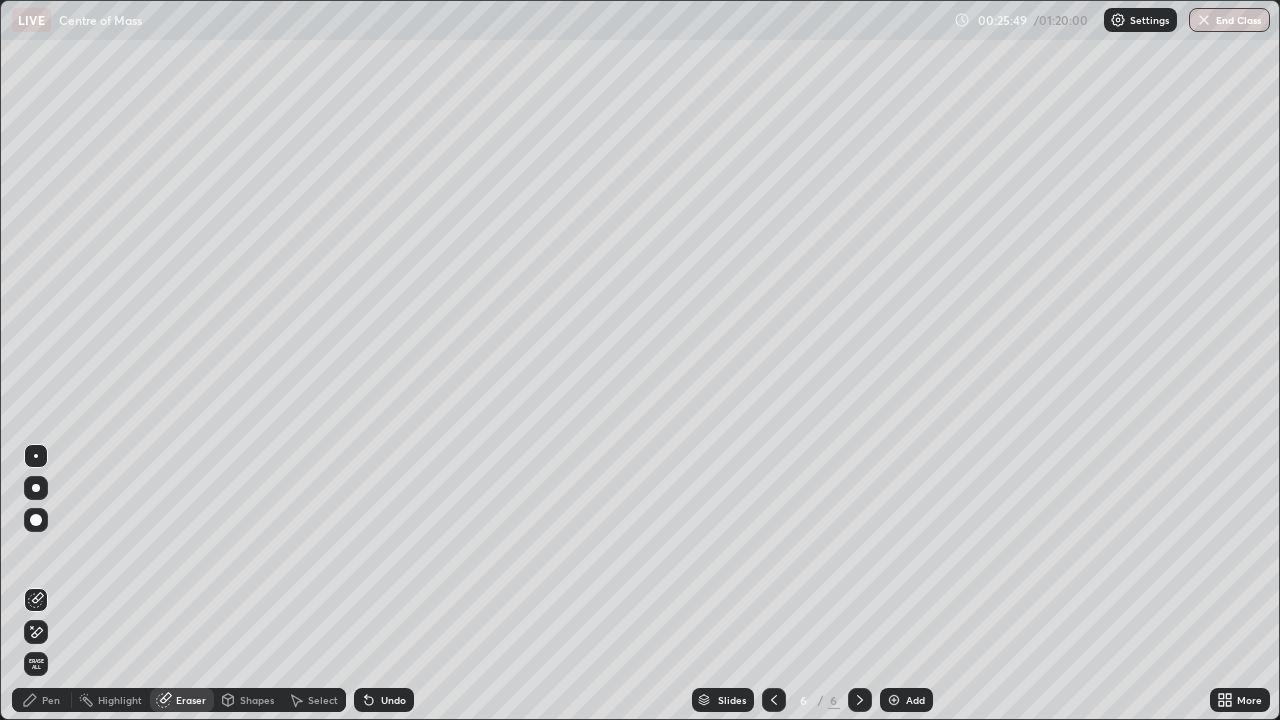 click on "Pen" at bounding box center (51, 700) 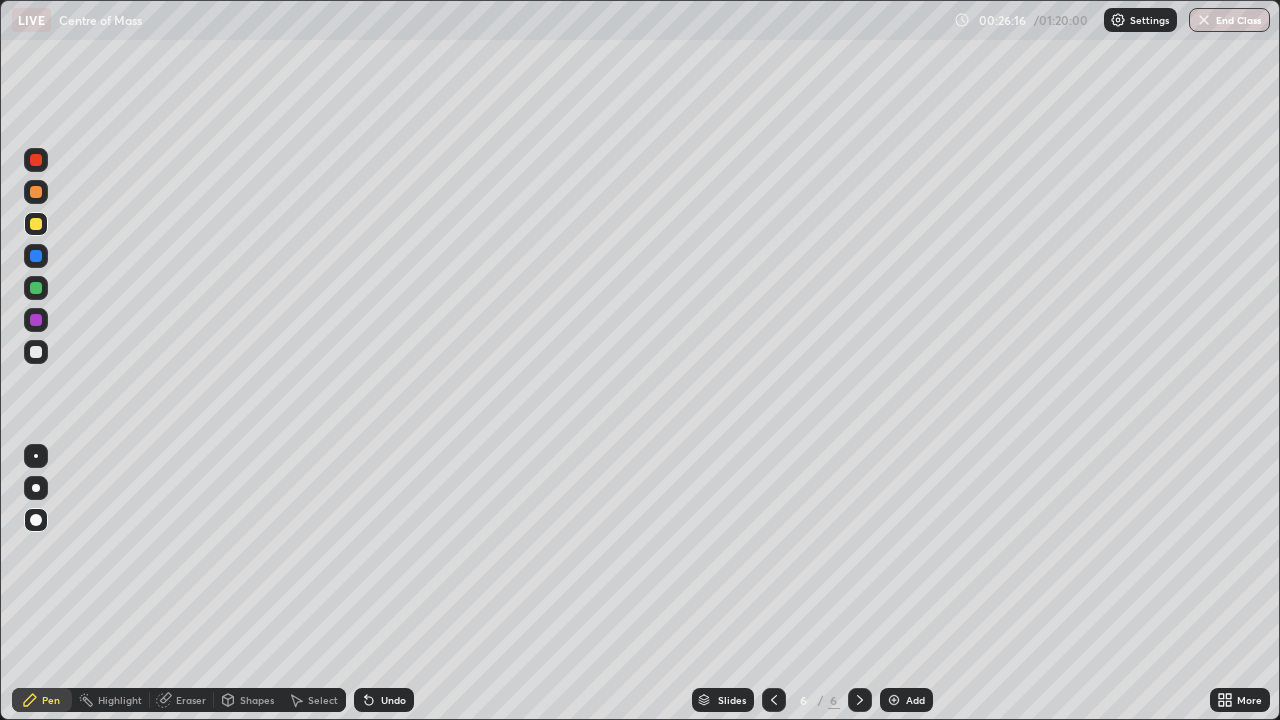 click 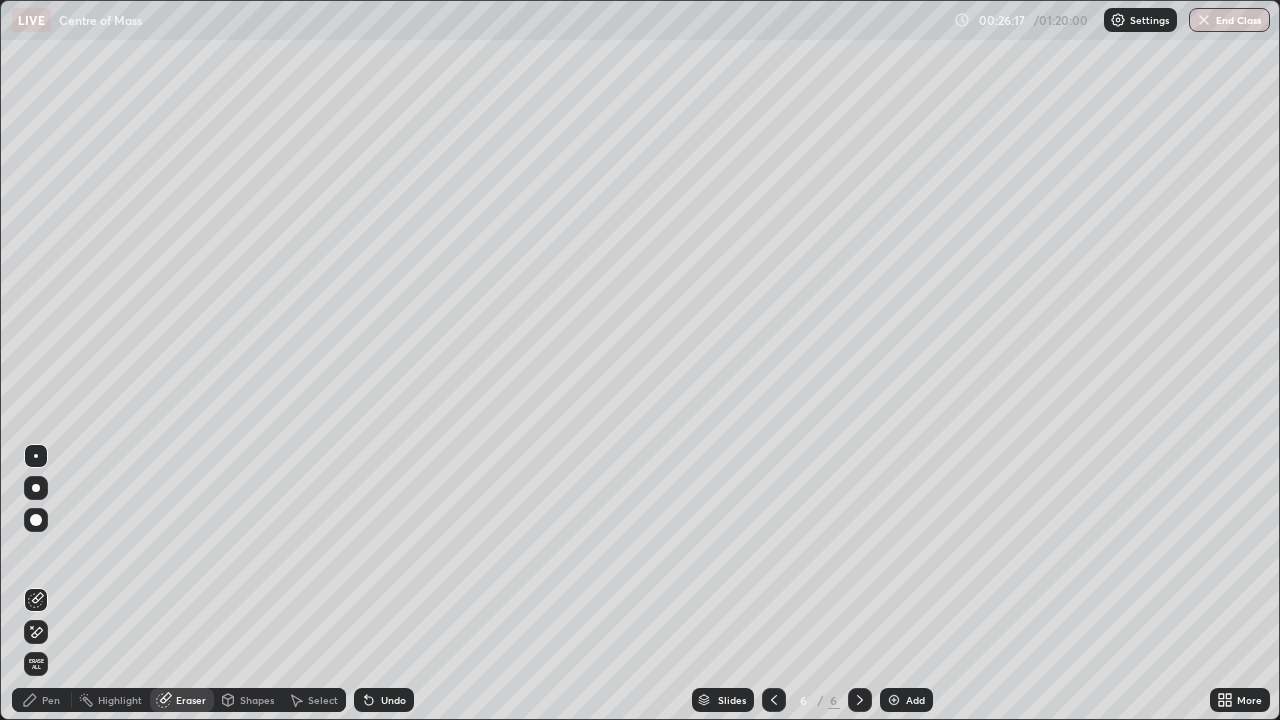 click on "Pen" at bounding box center [51, 700] 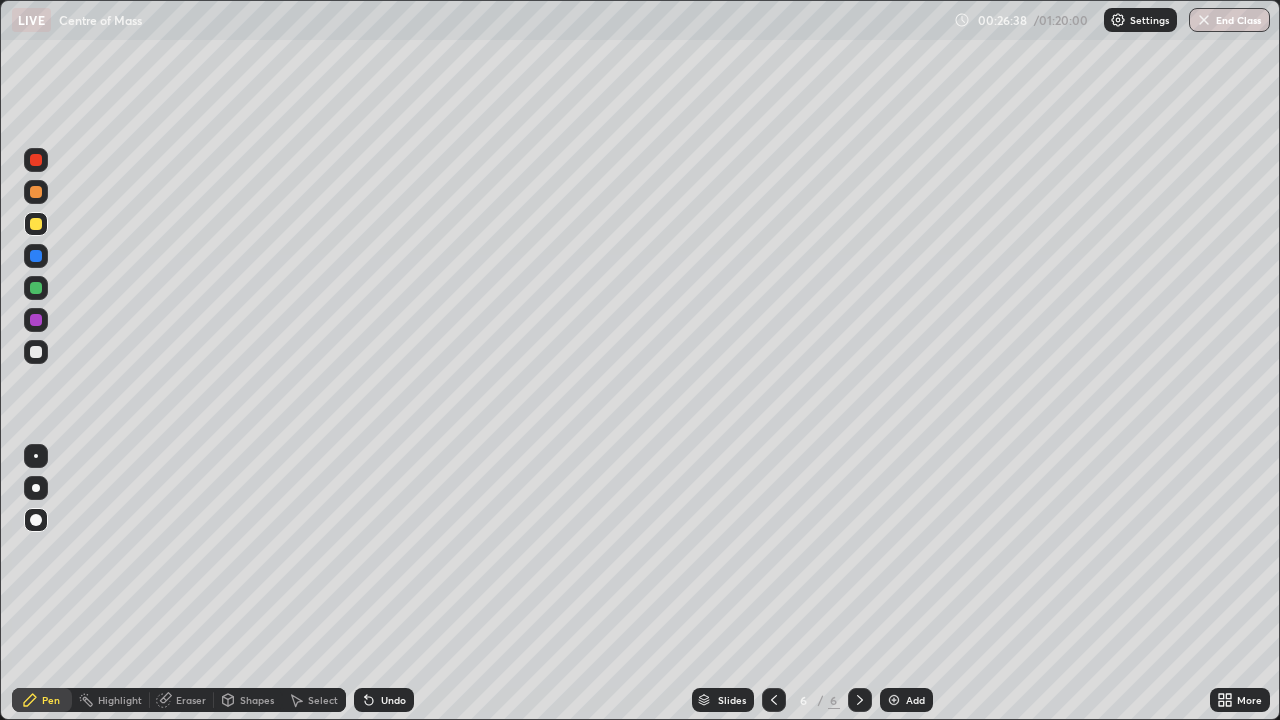 click on "Undo" at bounding box center (393, 700) 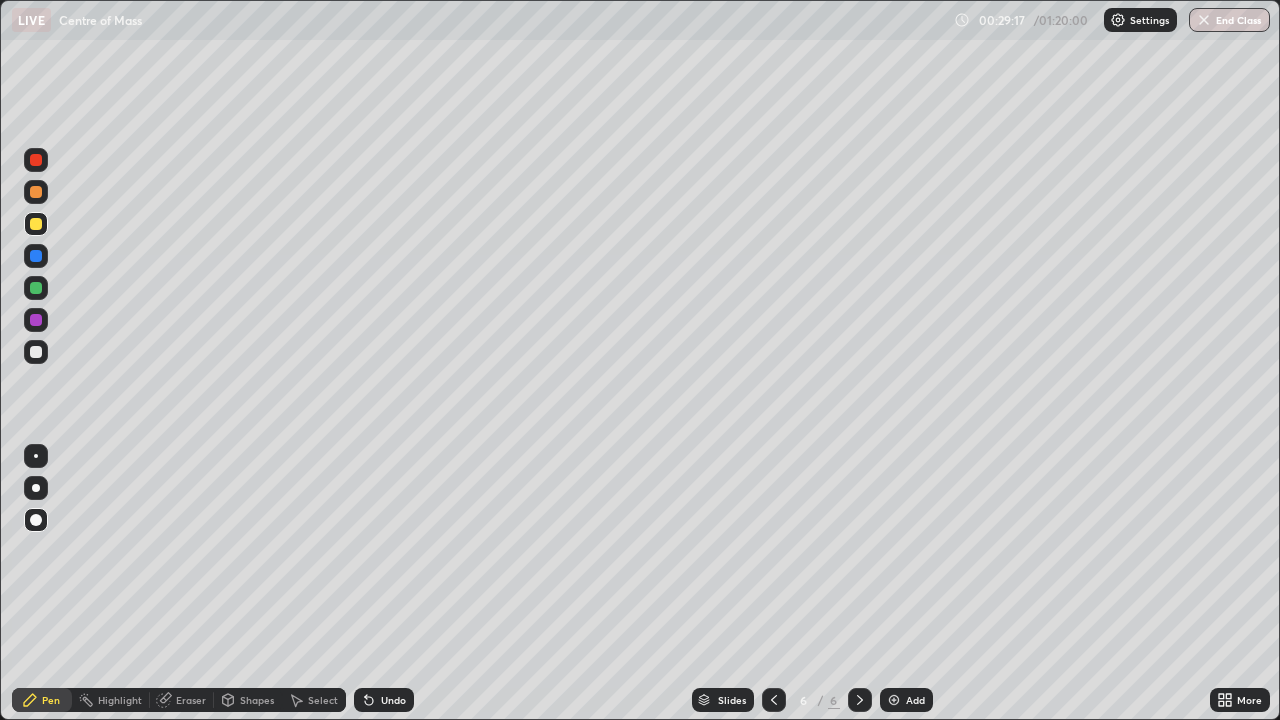 click 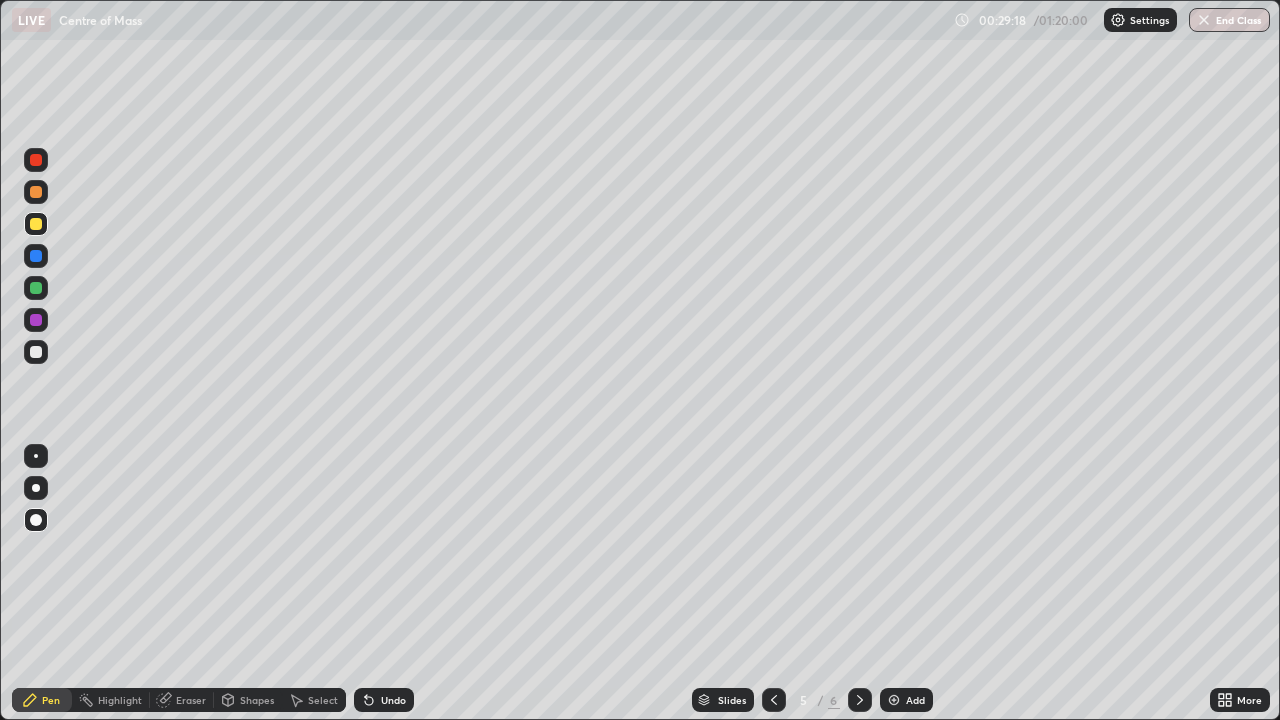 click 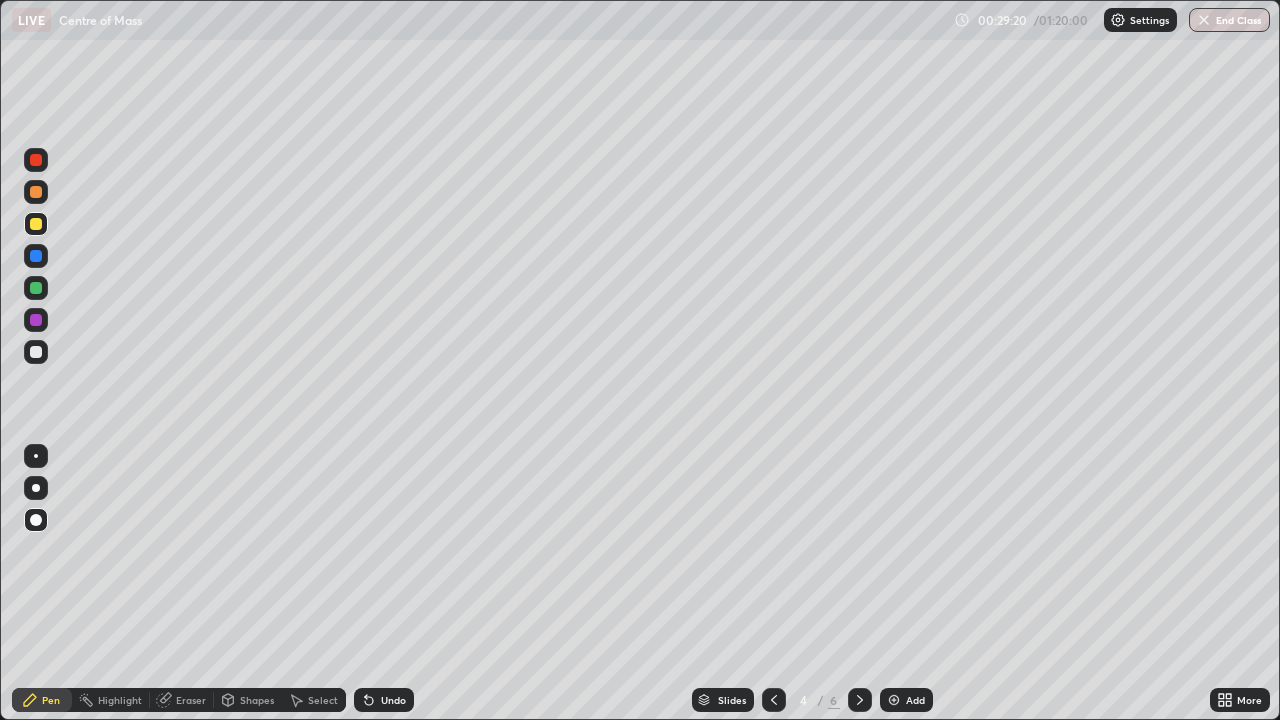click 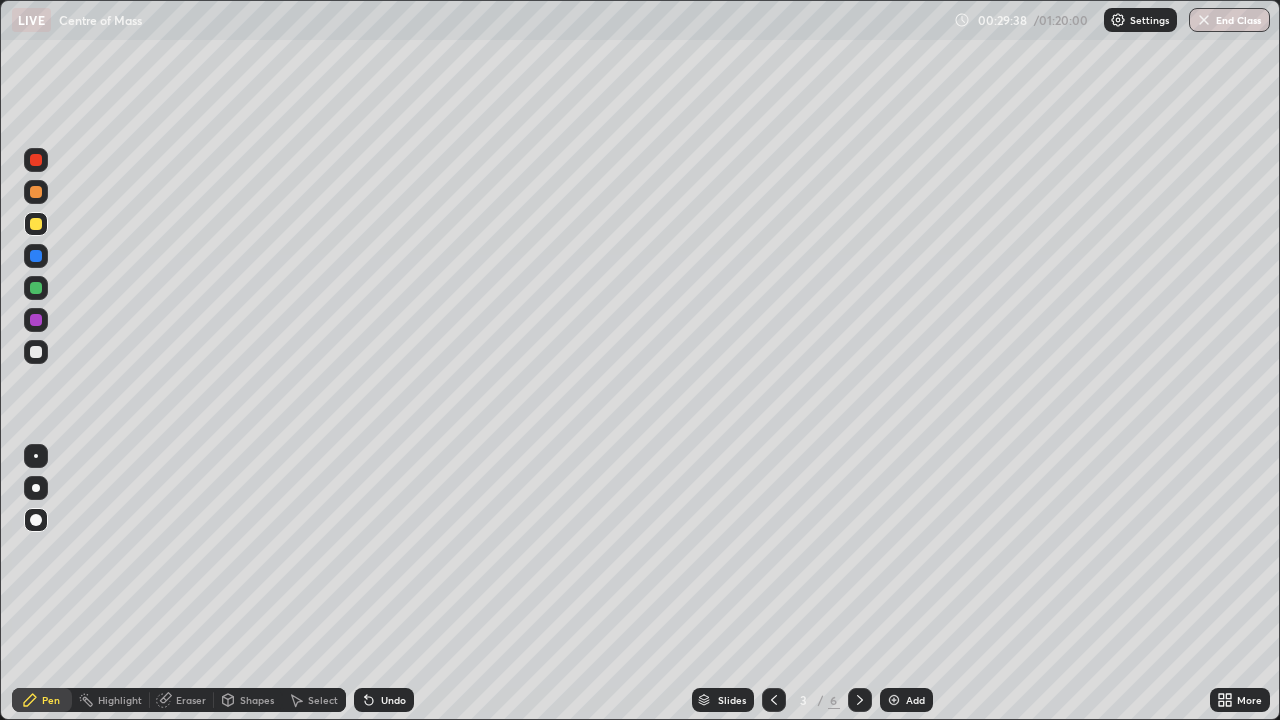 click at bounding box center [894, 700] 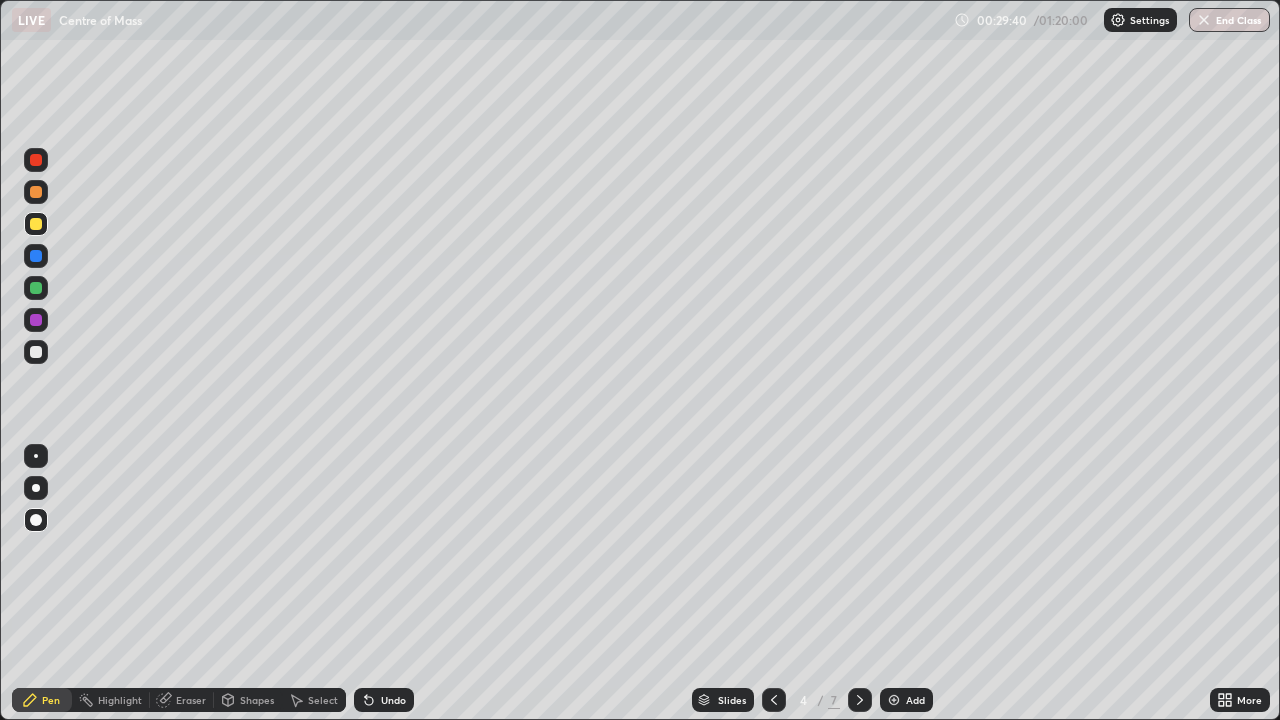 click 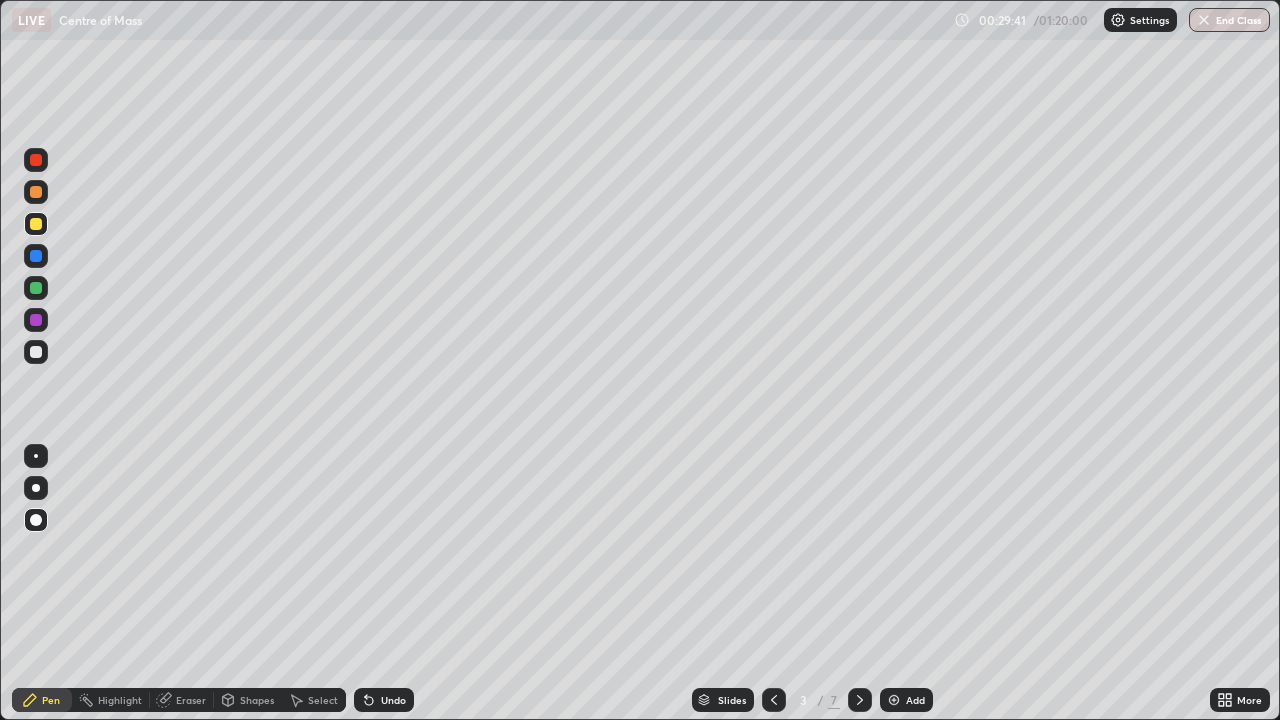 click on "Select" at bounding box center [323, 700] 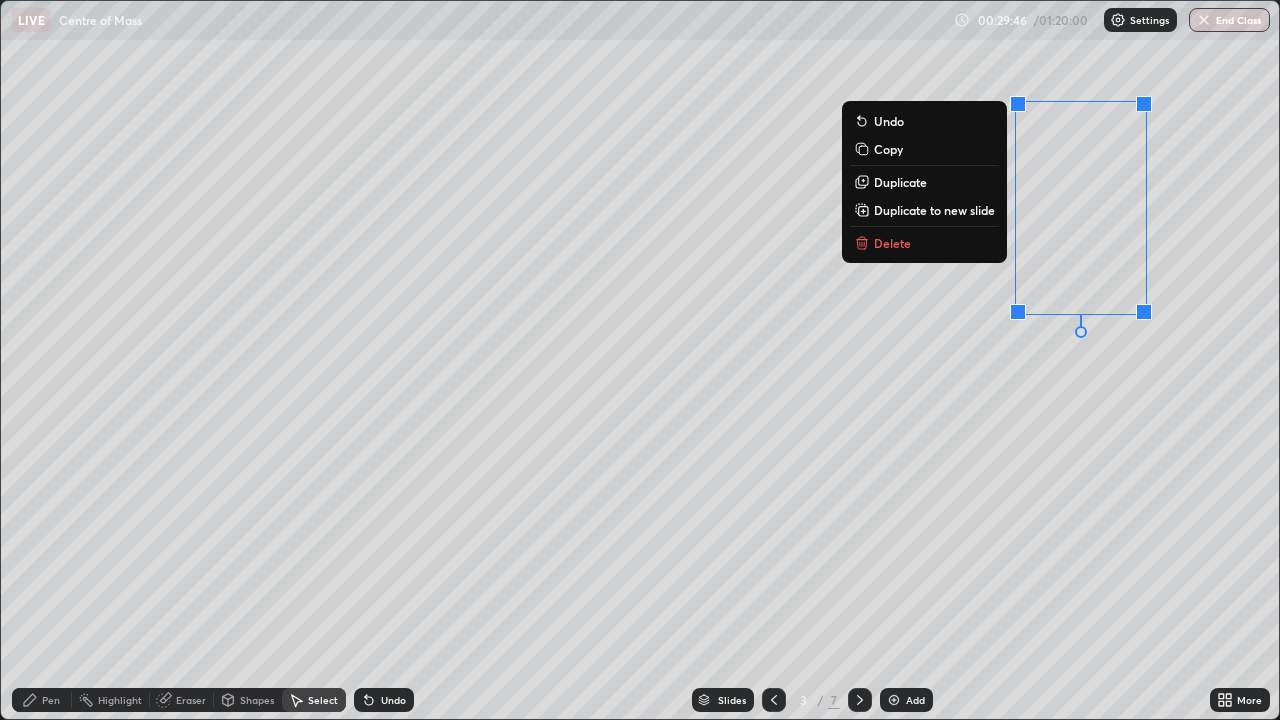 click on "Duplicate to new slide" at bounding box center (934, 210) 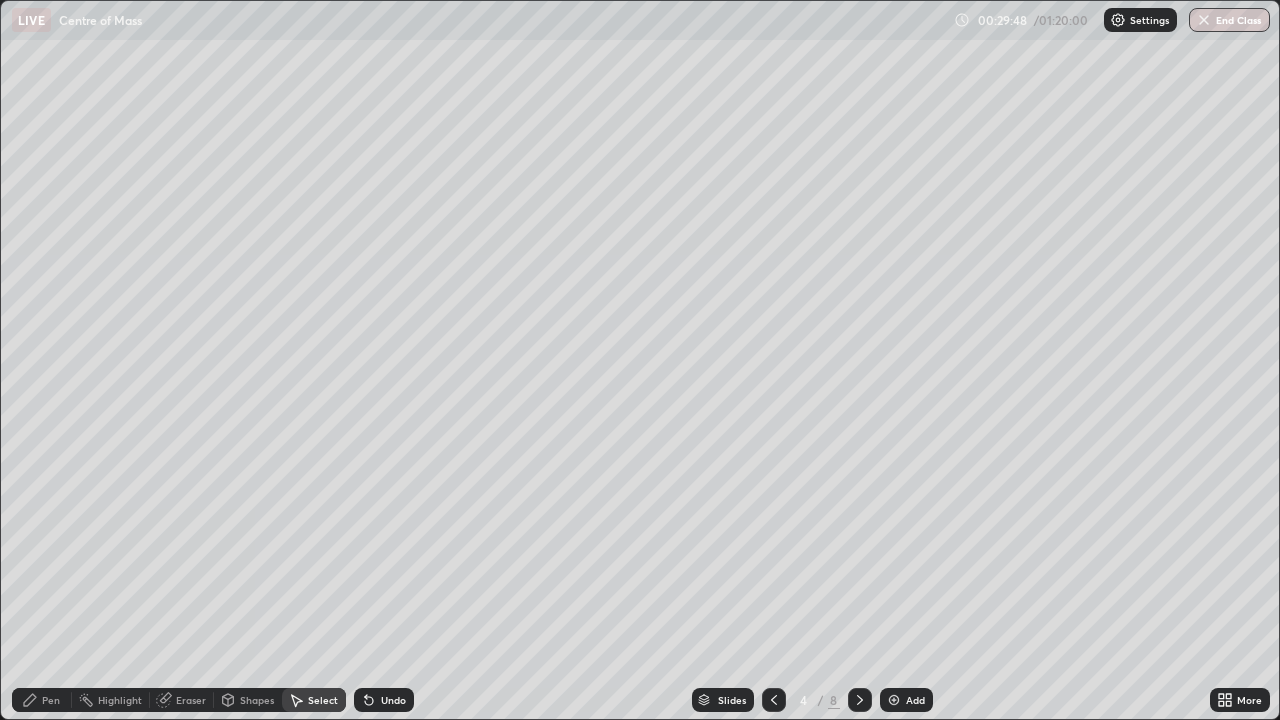 click on "Pen" at bounding box center [51, 700] 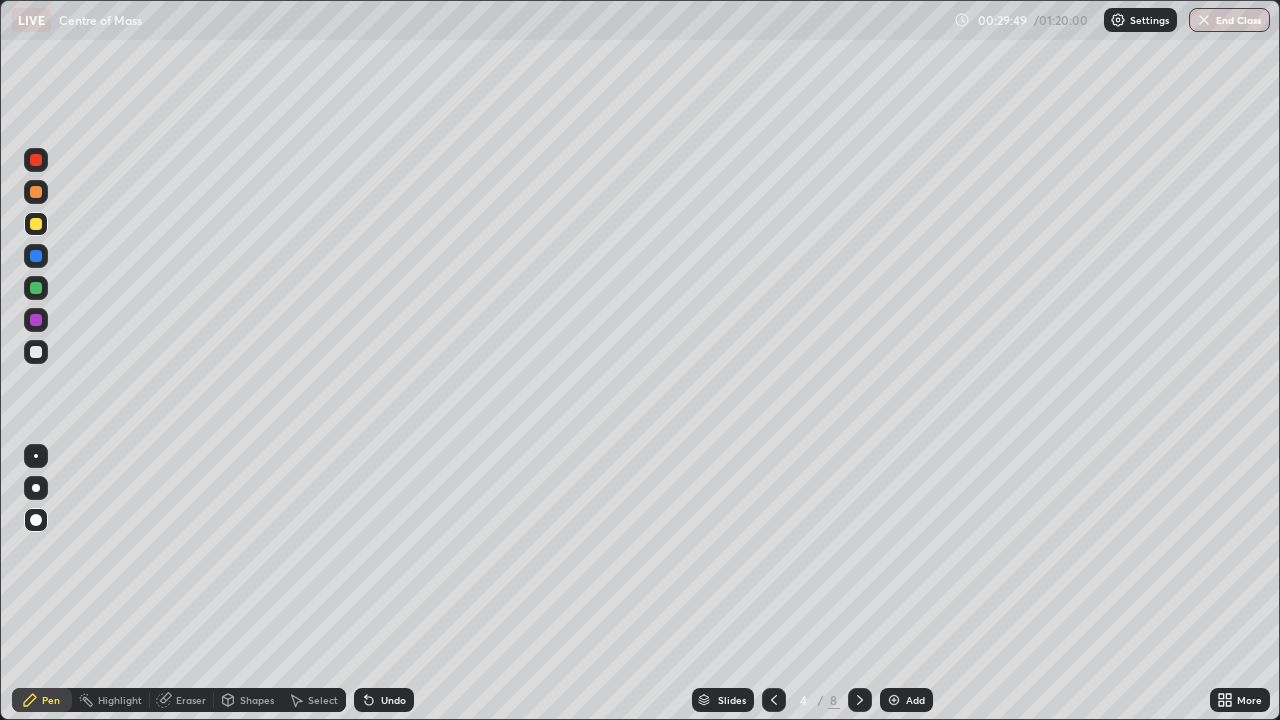click at bounding box center [36, 352] 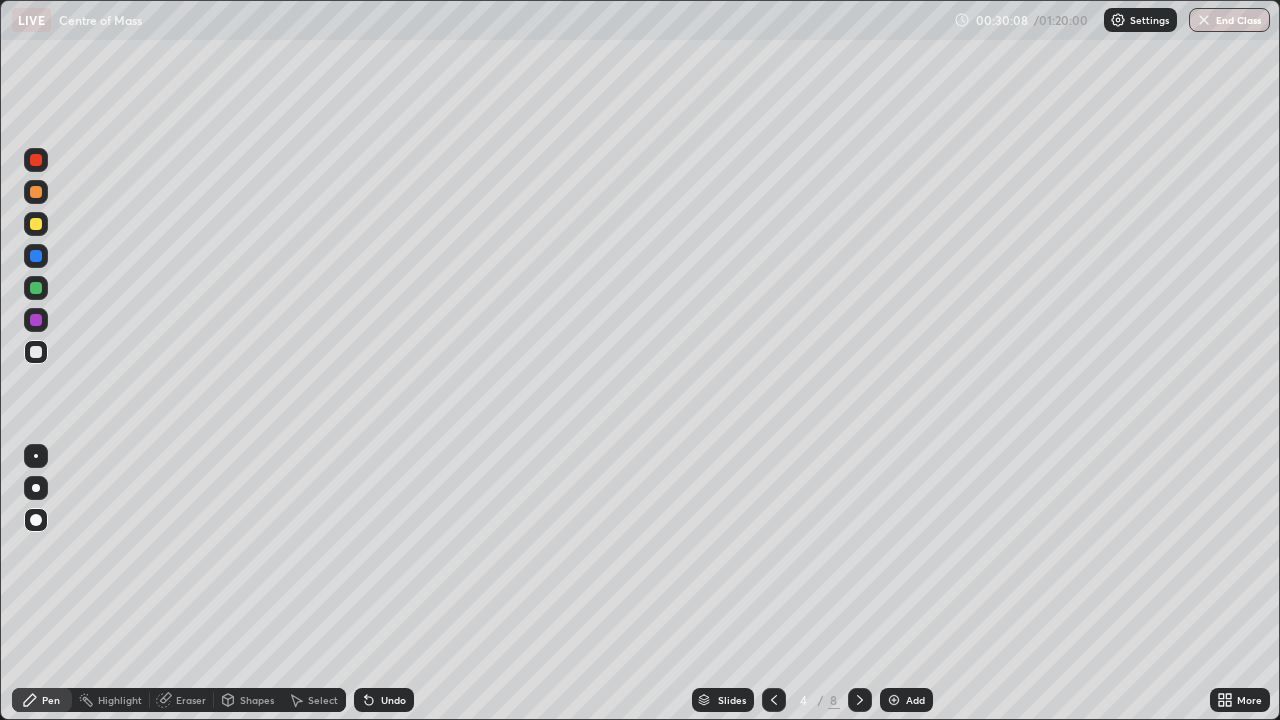 click on "Undo" at bounding box center (393, 700) 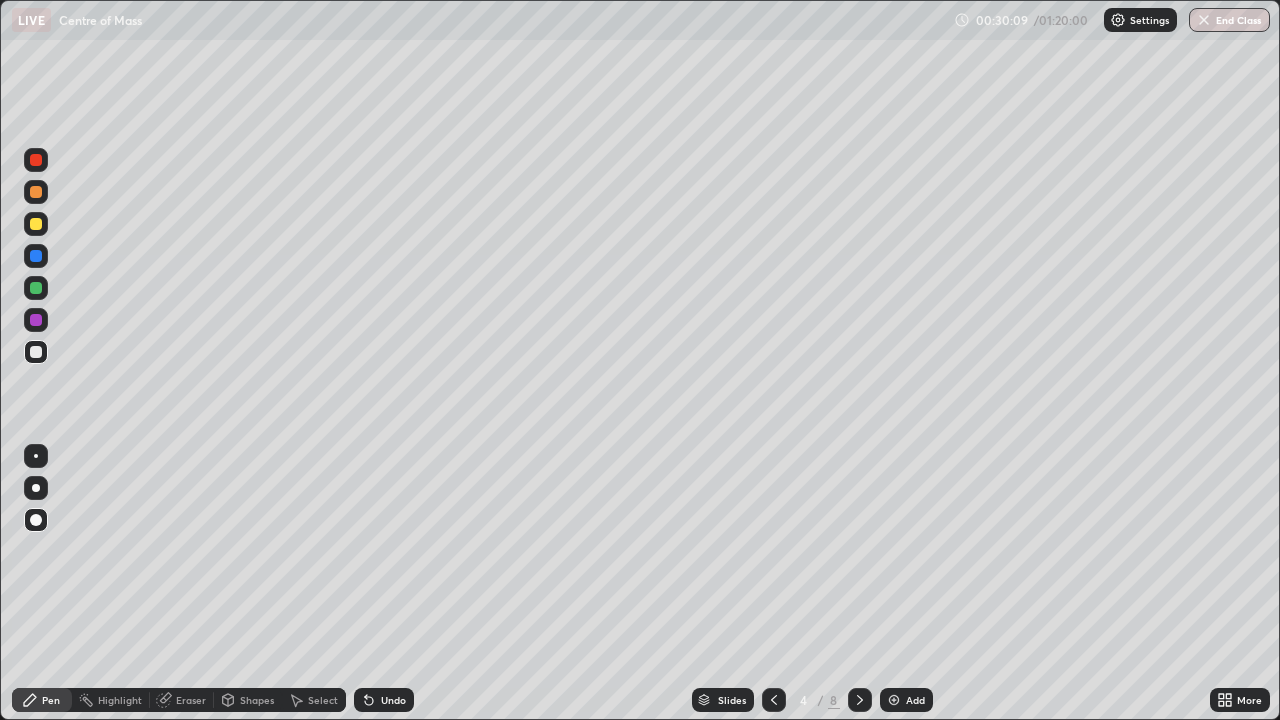 click on "Undo" at bounding box center (393, 700) 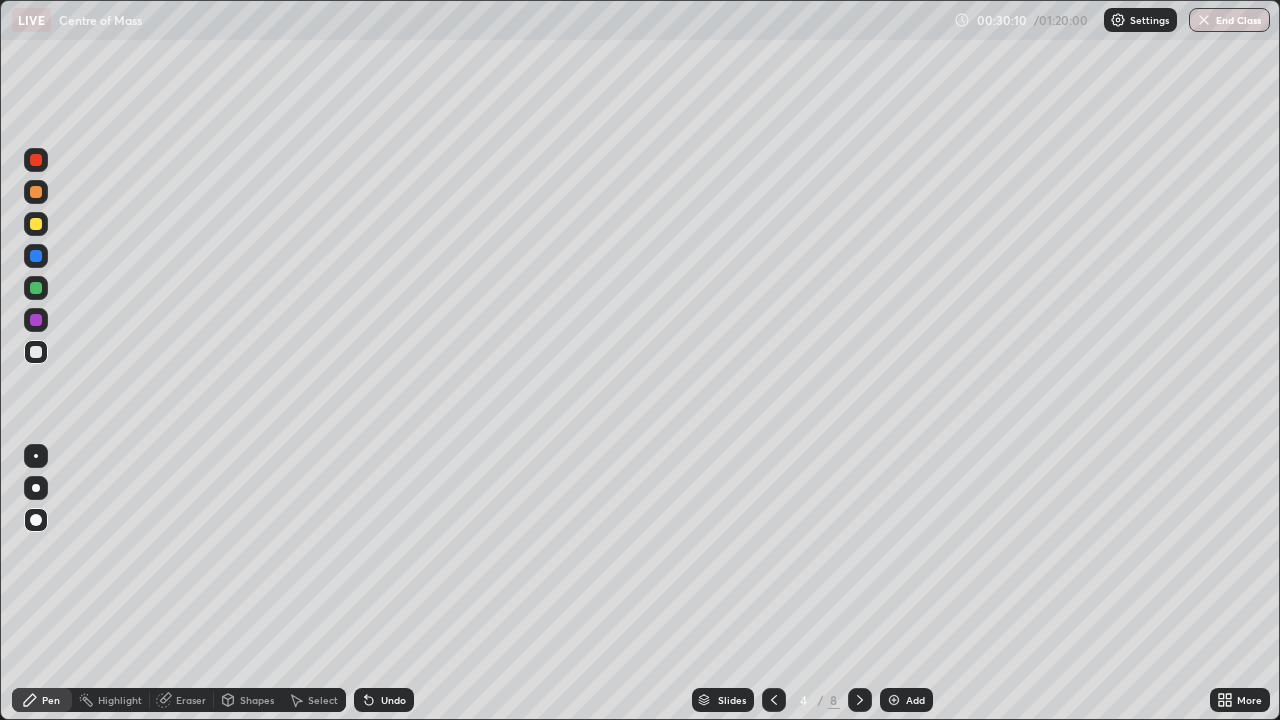 click on "Undo" at bounding box center [384, 700] 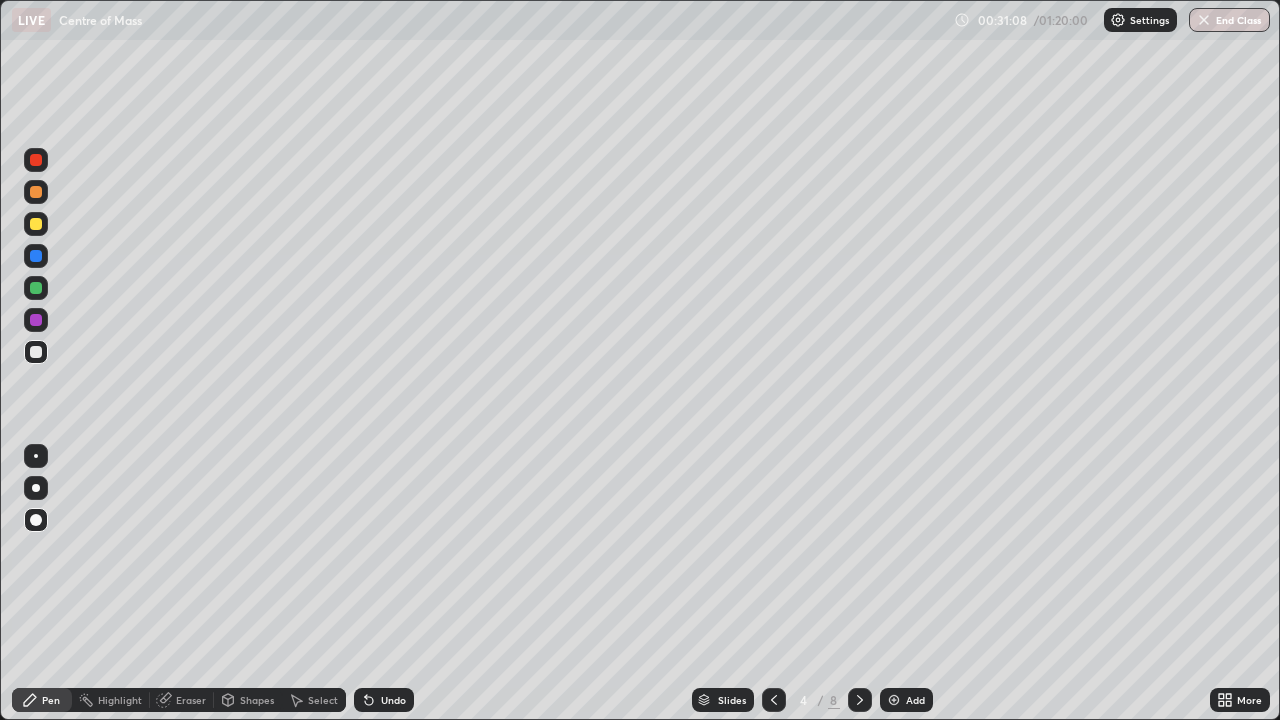 click on "Undo" at bounding box center [393, 700] 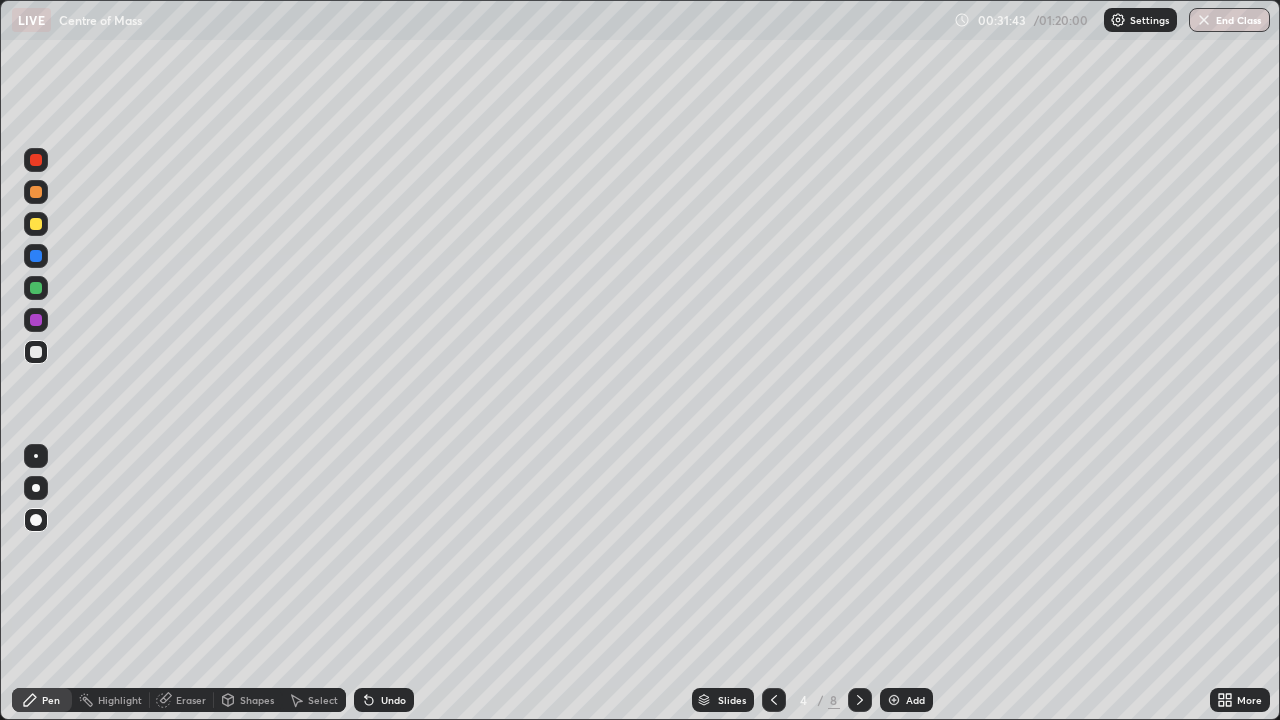 click 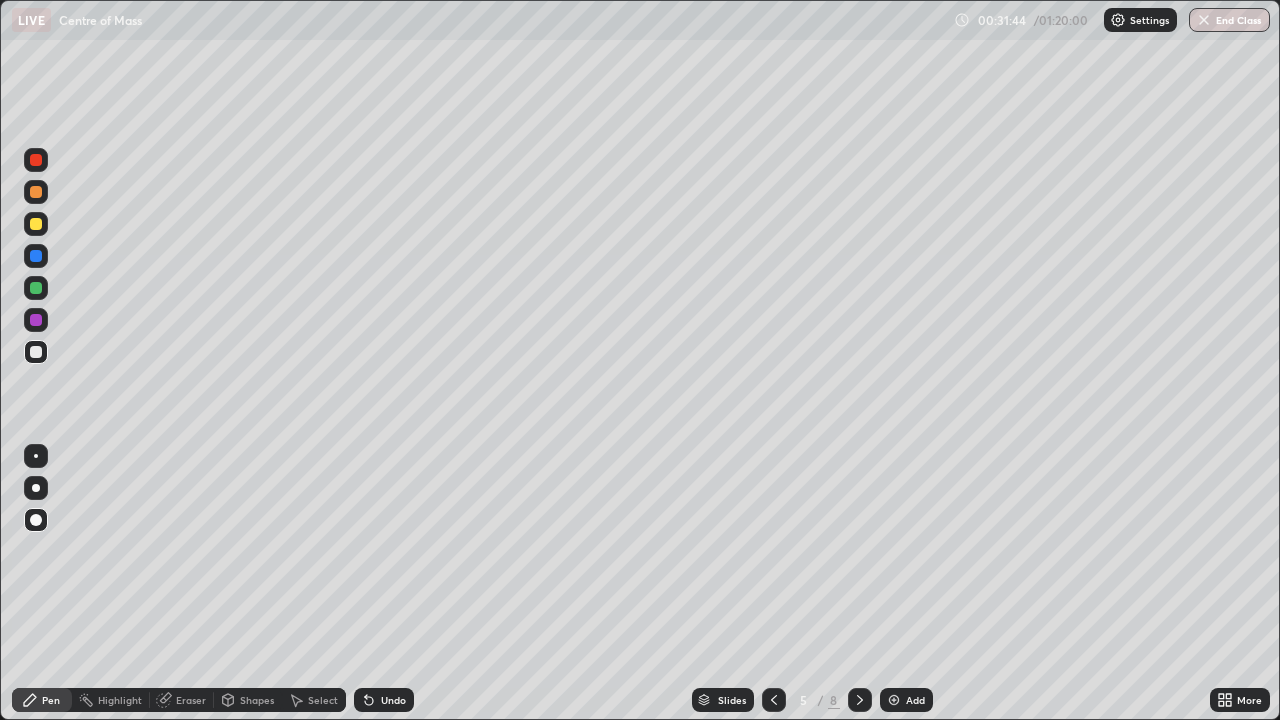 click 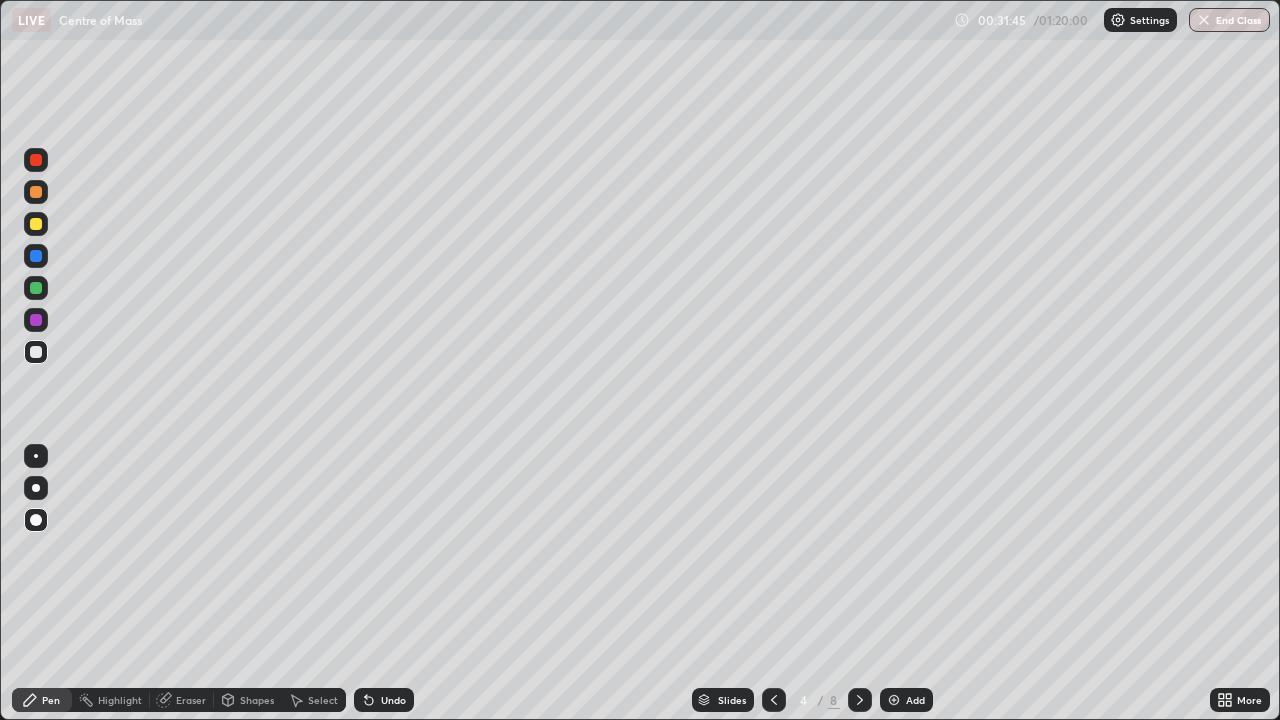 click 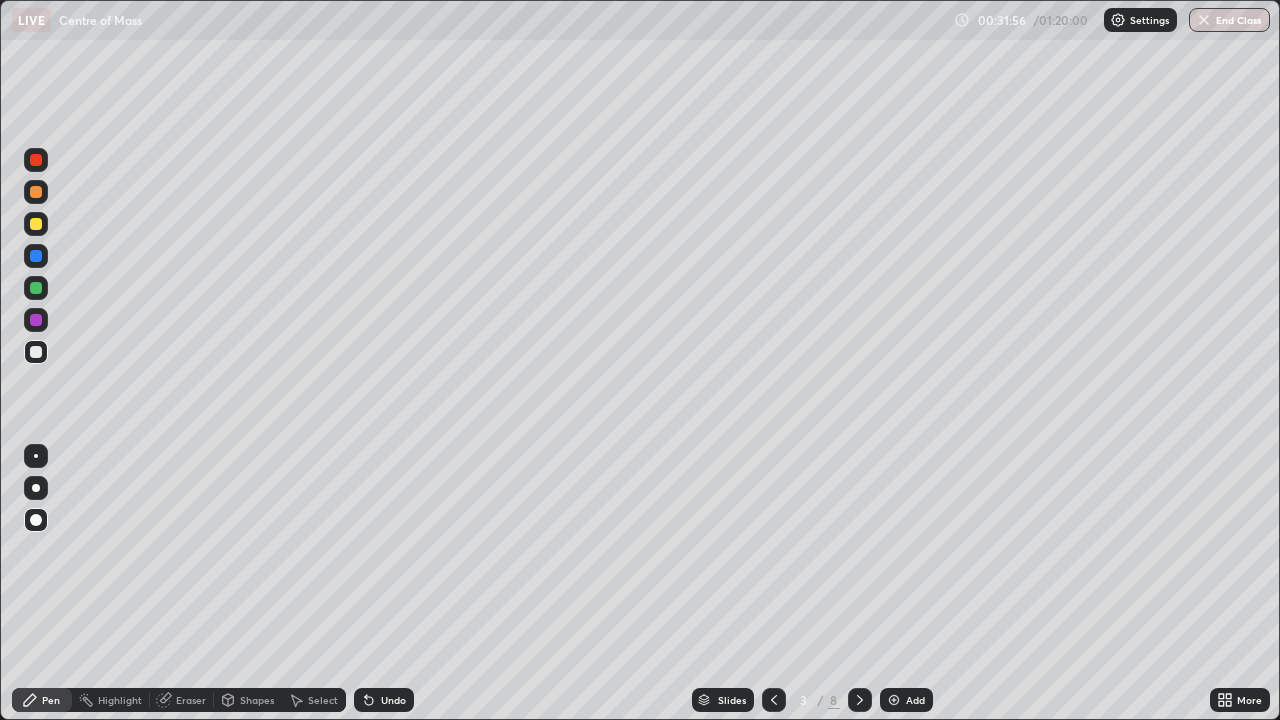 click 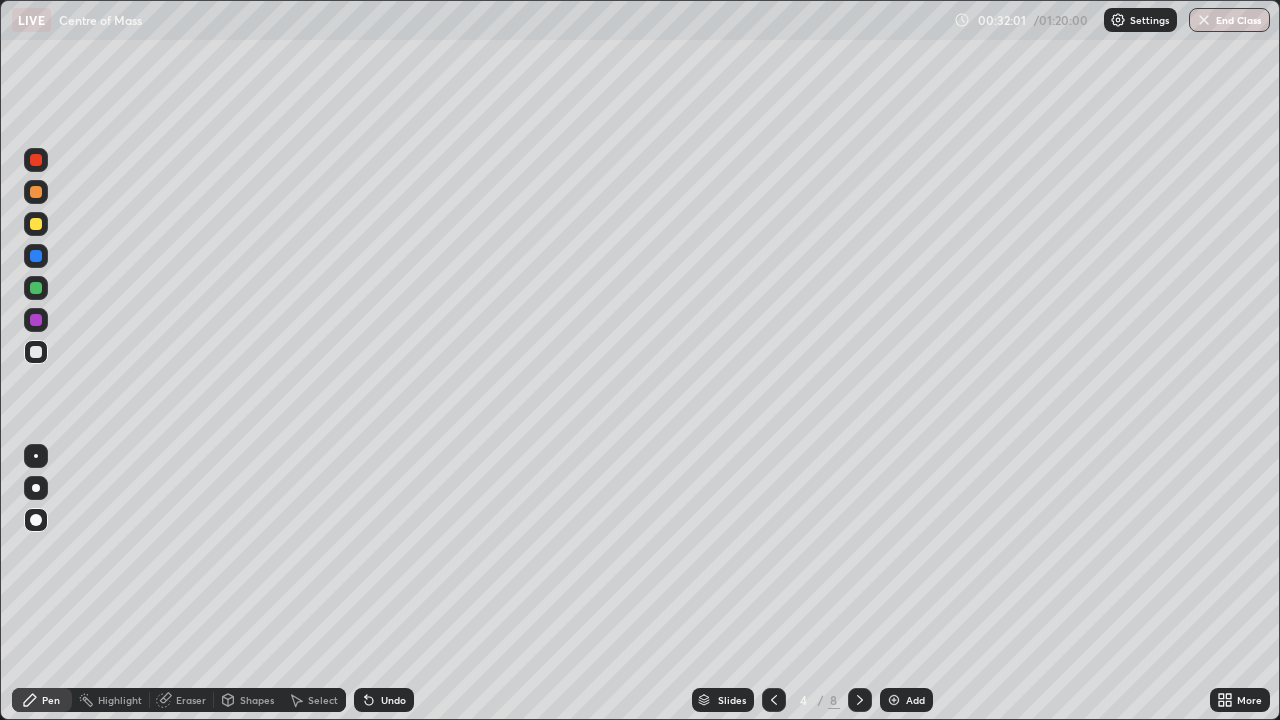 click 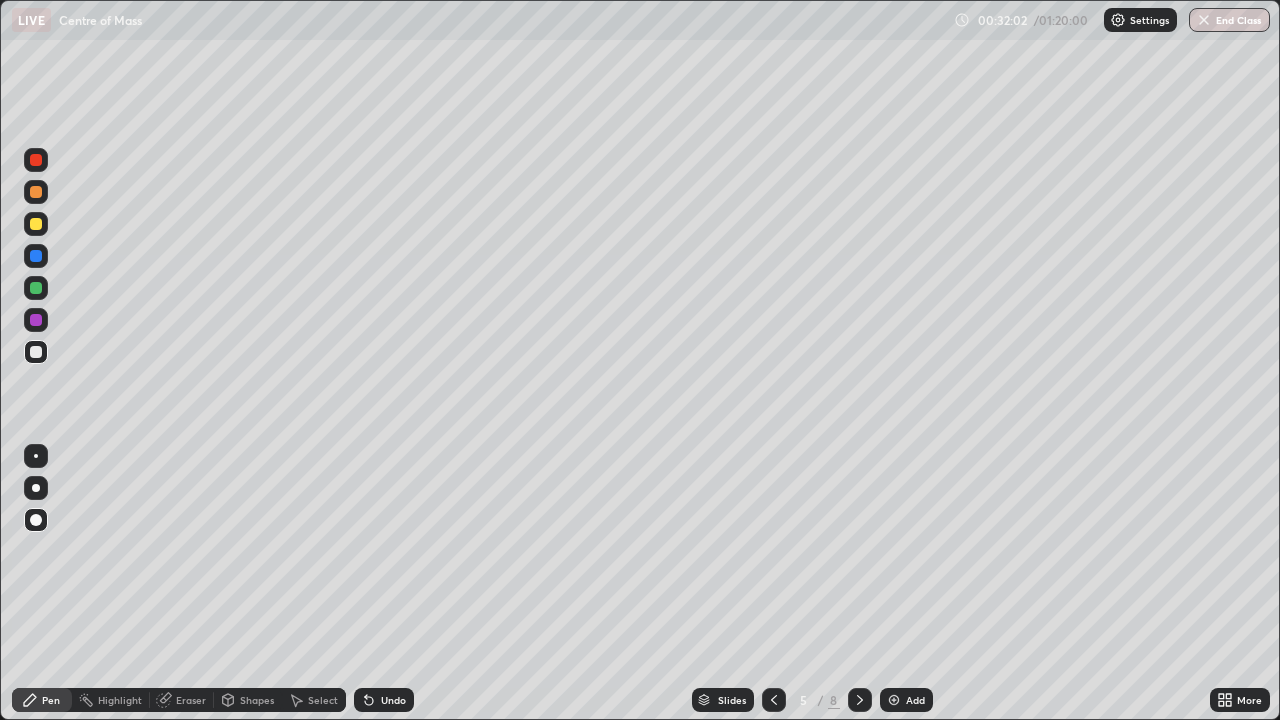 click 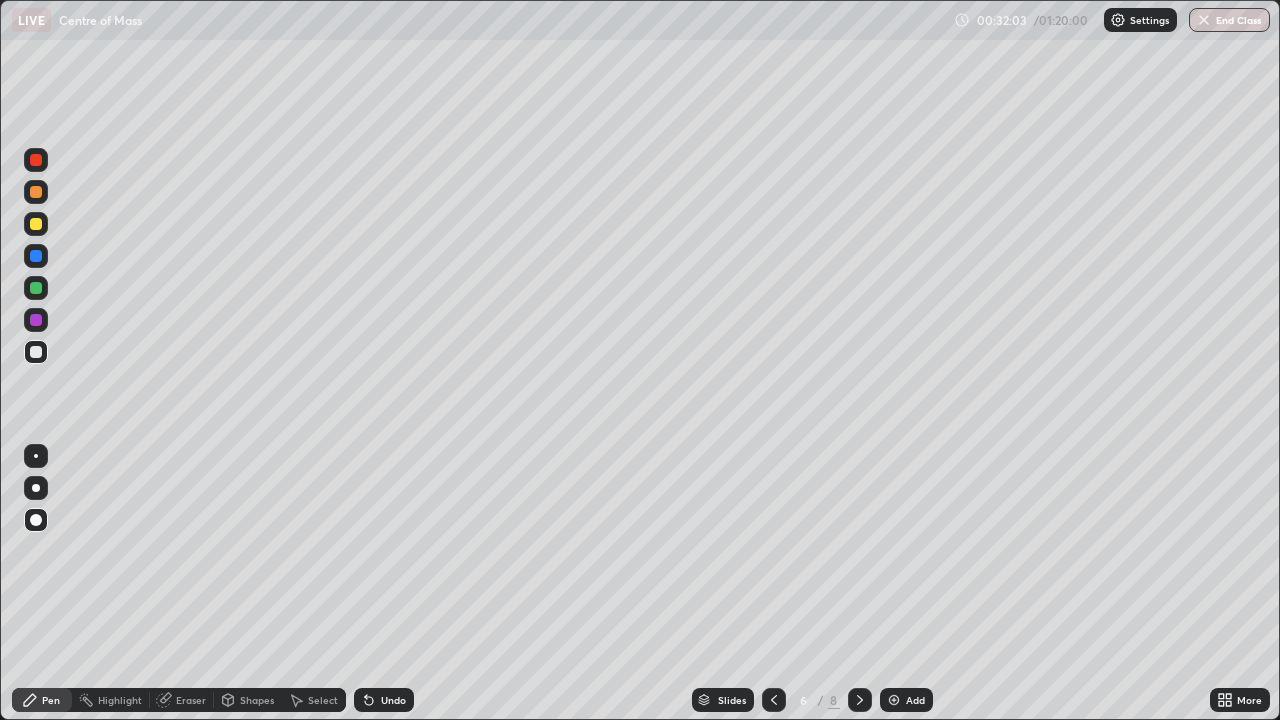 click 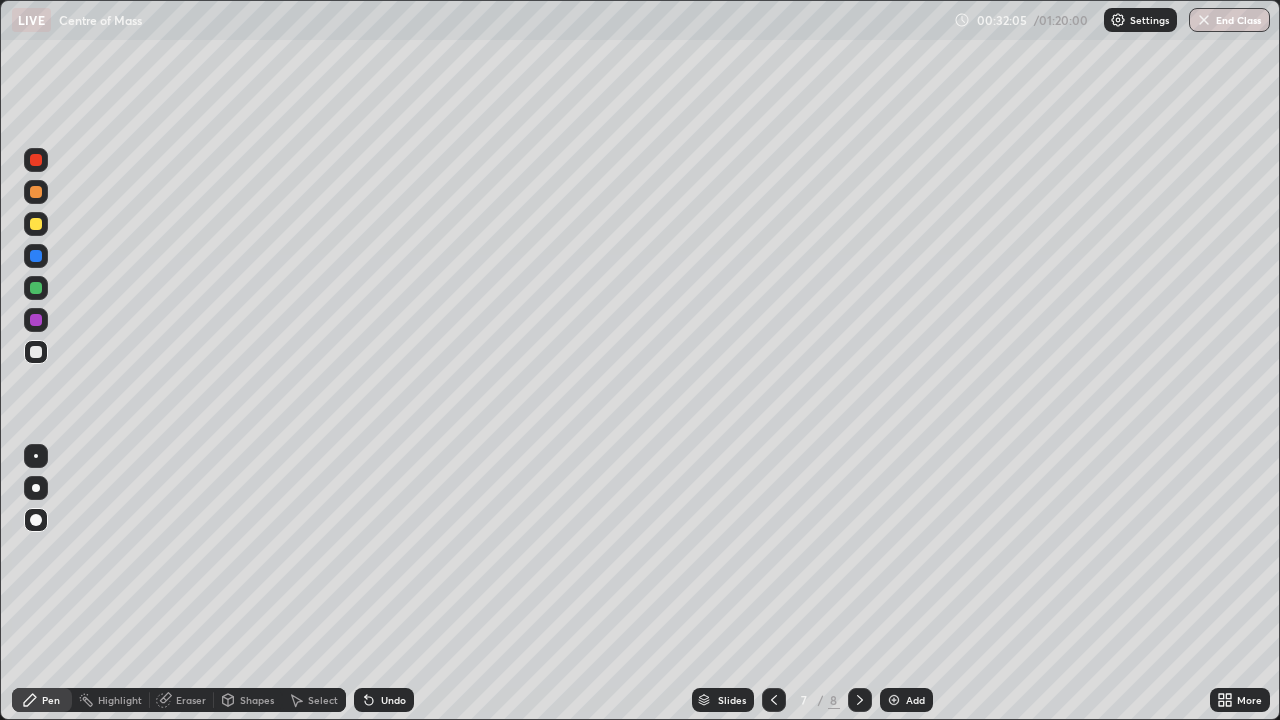 click 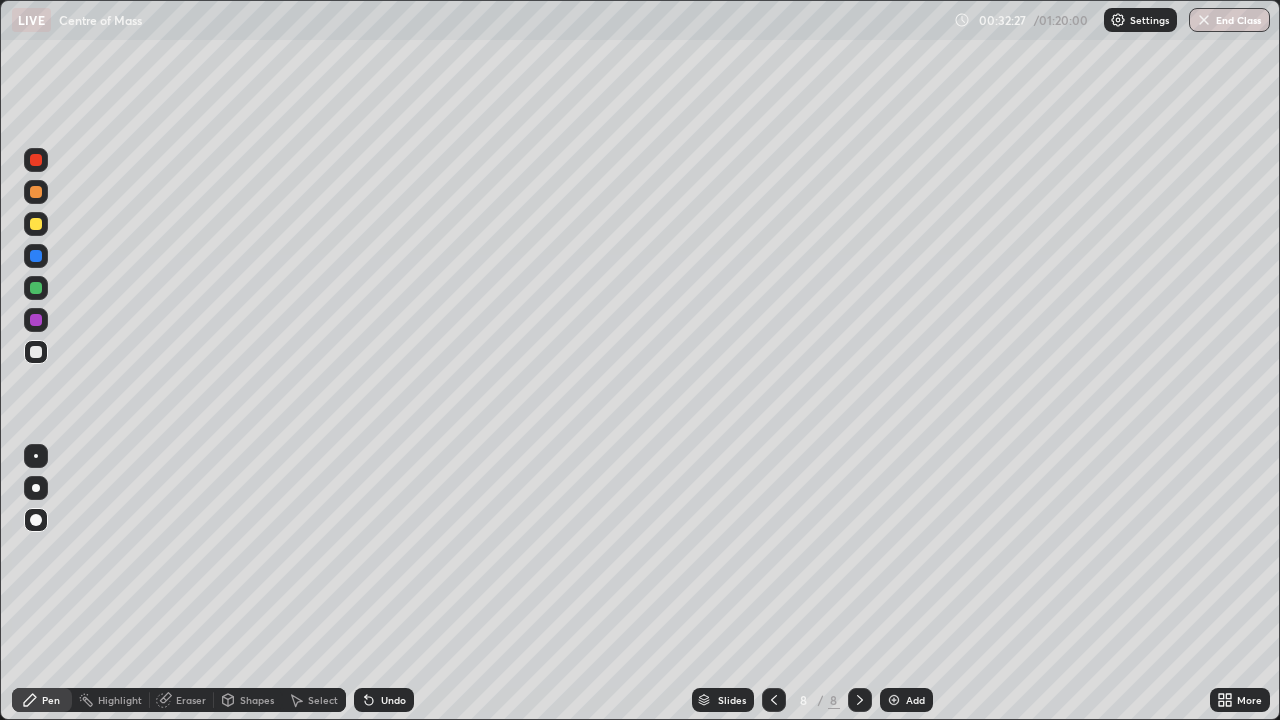 click at bounding box center [36, 256] 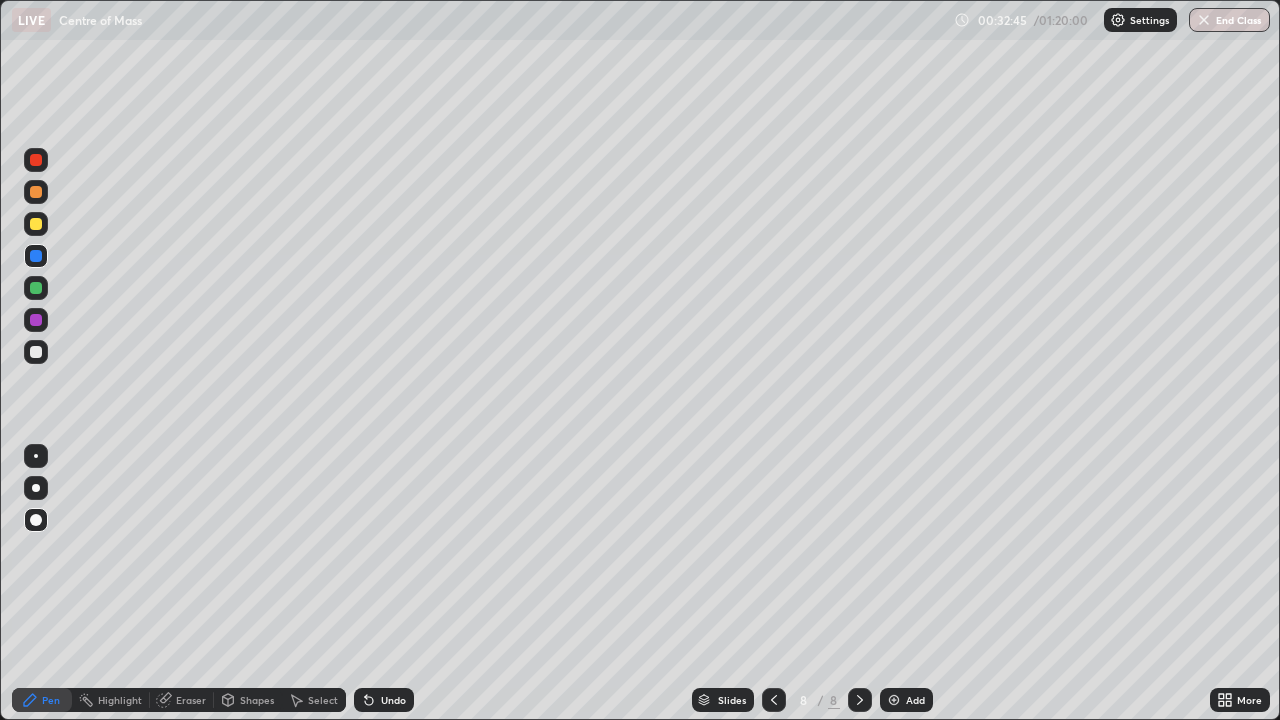 click on "Eraser" at bounding box center [191, 700] 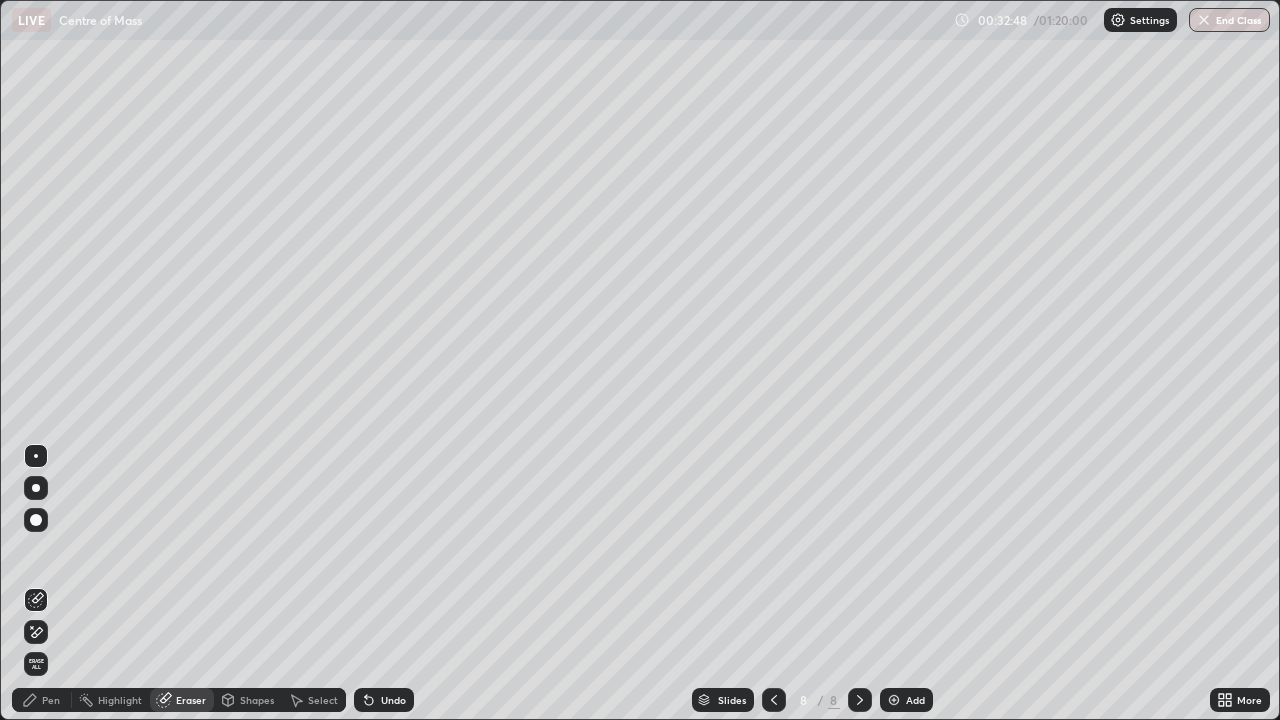 click on "Pen" at bounding box center [51, 700] 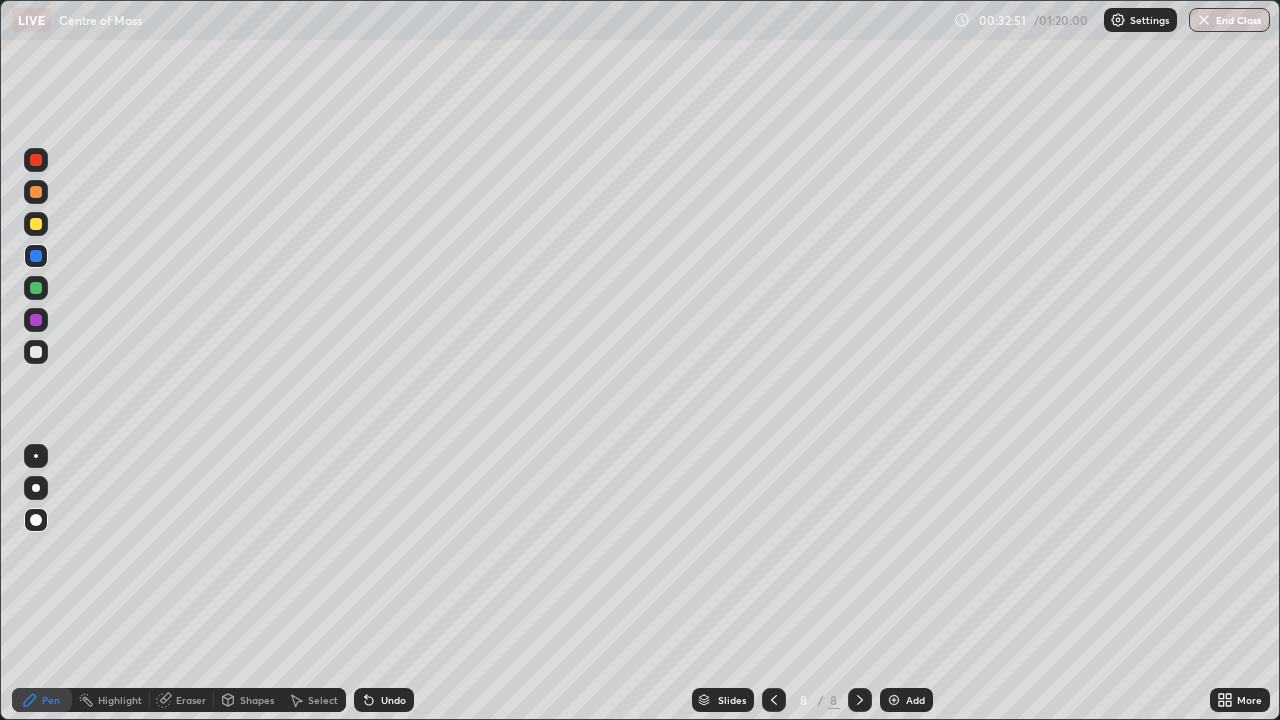 click on "Eraser" at bounding box center [182, 700] 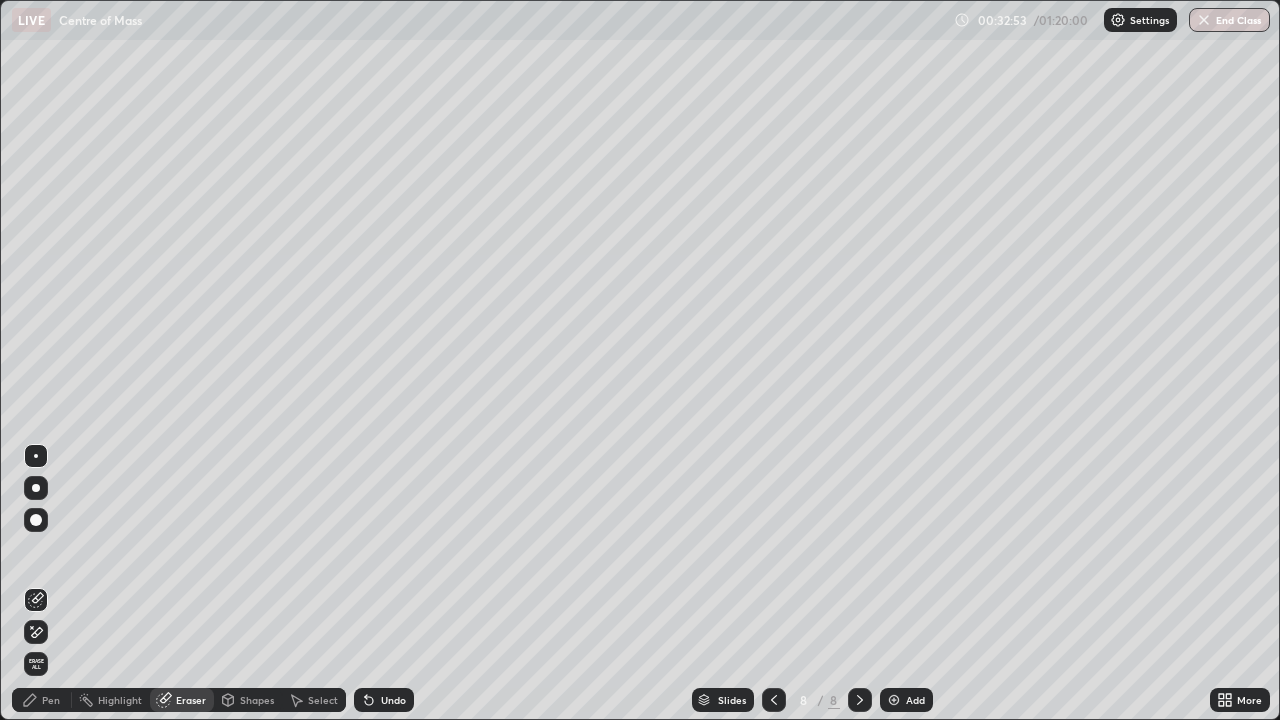 click 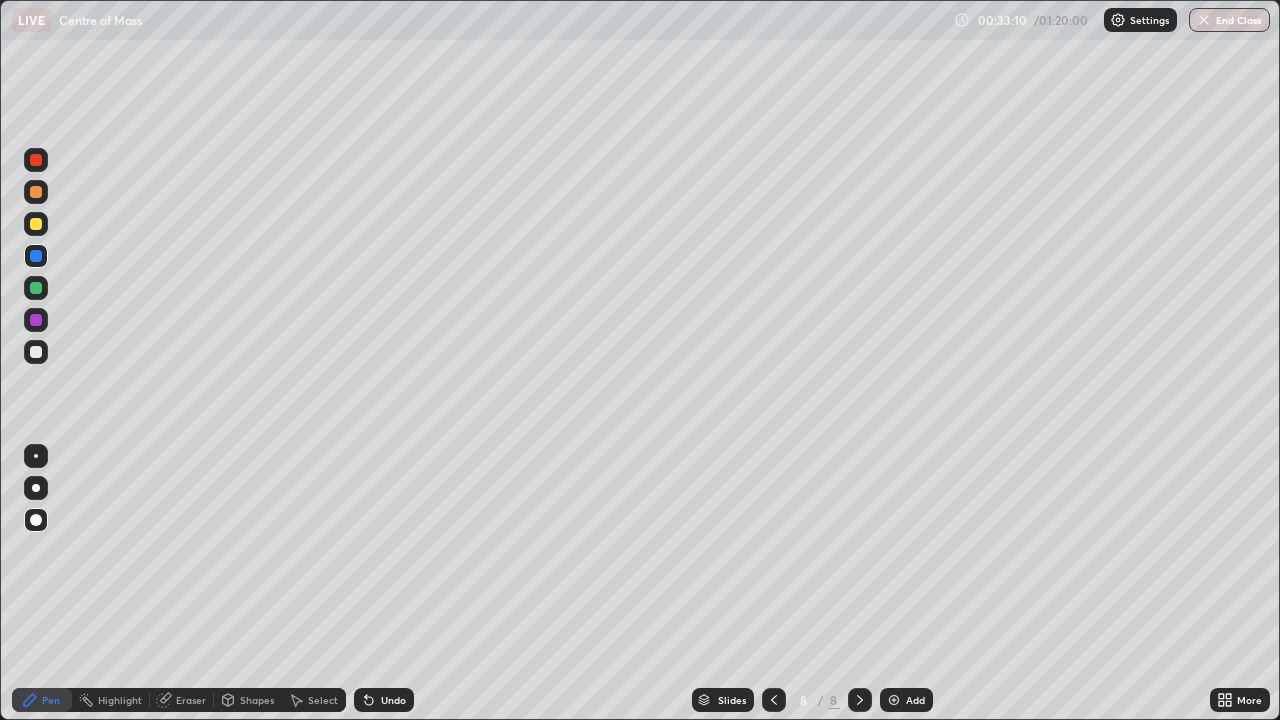 click at bounding box center [36, 320] 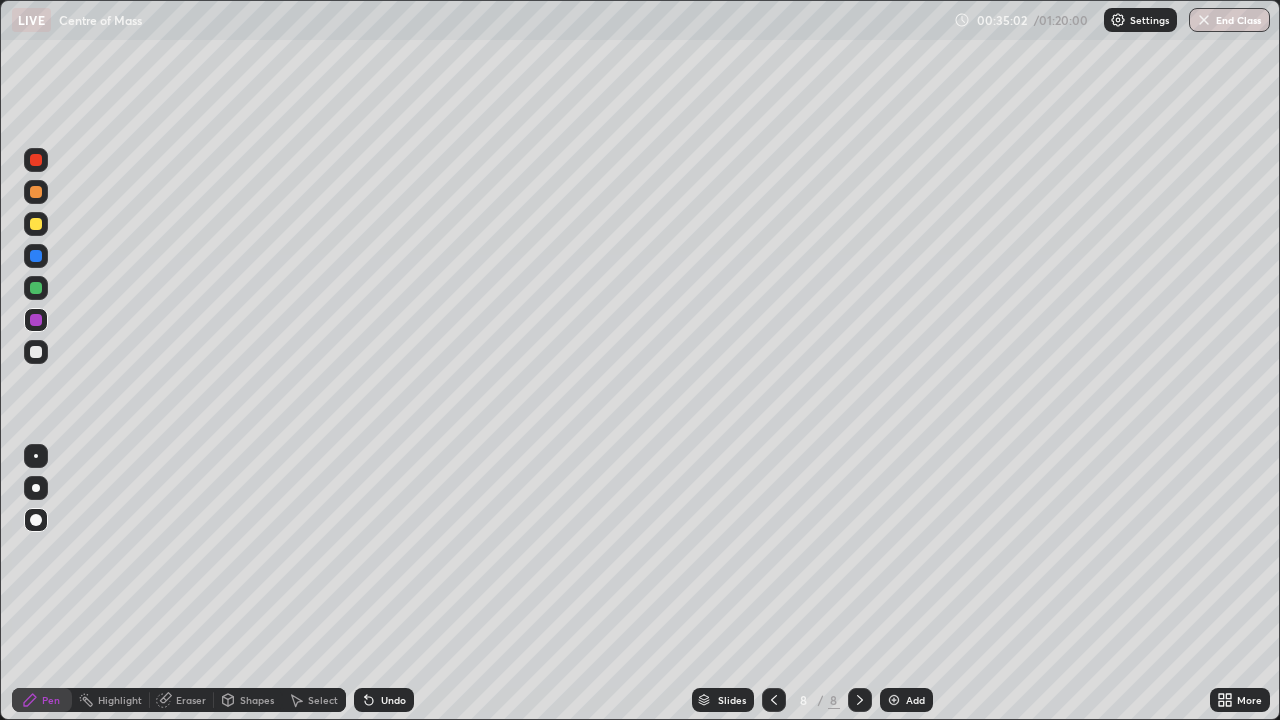 click 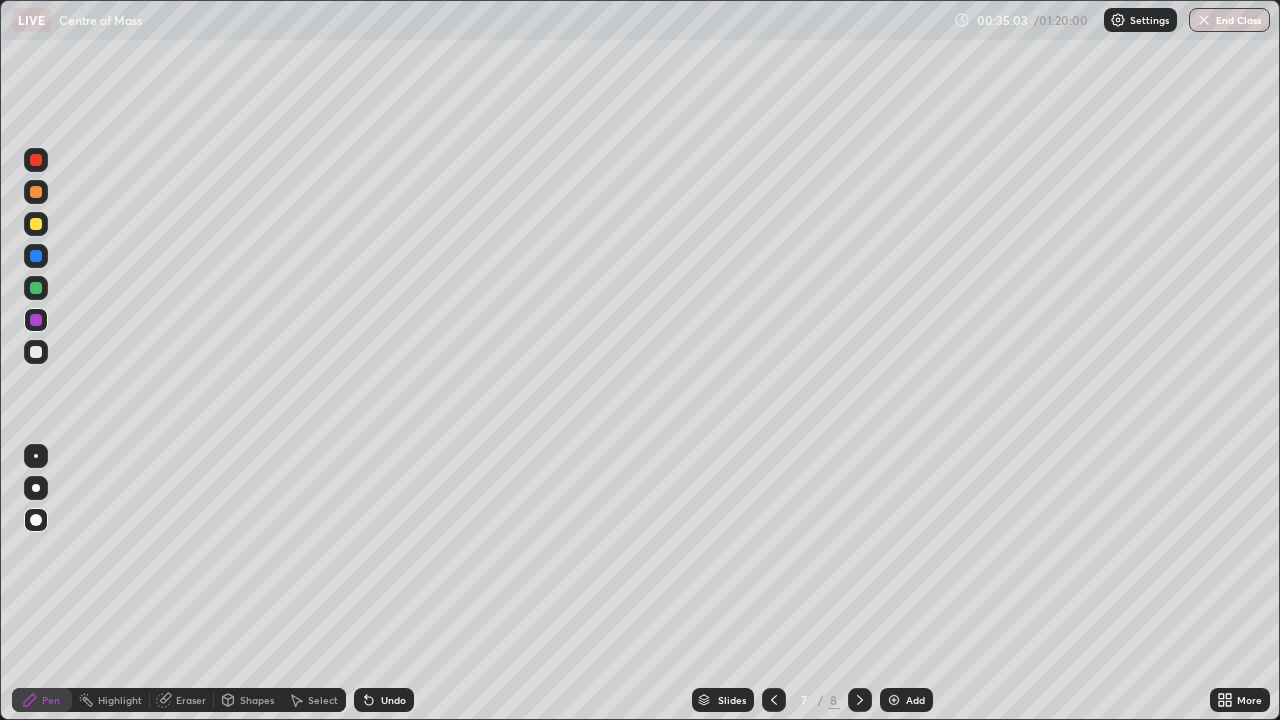 click 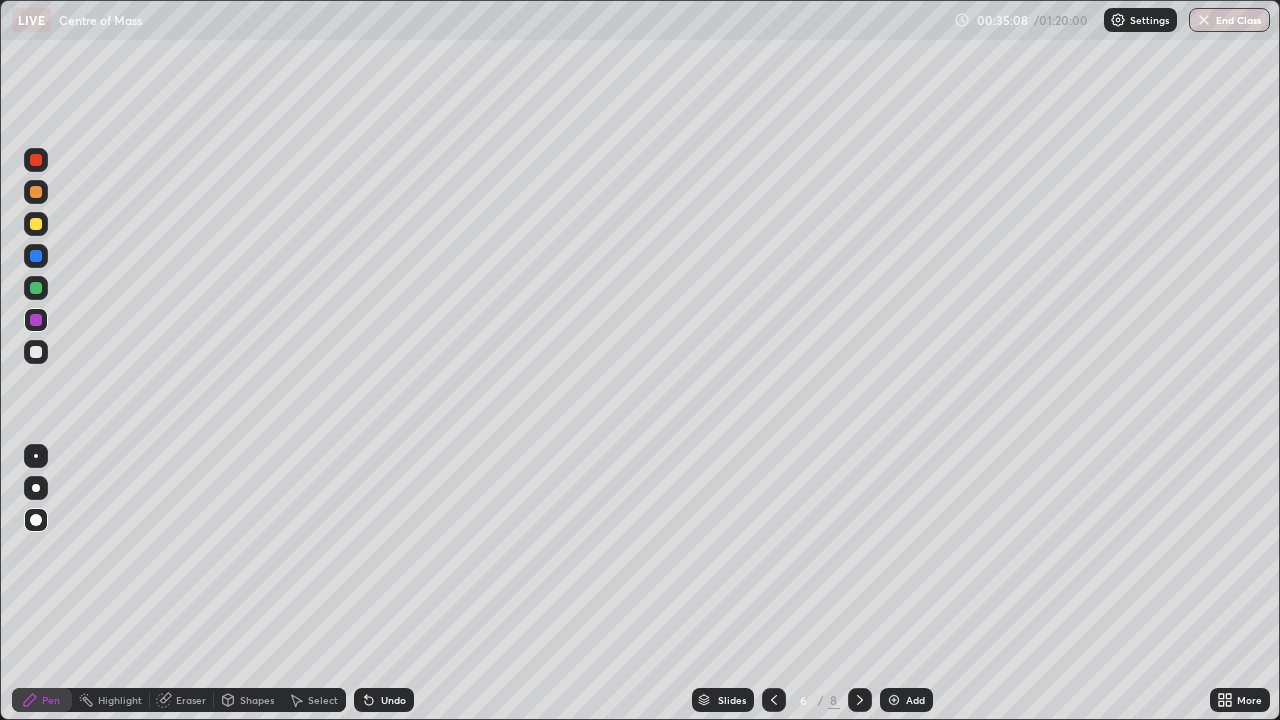 click at bounding box center (774, 700) 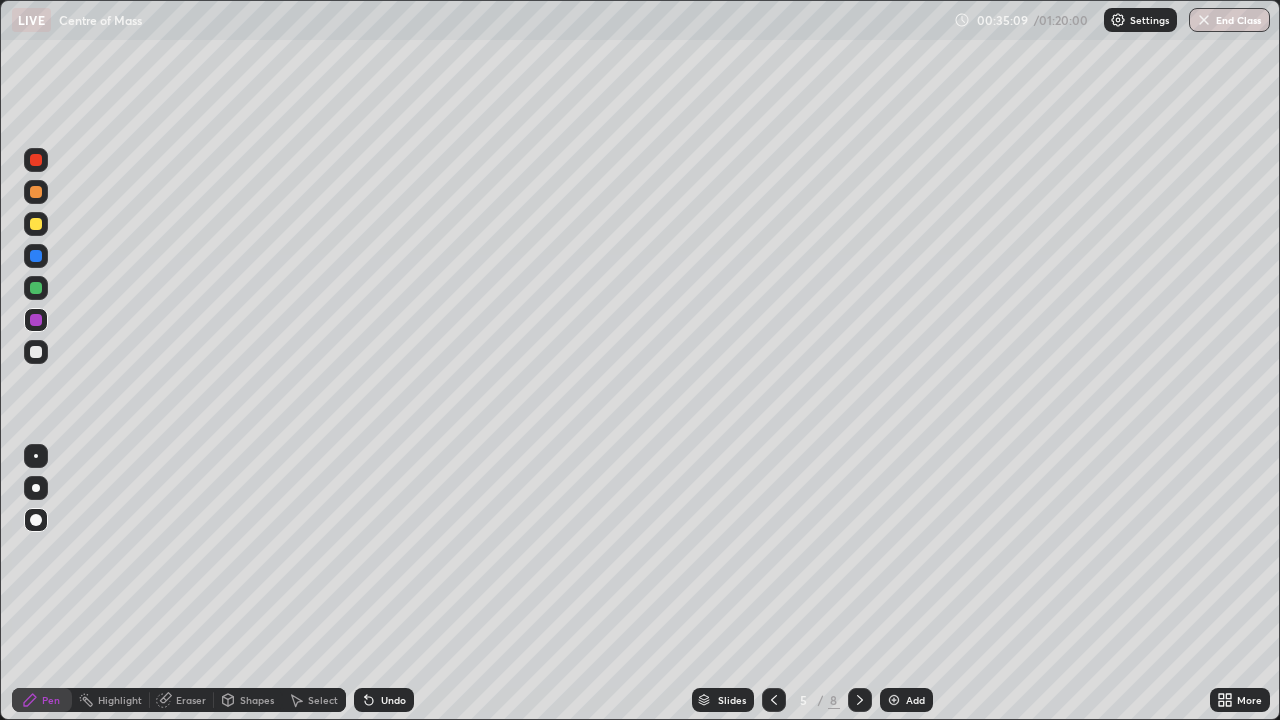 click 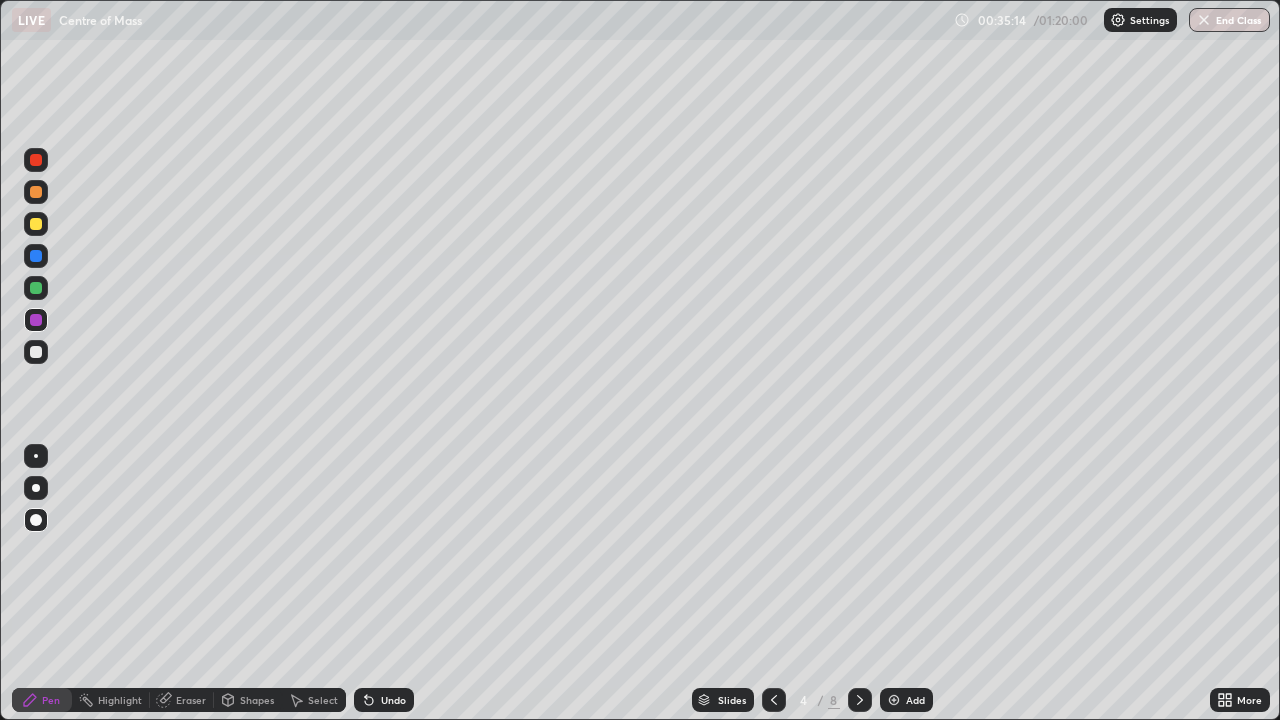 click at bounding box center [36, 352] 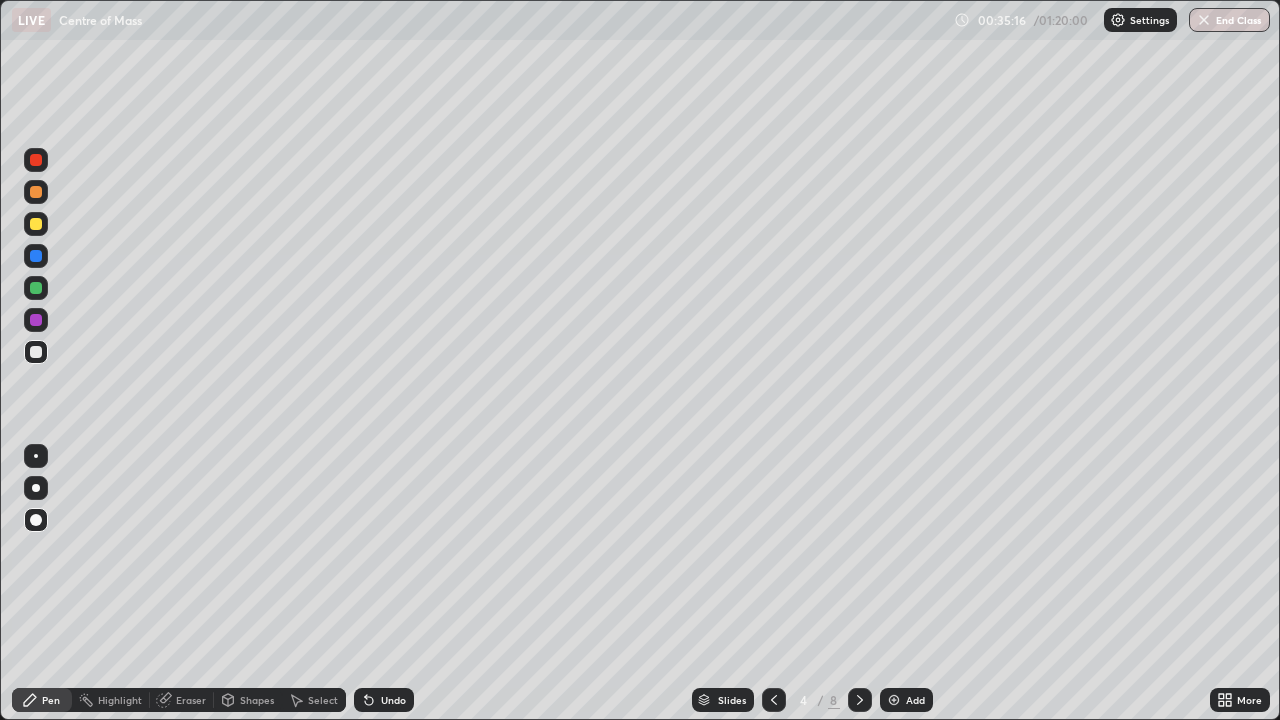 click on "Eraser" at bounding box center (191, 700) 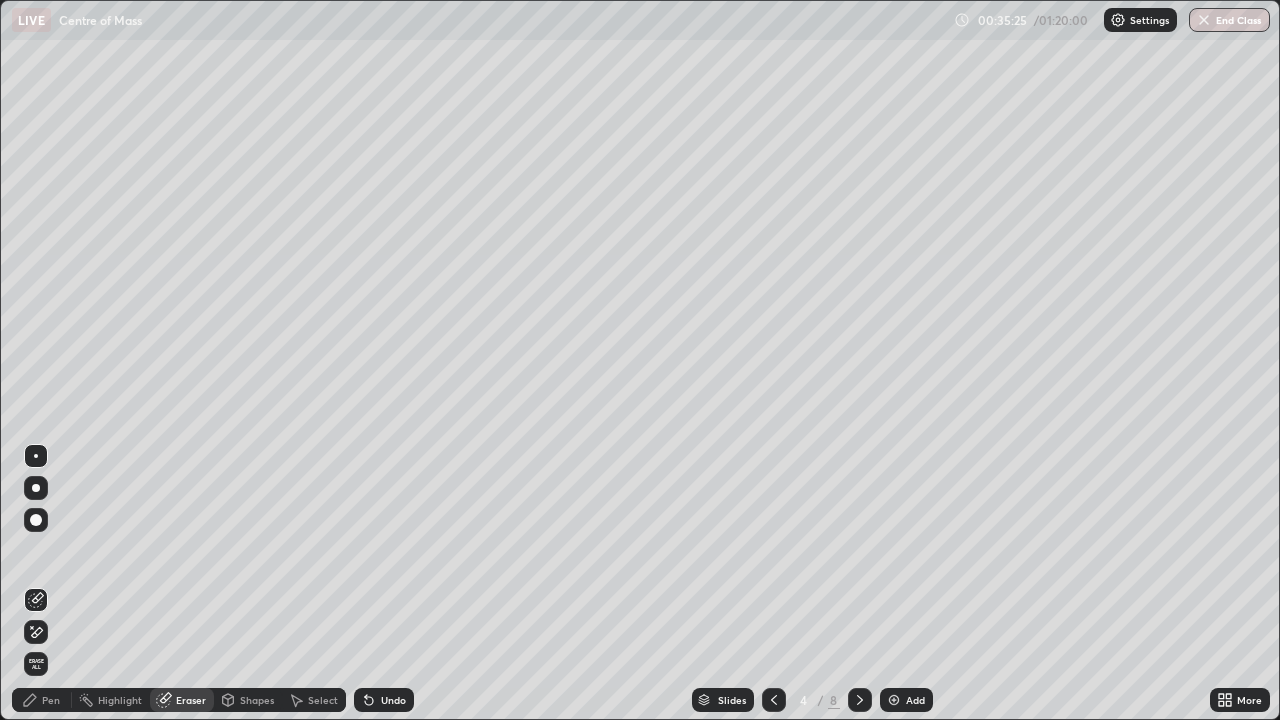 click on "Pen" at bounding box center (51, 700) 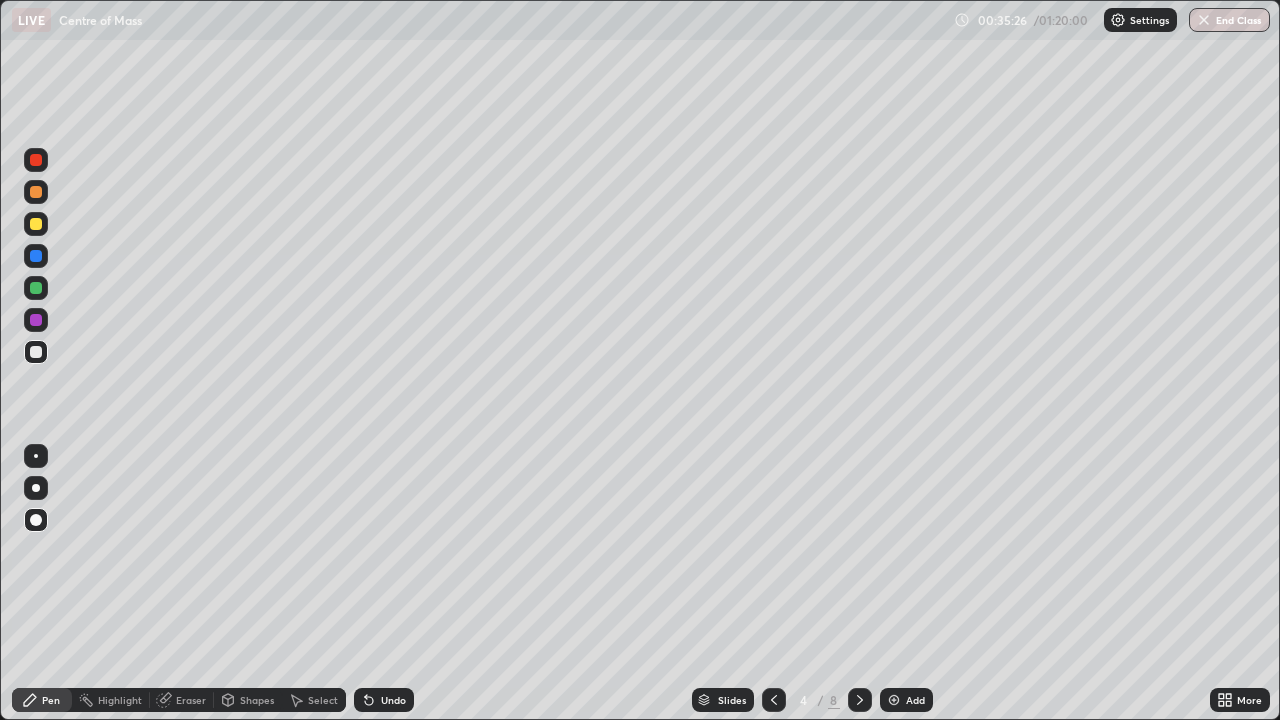 click at bounding box center (36, 224) 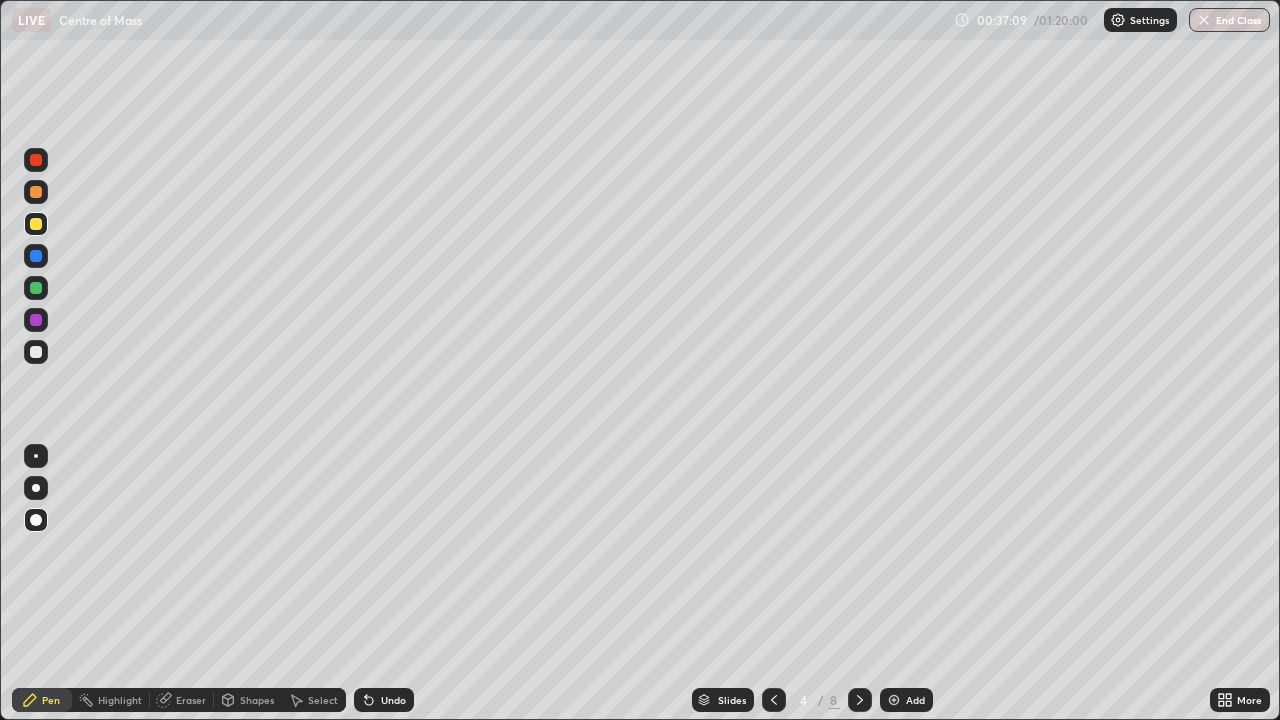 click 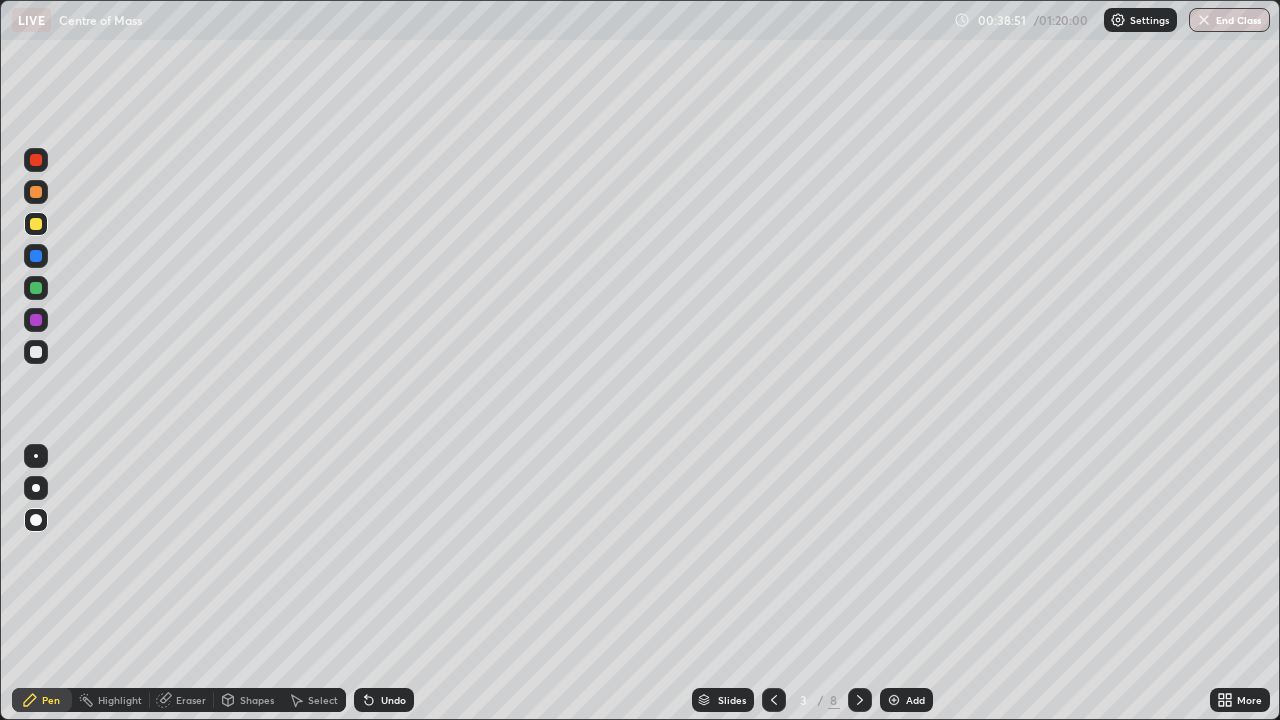 click 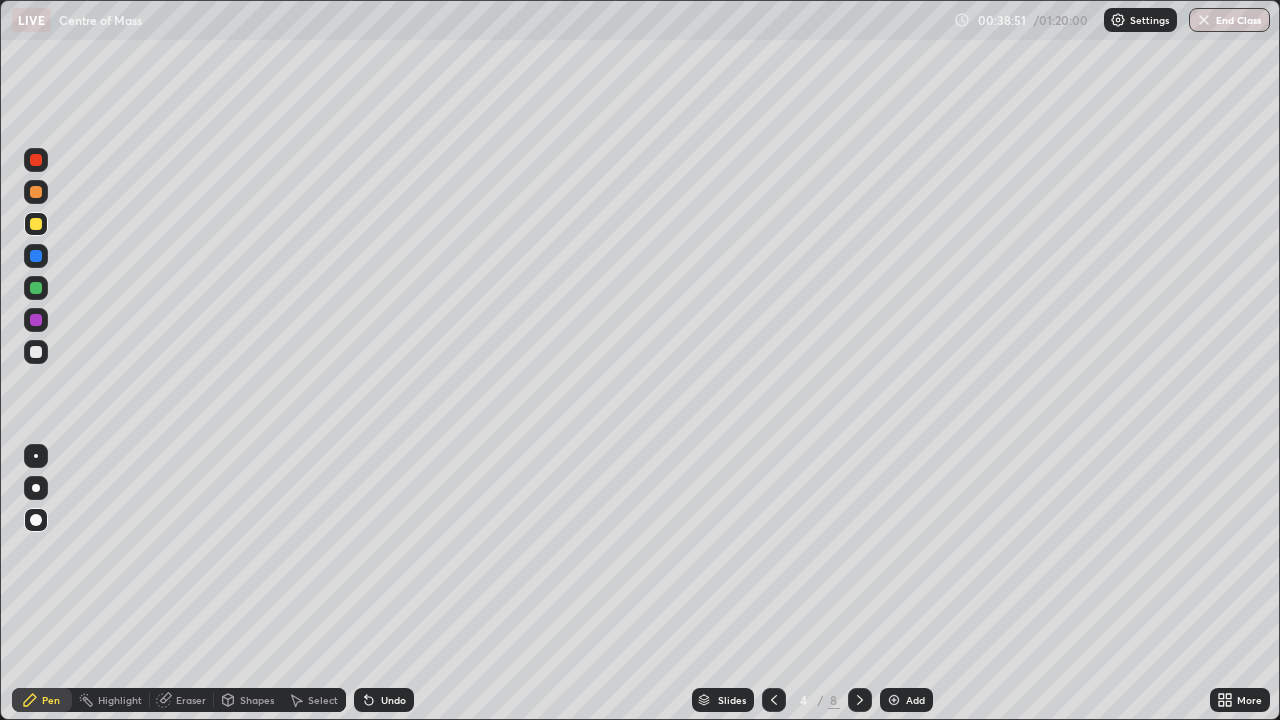 click 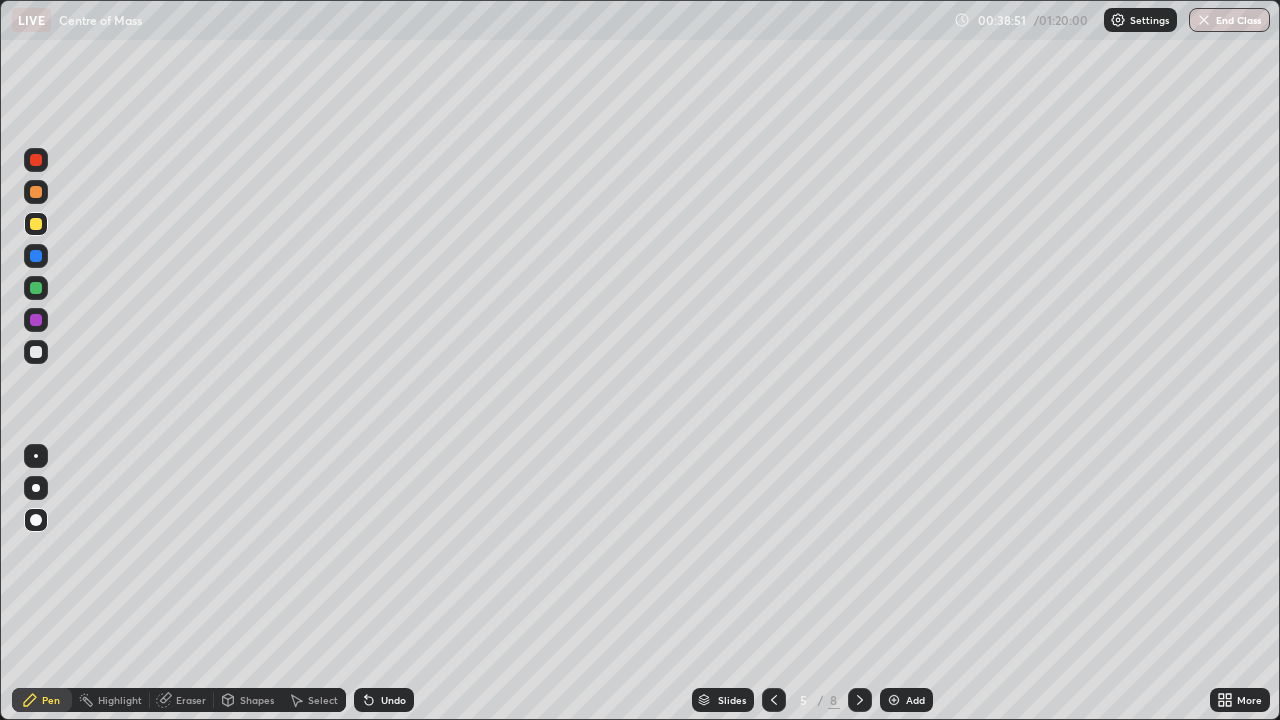click 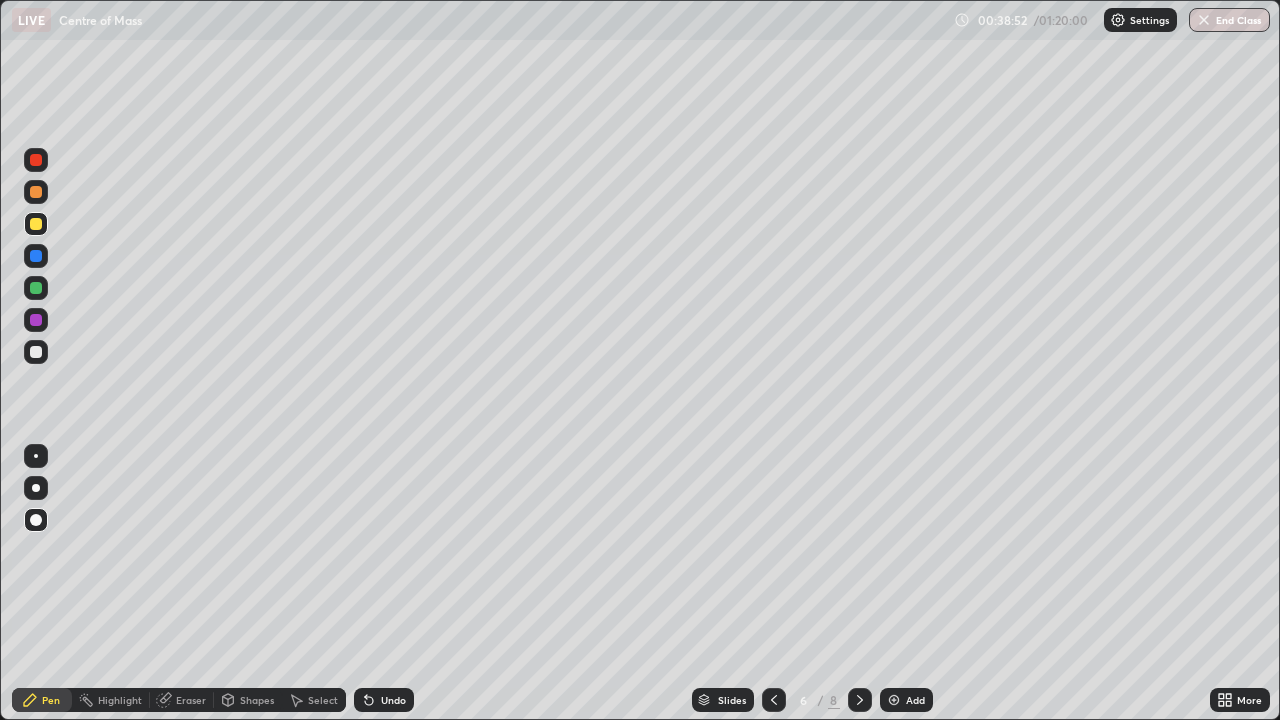 click 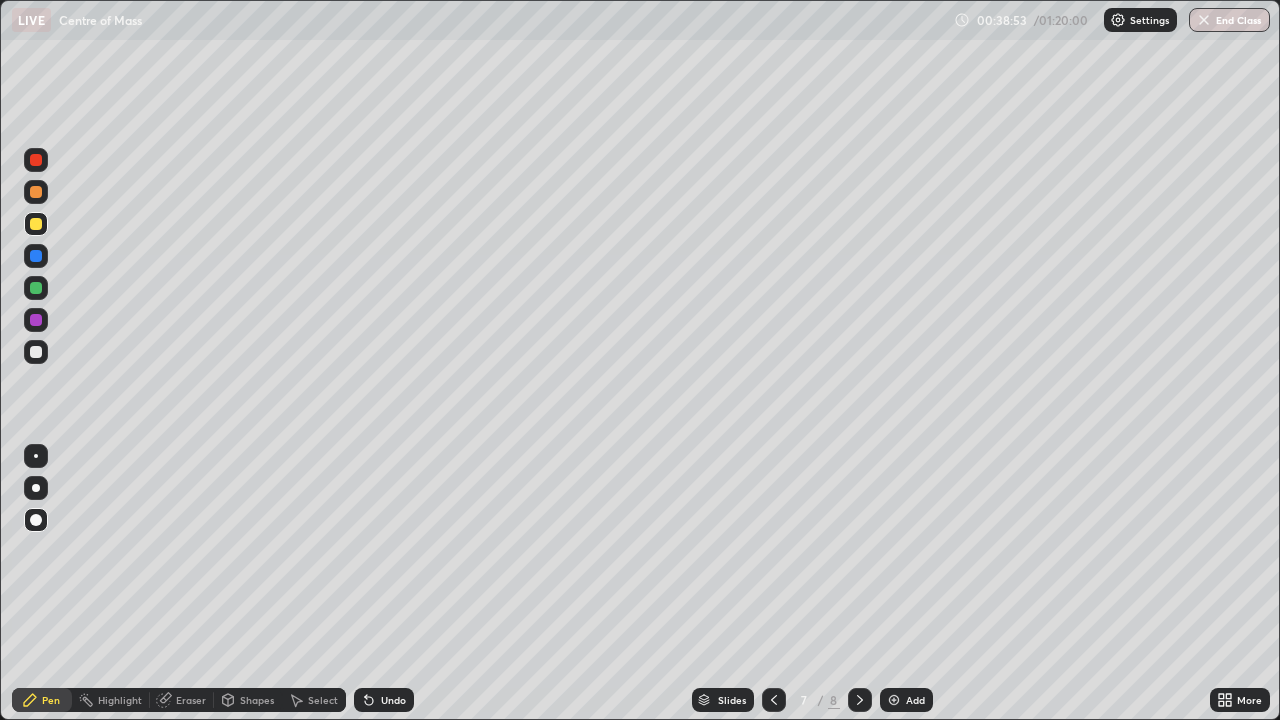 click 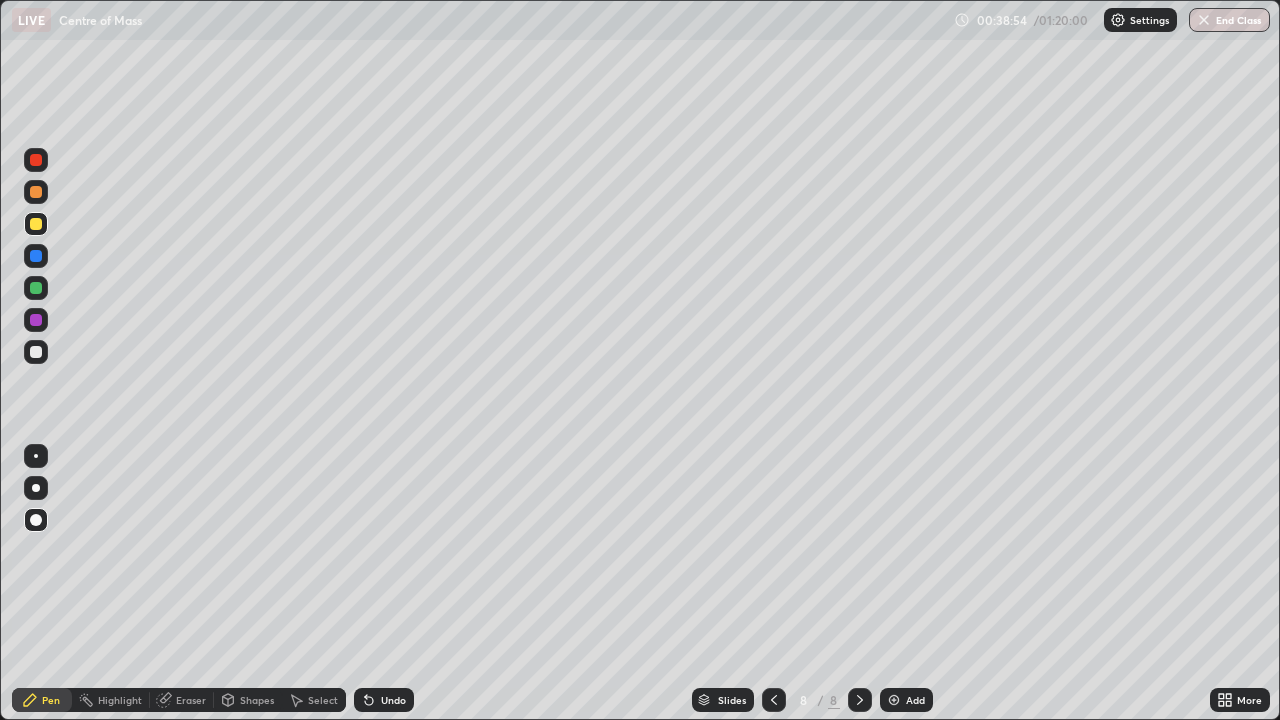 click on "Add" at bounding box center (906, 700) 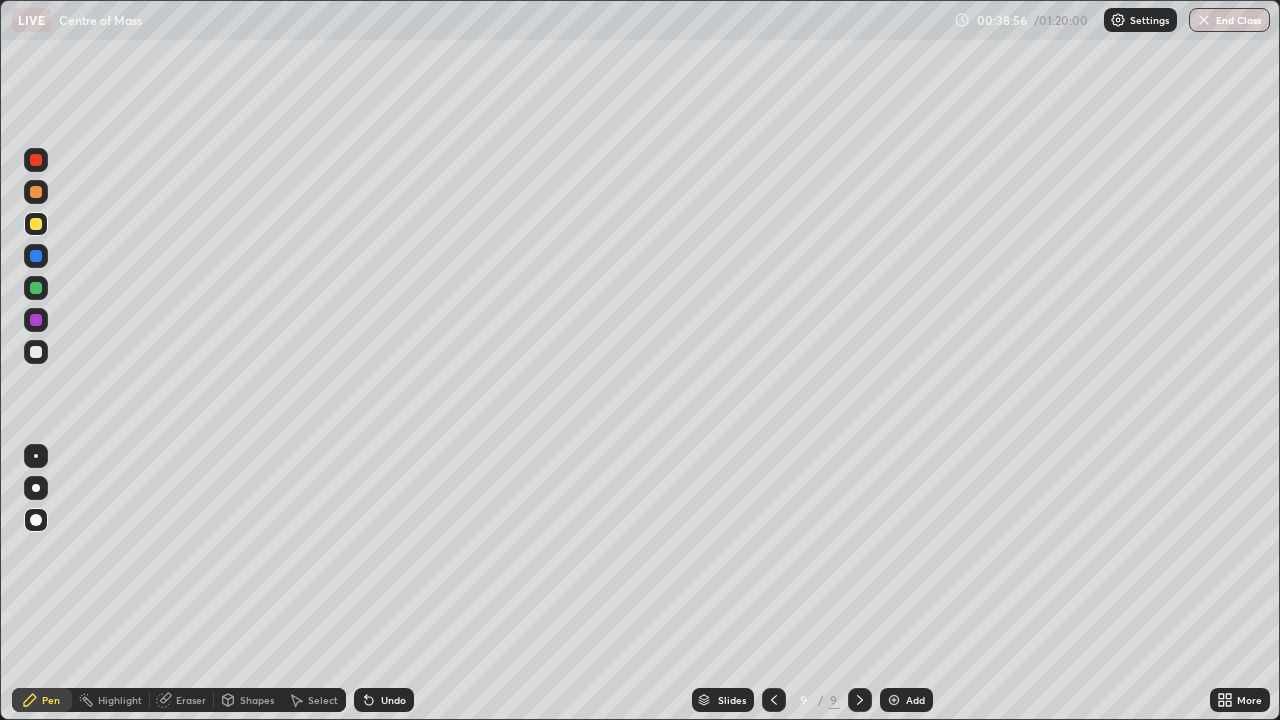 click at bounding box center (36, 352) 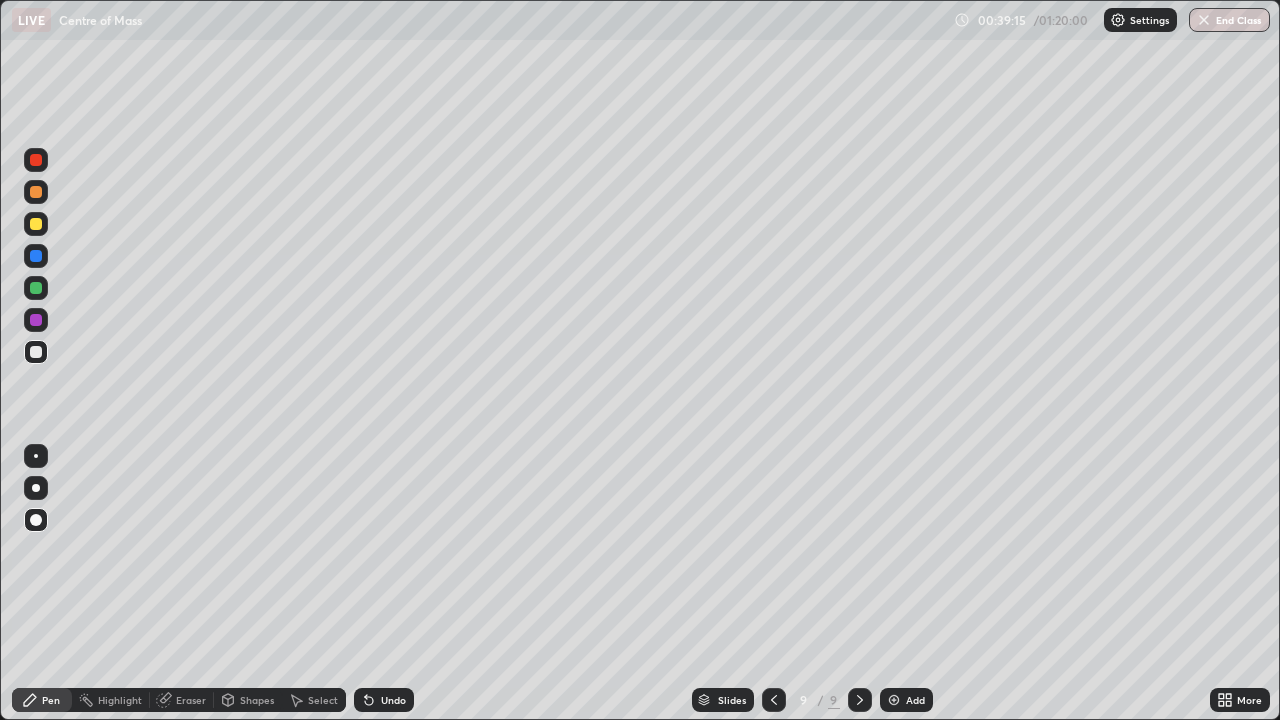 click at bounding box center (36, 224) 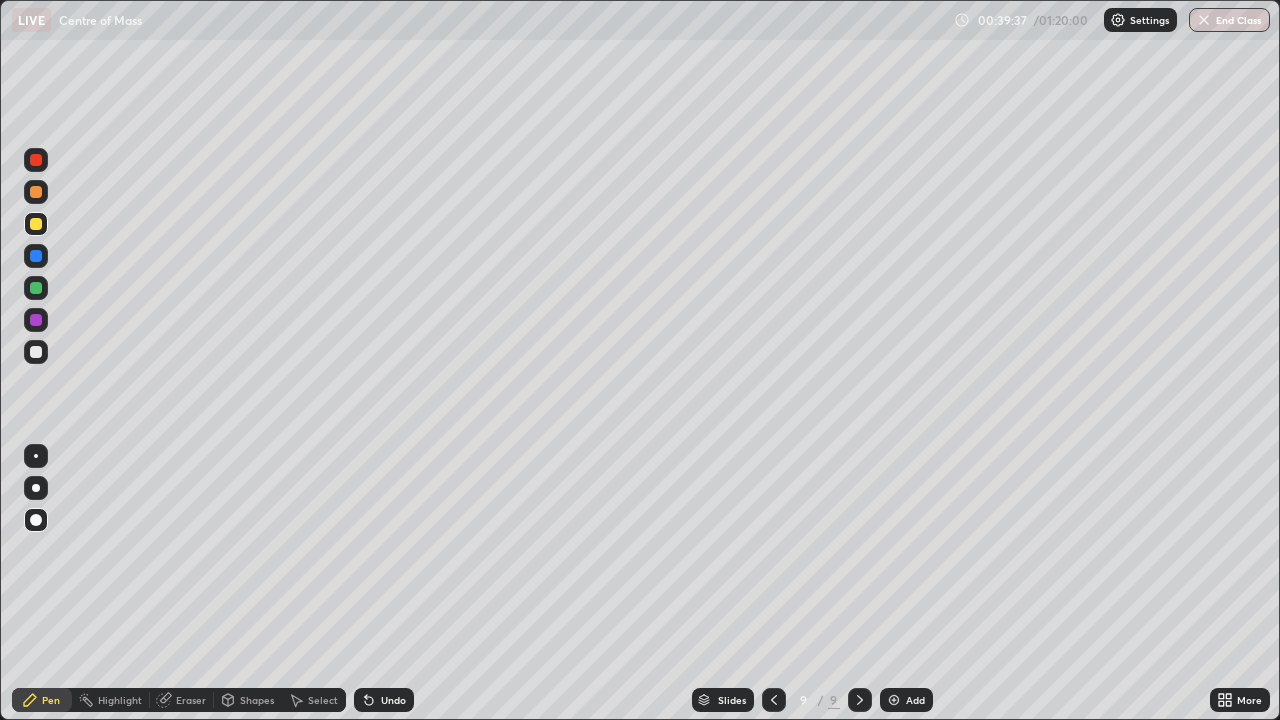 click at bounding box center [36, 192] 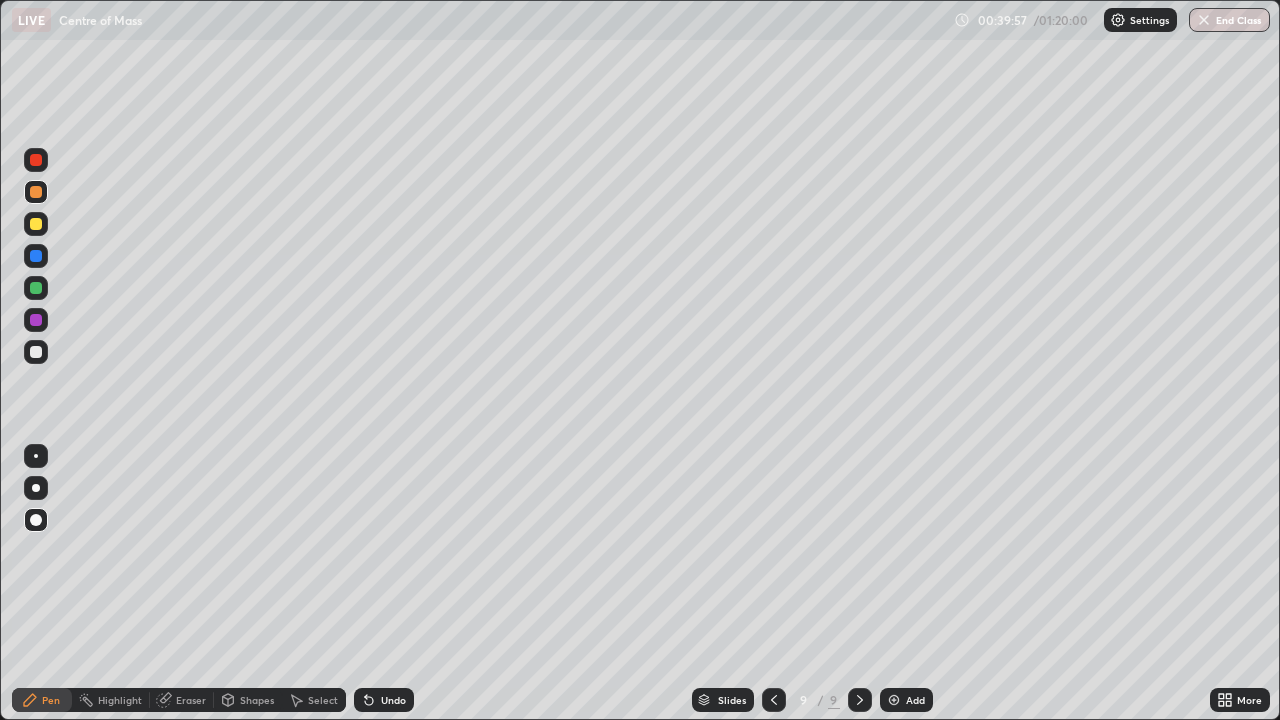 click on "Undo" at bounding box center [393, 700] 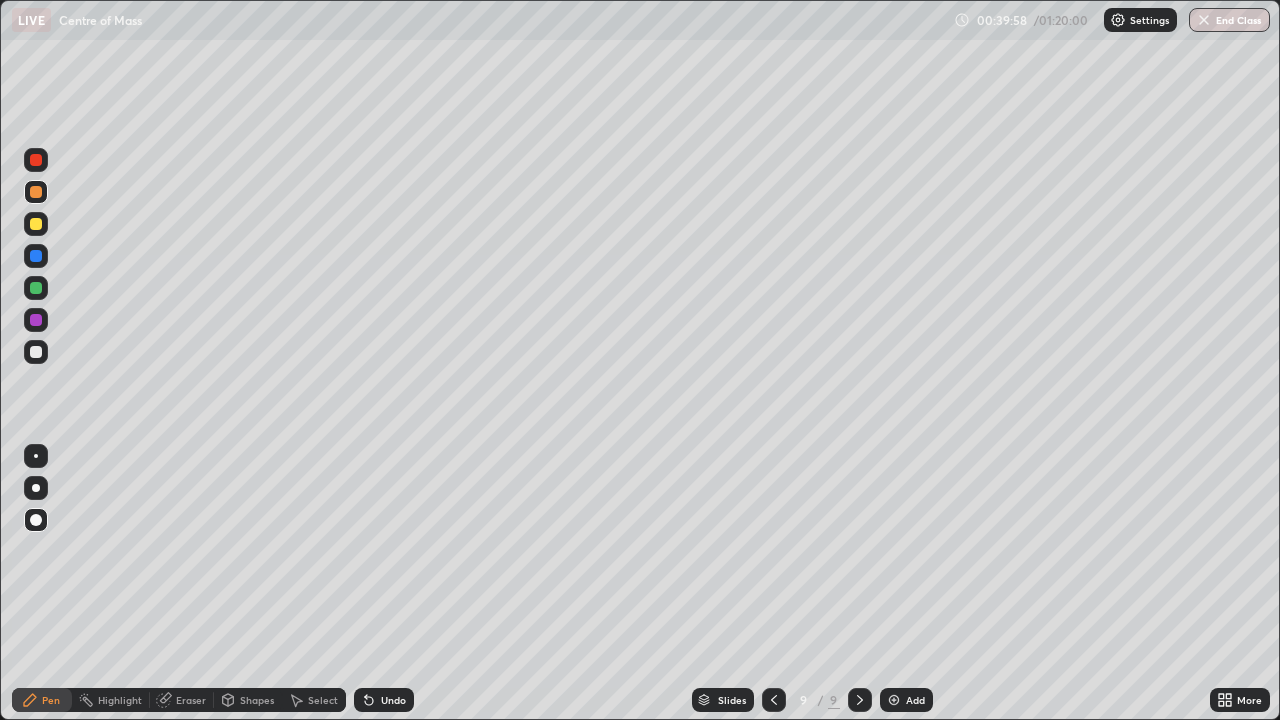 click on "Undo" at bounding box center (384, 700) 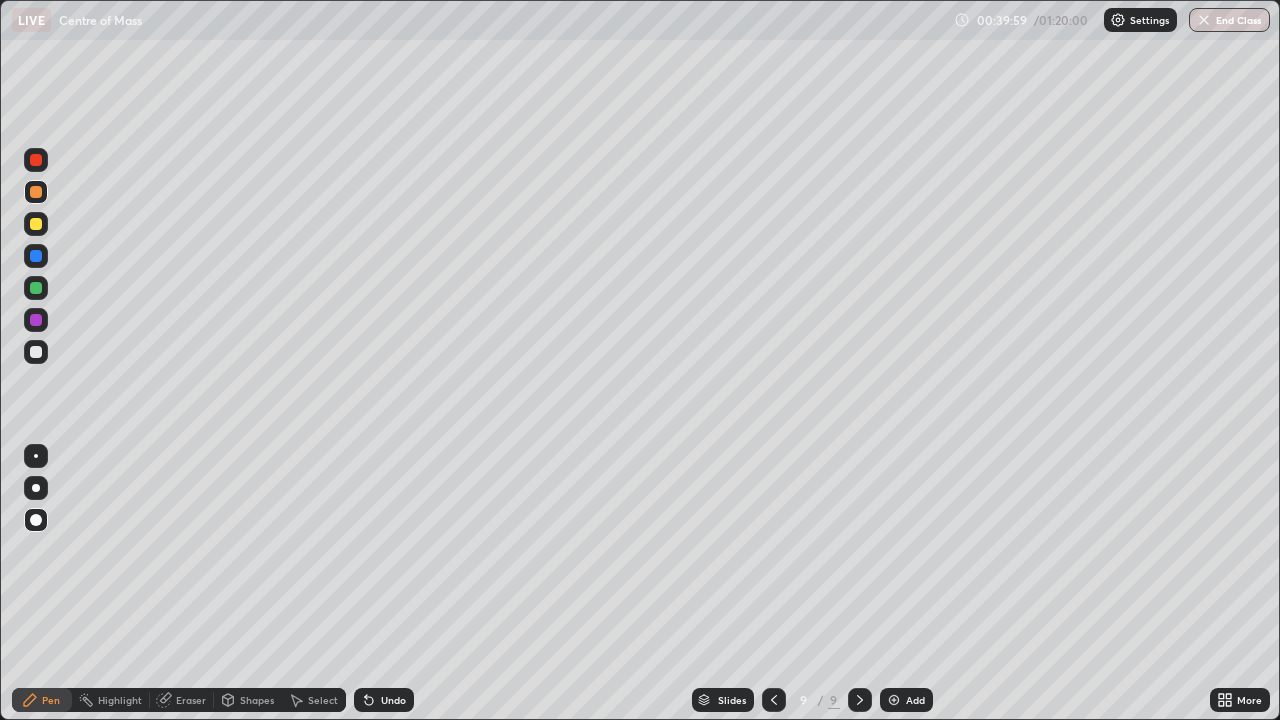 click at bounding box center (36, 224) 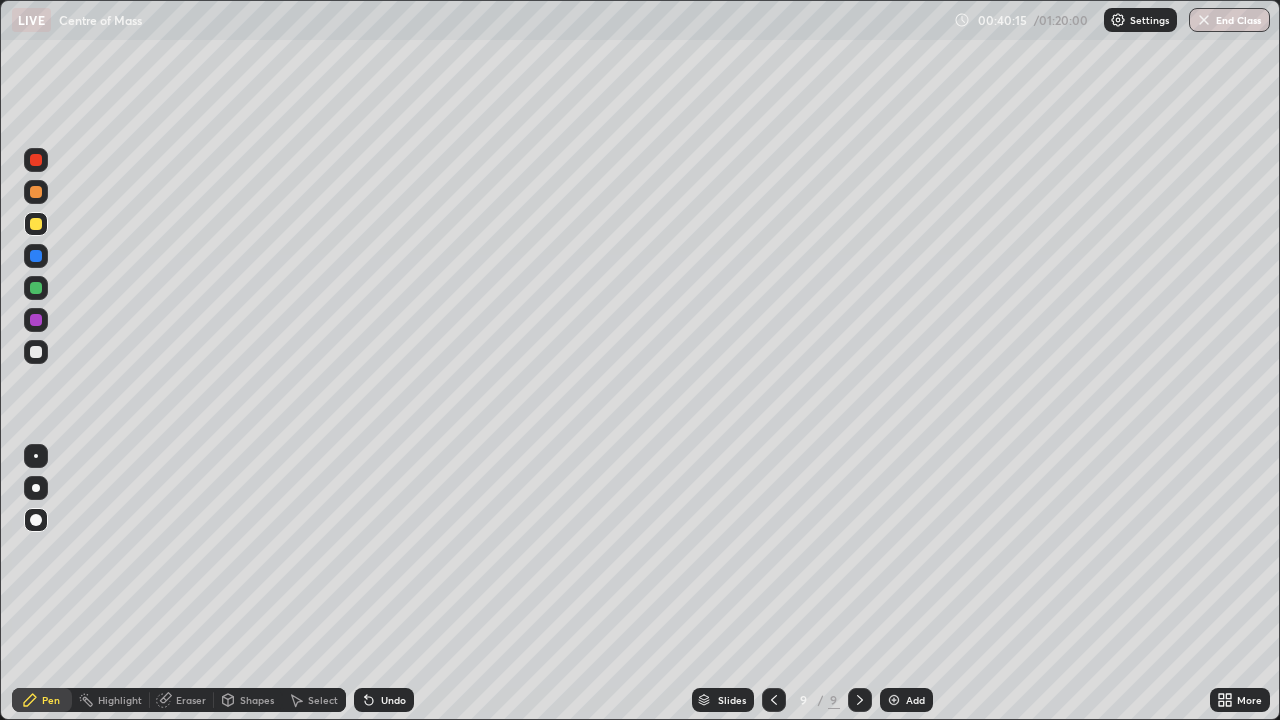 click at bounding box center (36, 352) 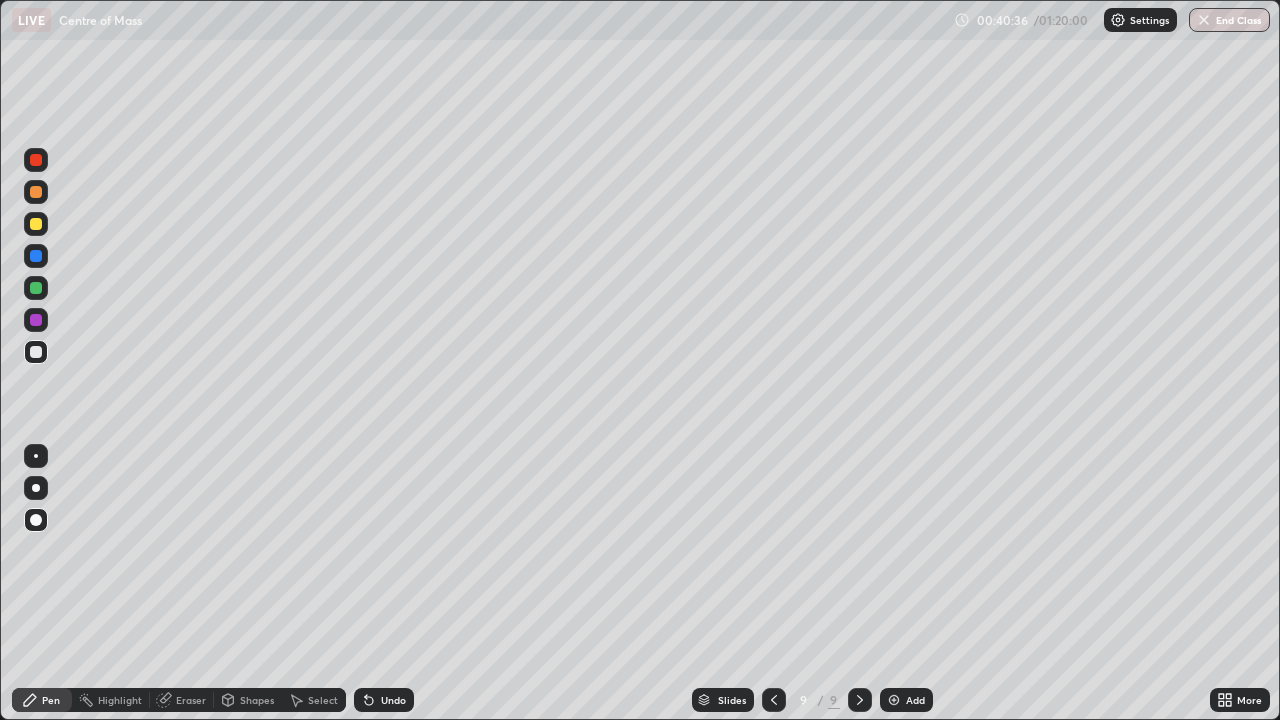 click on "Undo" at bounding box center [393, 700] 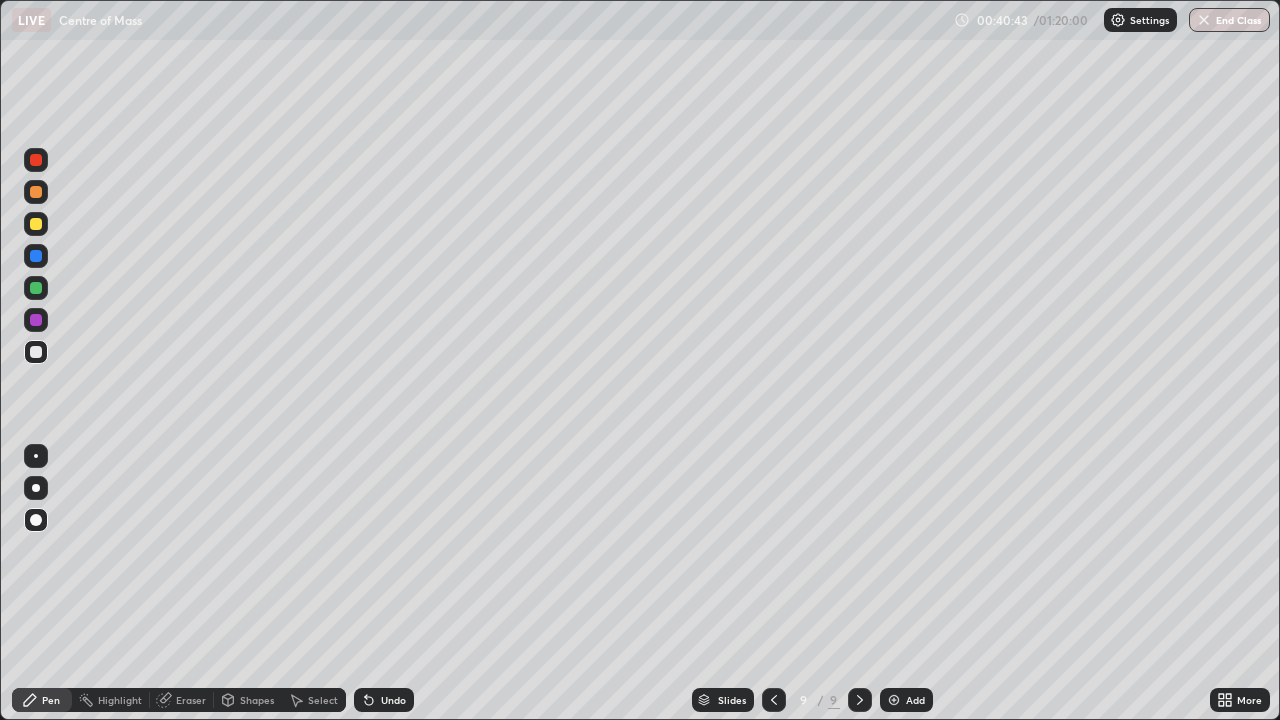 click at bounding box center [36, 320] 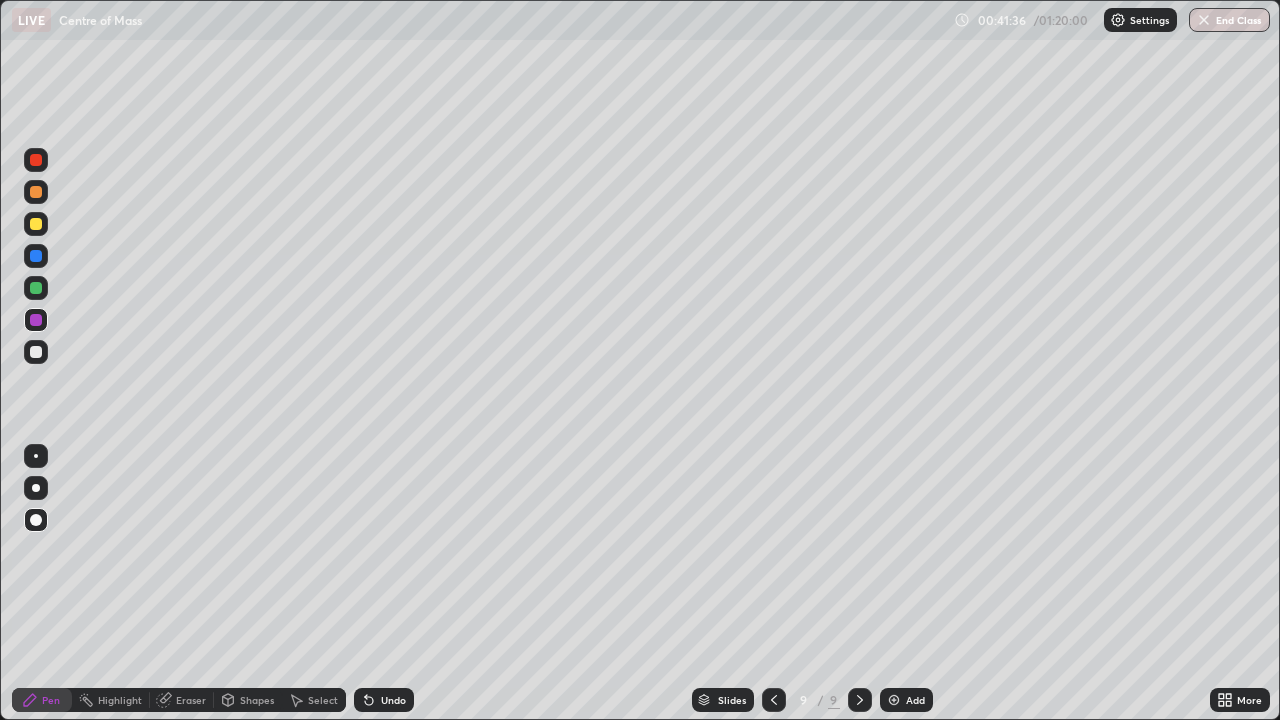 click at bounding box center [36, 224] 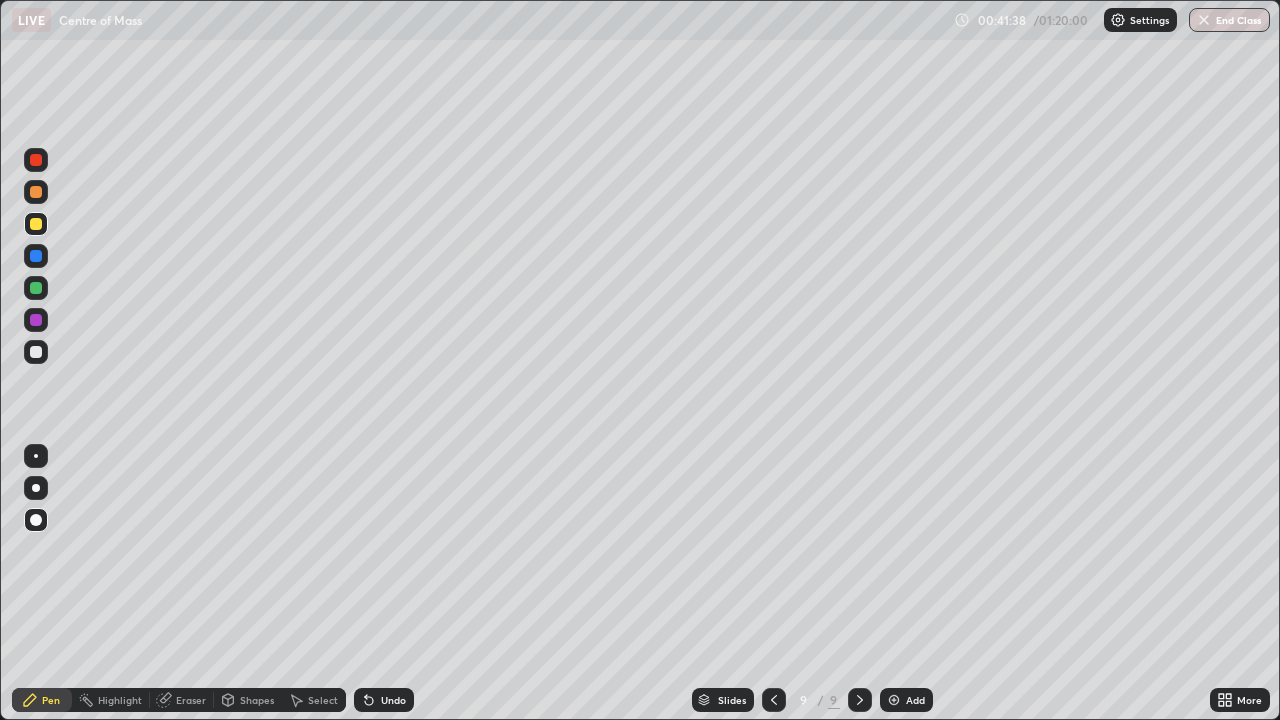click at bounding box center (36, 160) 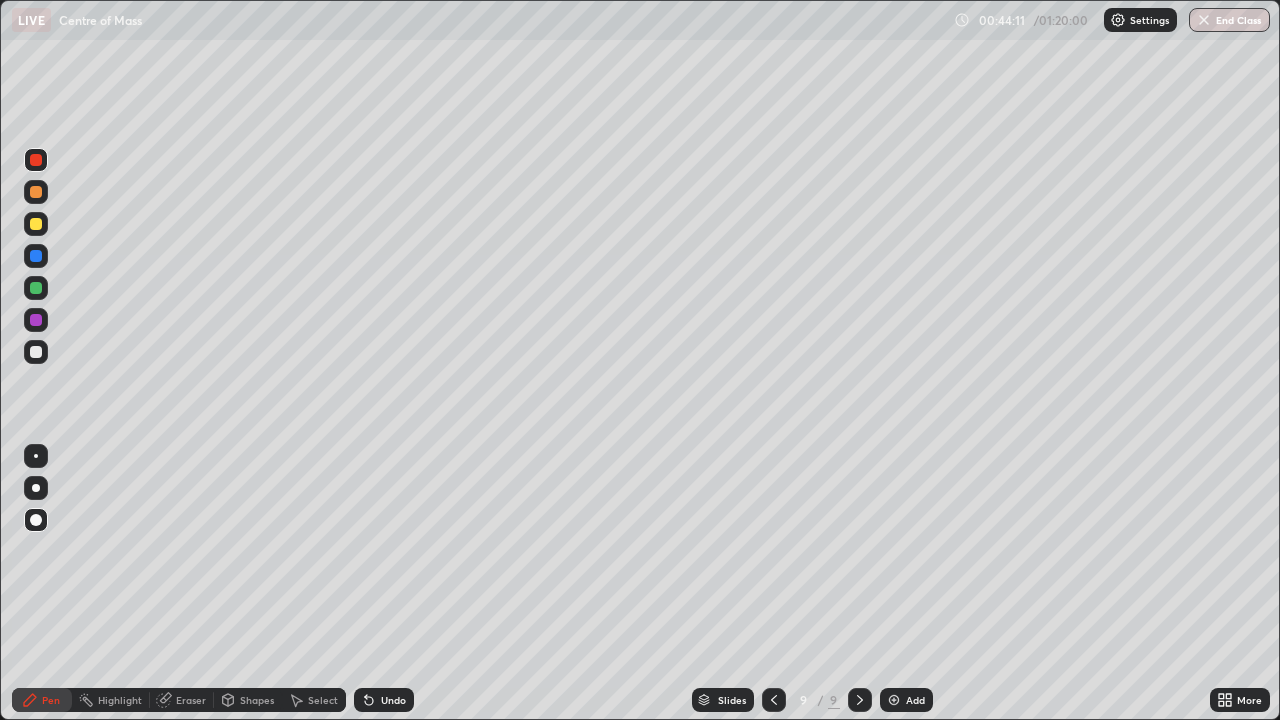 click at bounding box center [36, 352] 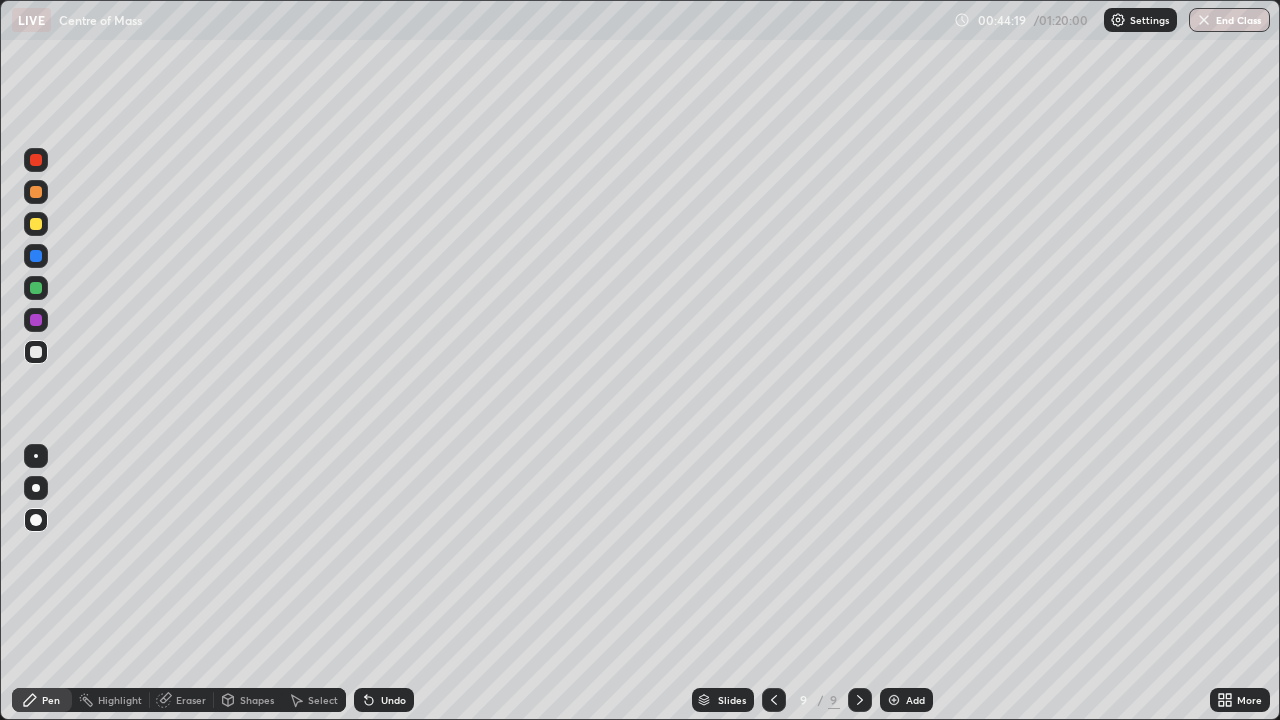 click on "Undo" at bounding box center (393, 700) 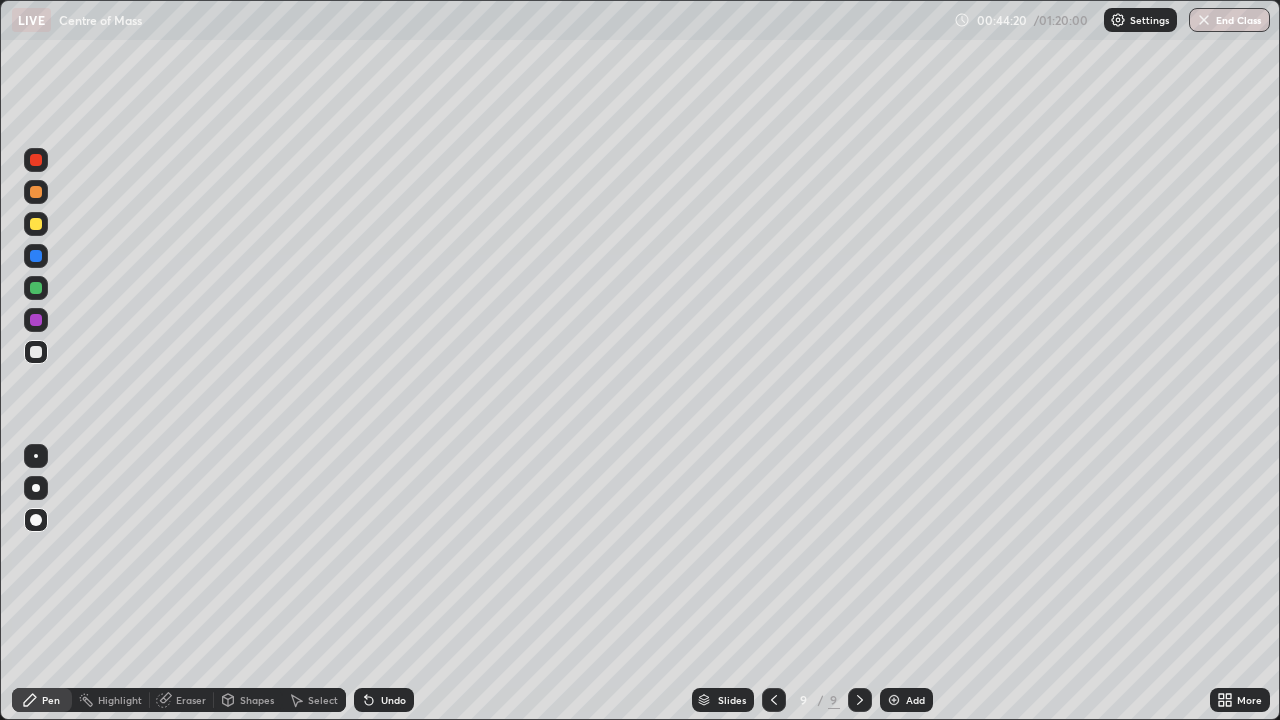 click on "Undo" at bounding box center [384, 700] 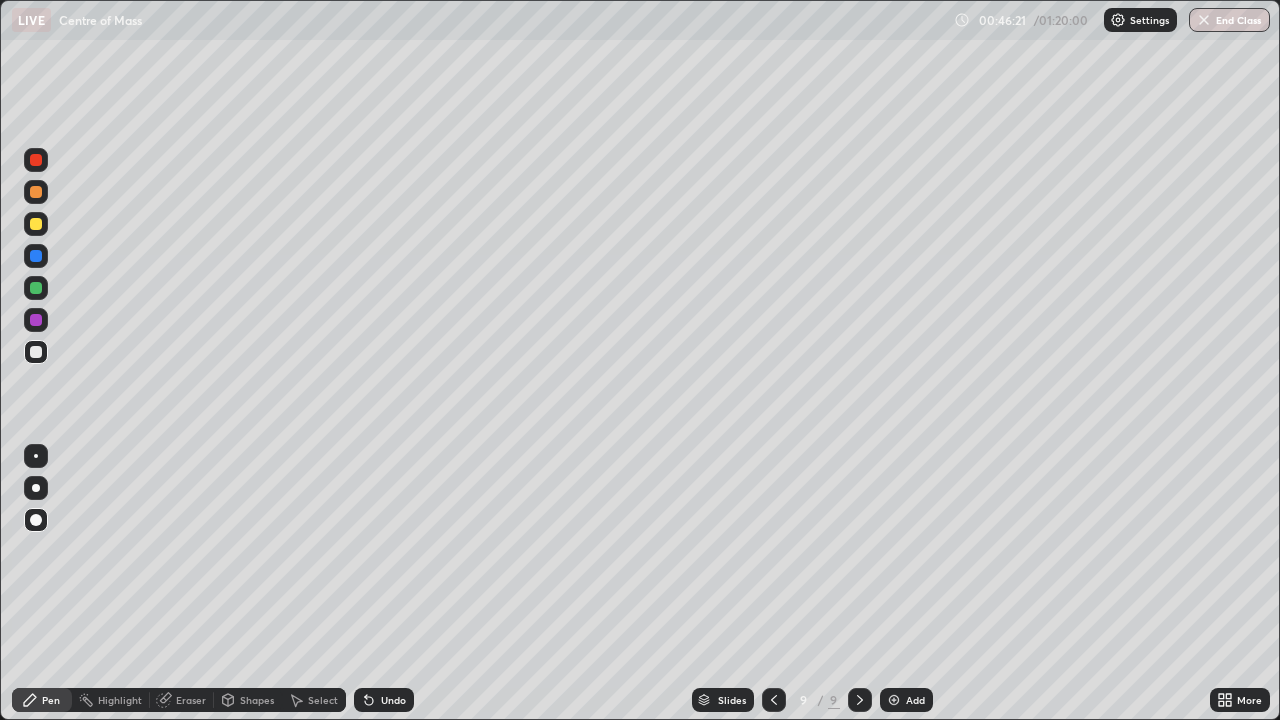 click on "Add" at bounding box center (906, 700) 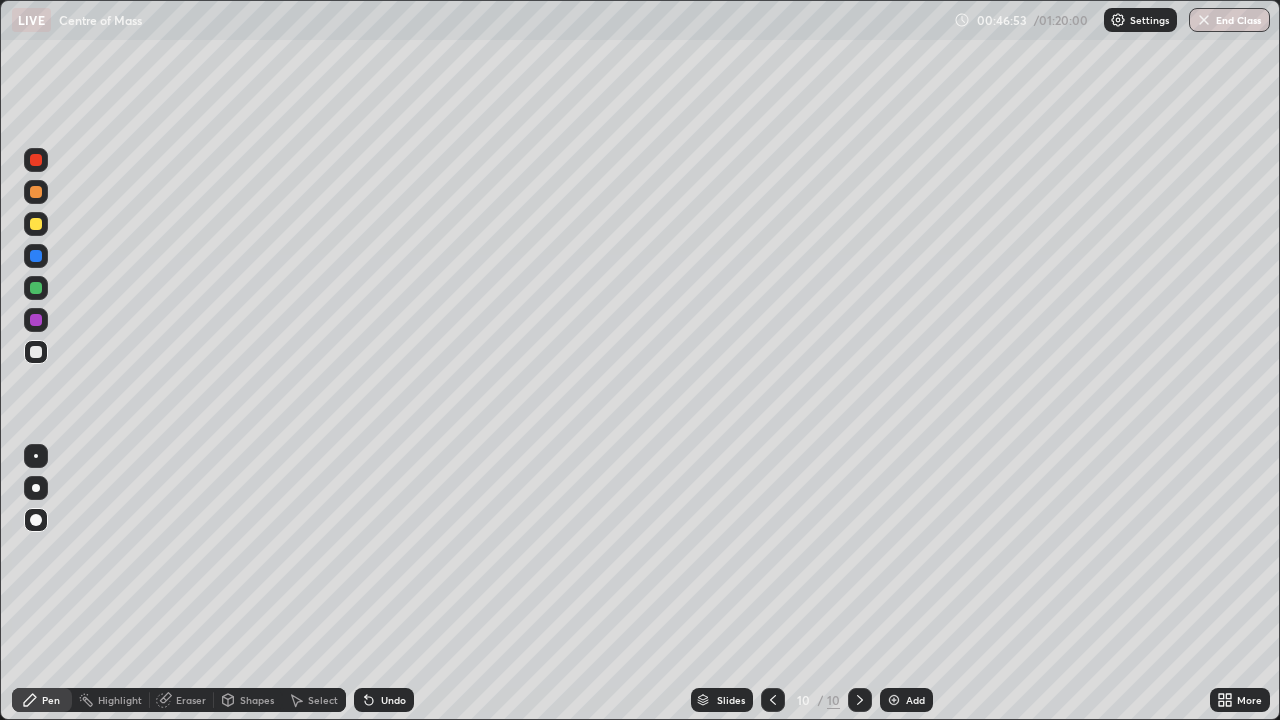 click at bounding box center [773, 700] 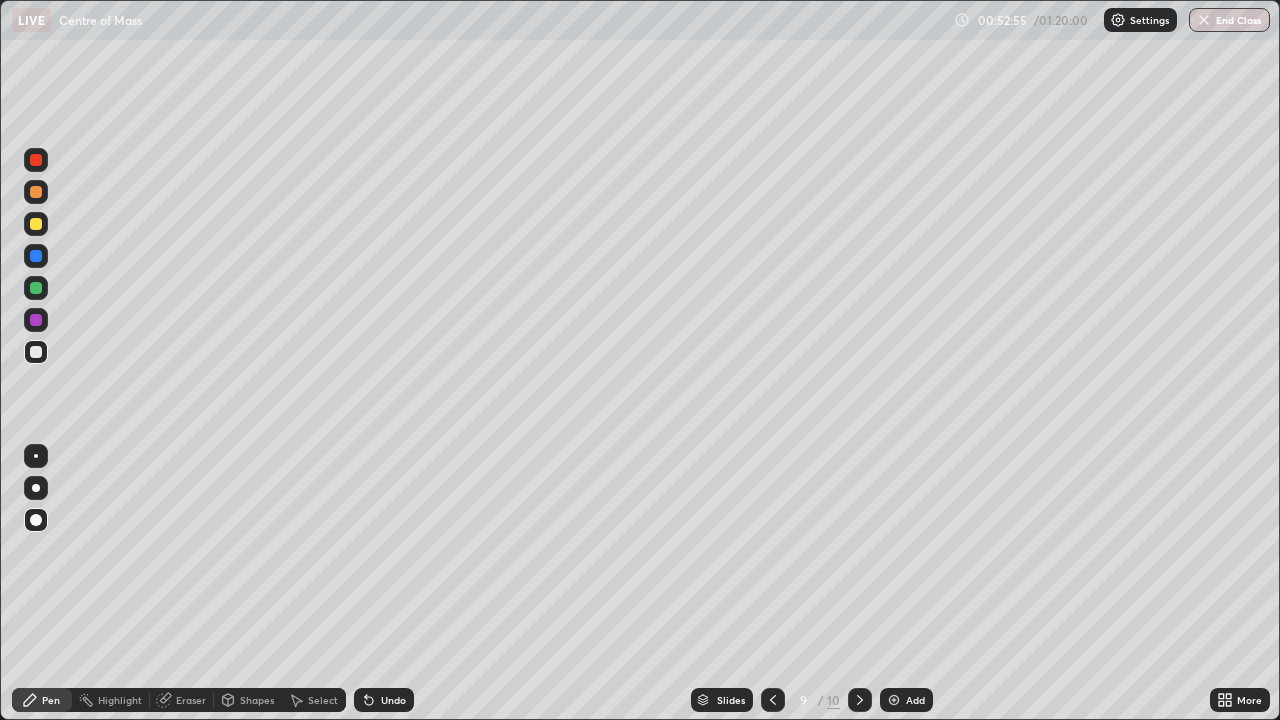 click 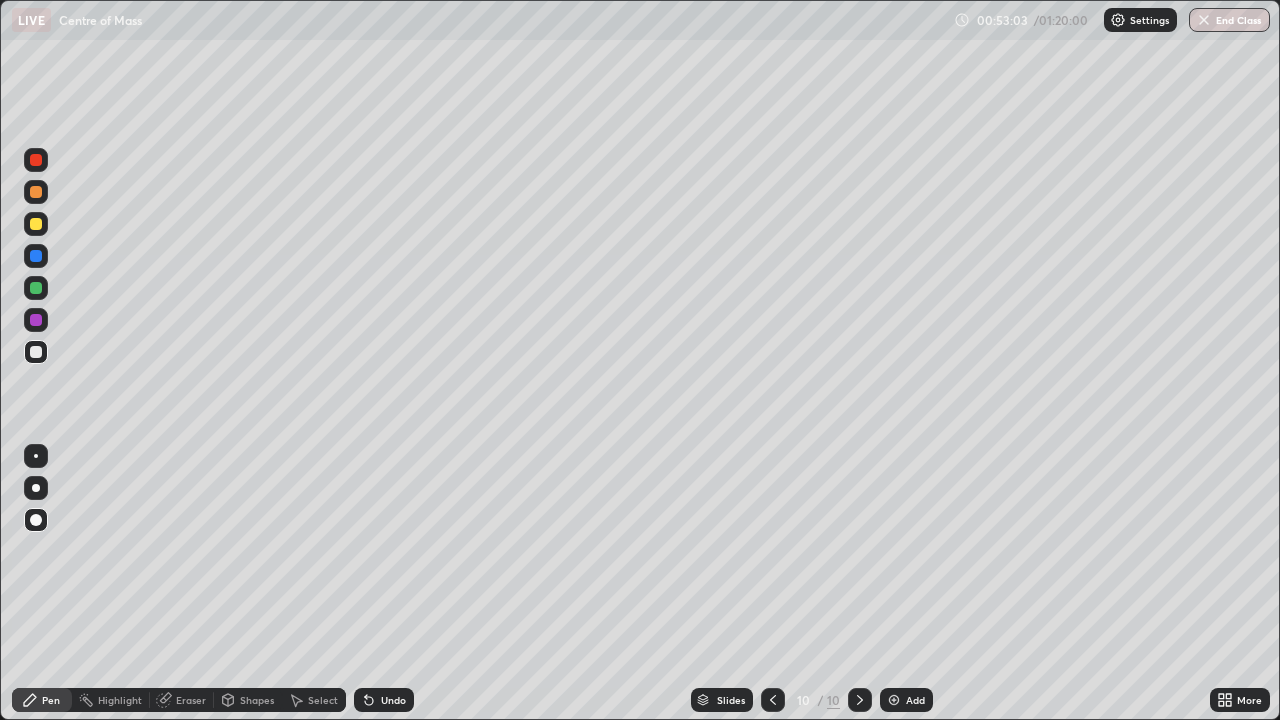 click at bounding box center (36, 224) 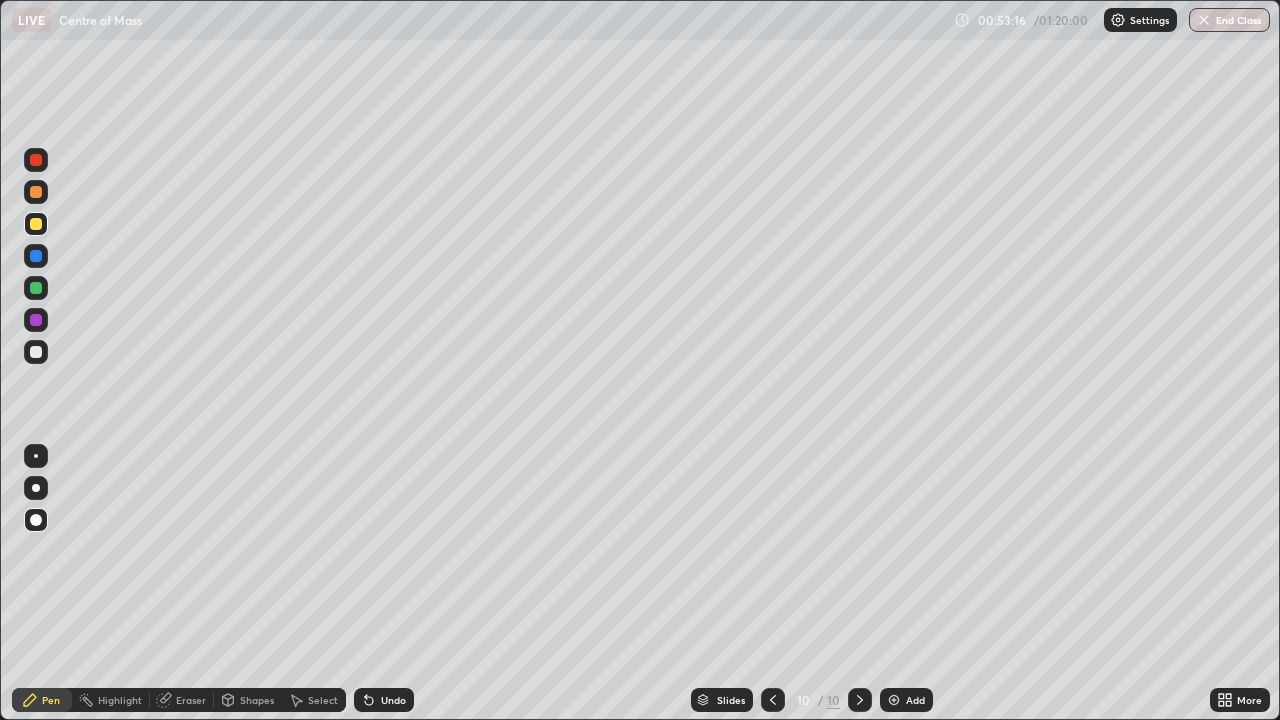 click at bounding box center [36, 160] 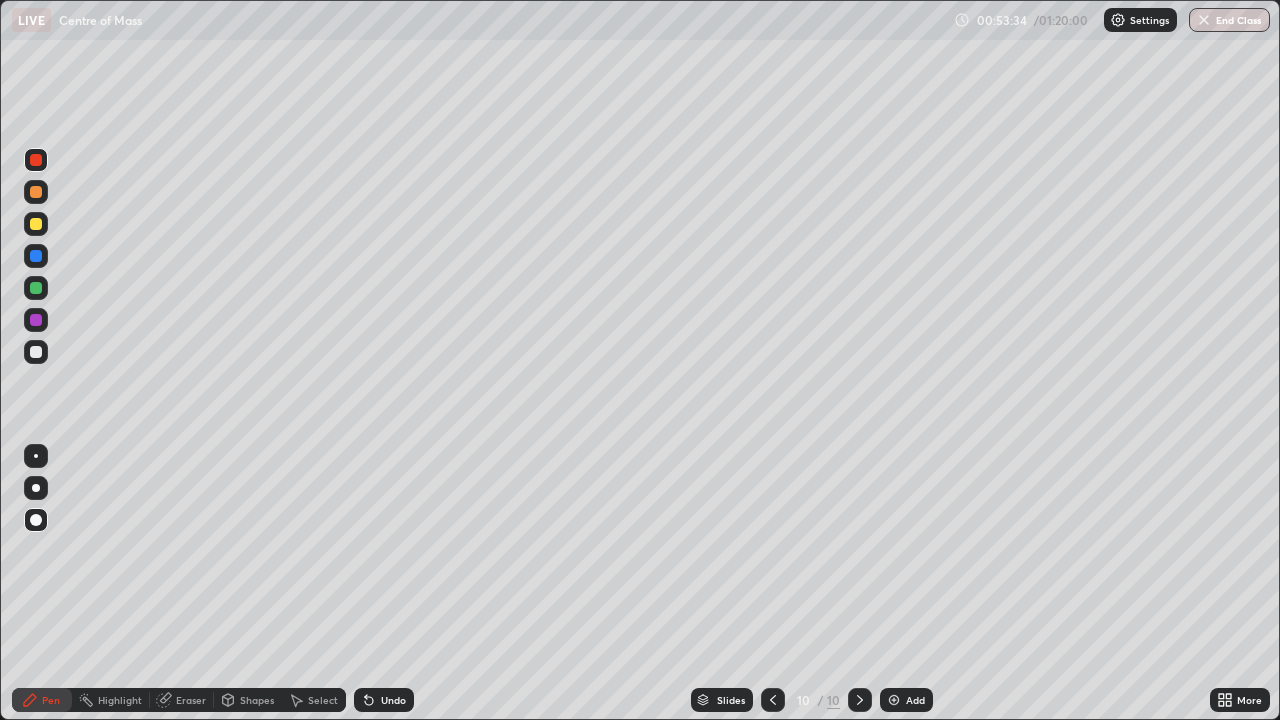 click at bounding box center (36, 352) 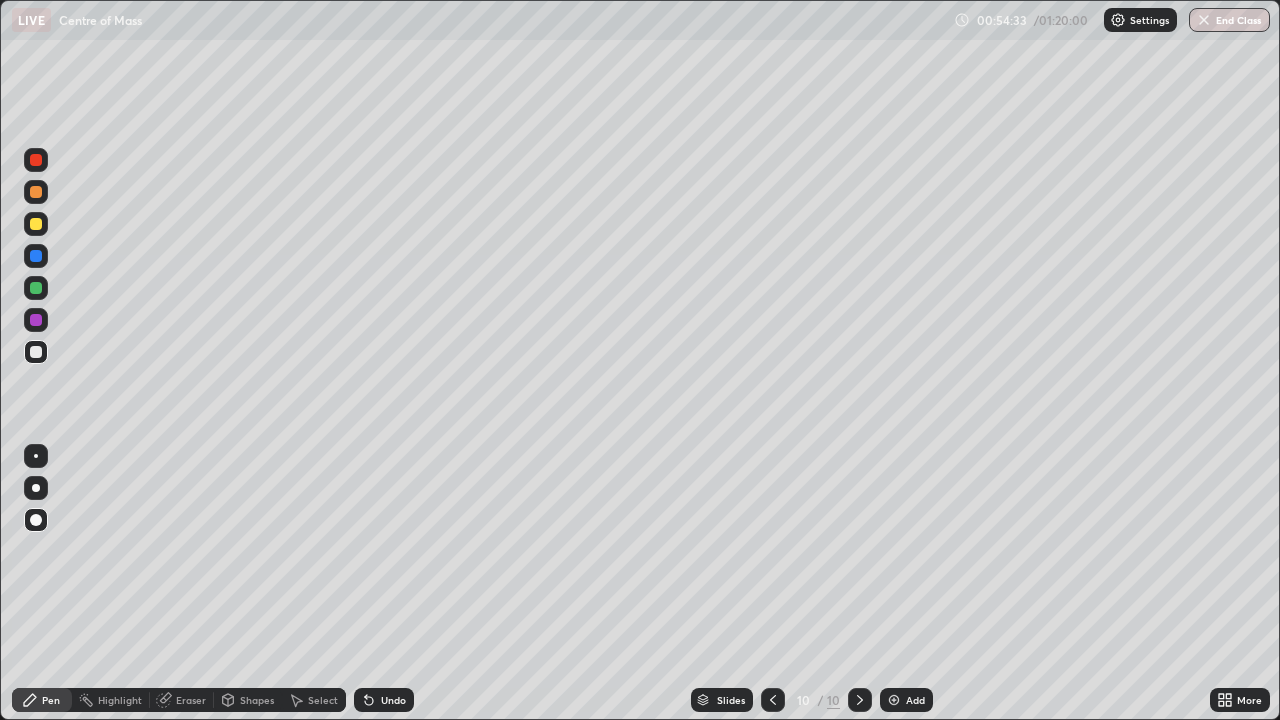 click at bounding box center [36, 256] 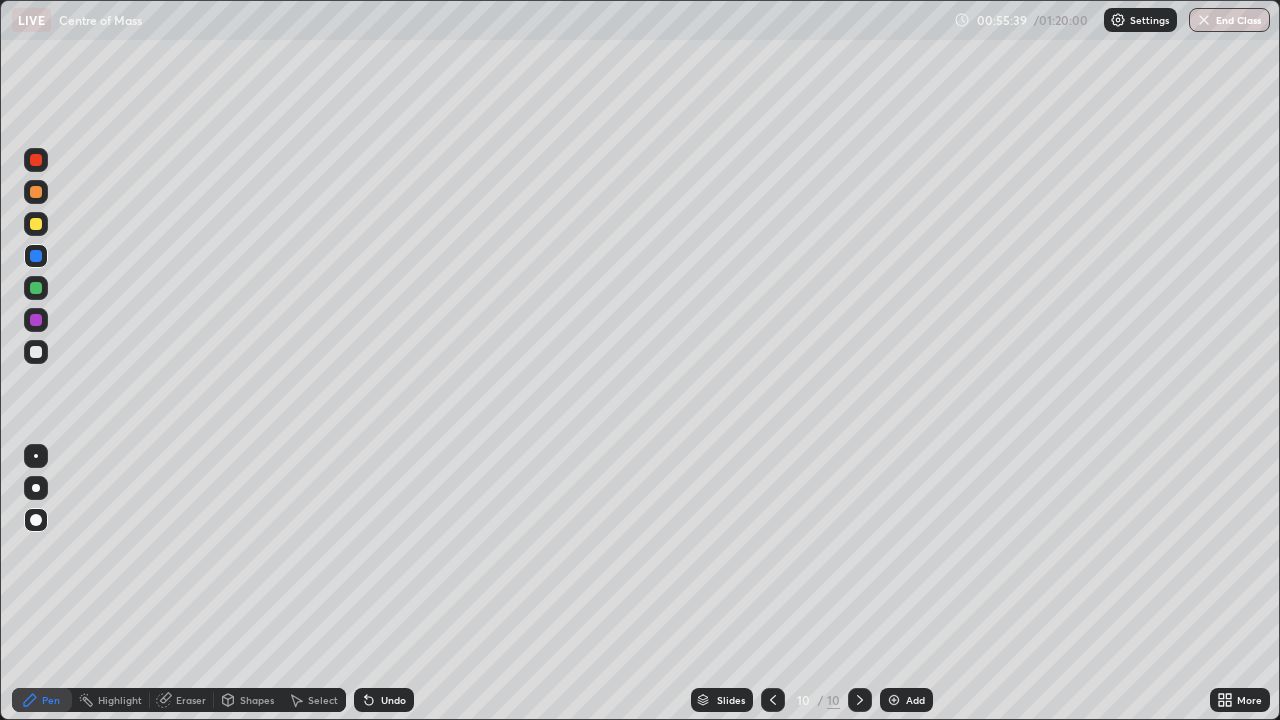 click at bounding box center (894, 700) 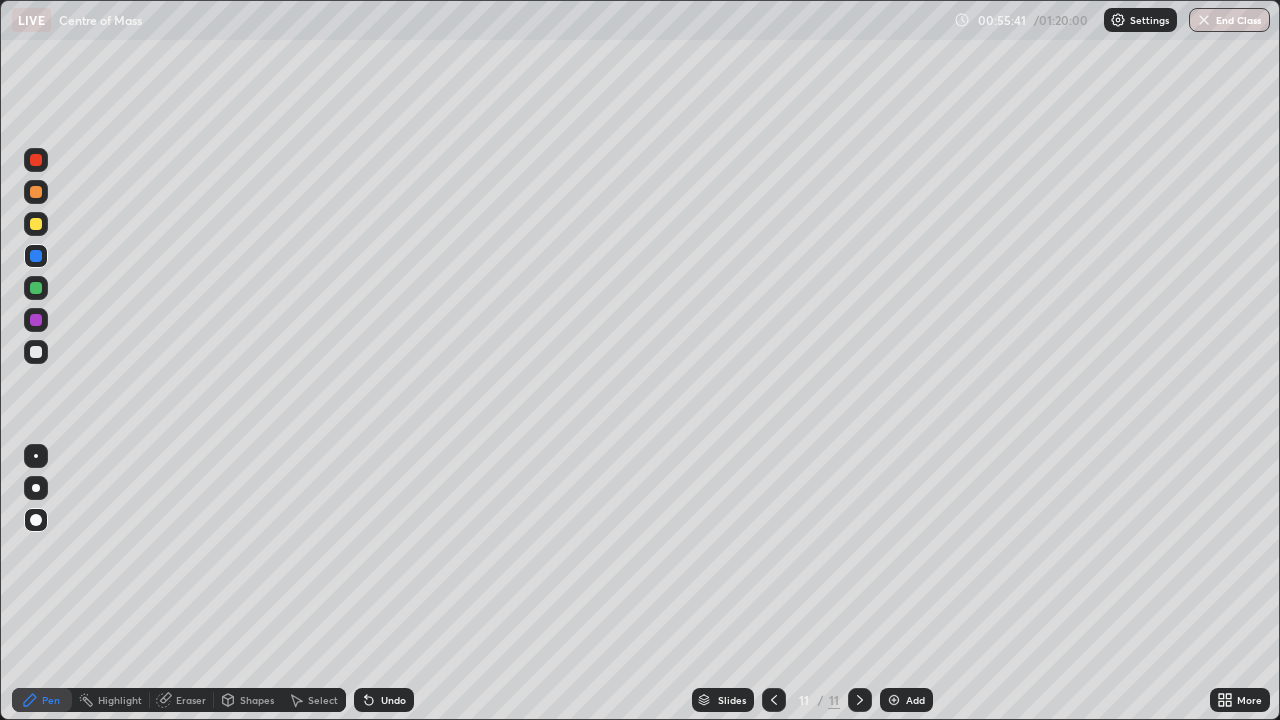 click at bounding box center [36, 352] 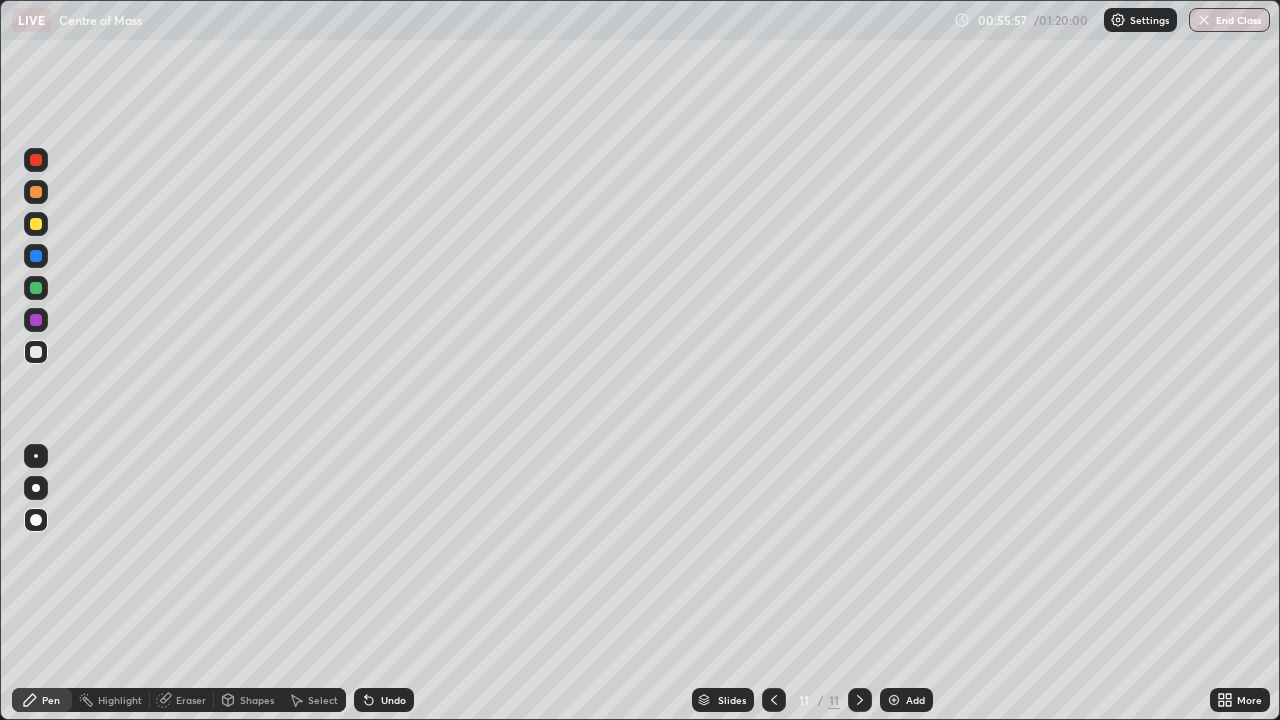 click at bounding box center [36, 224] 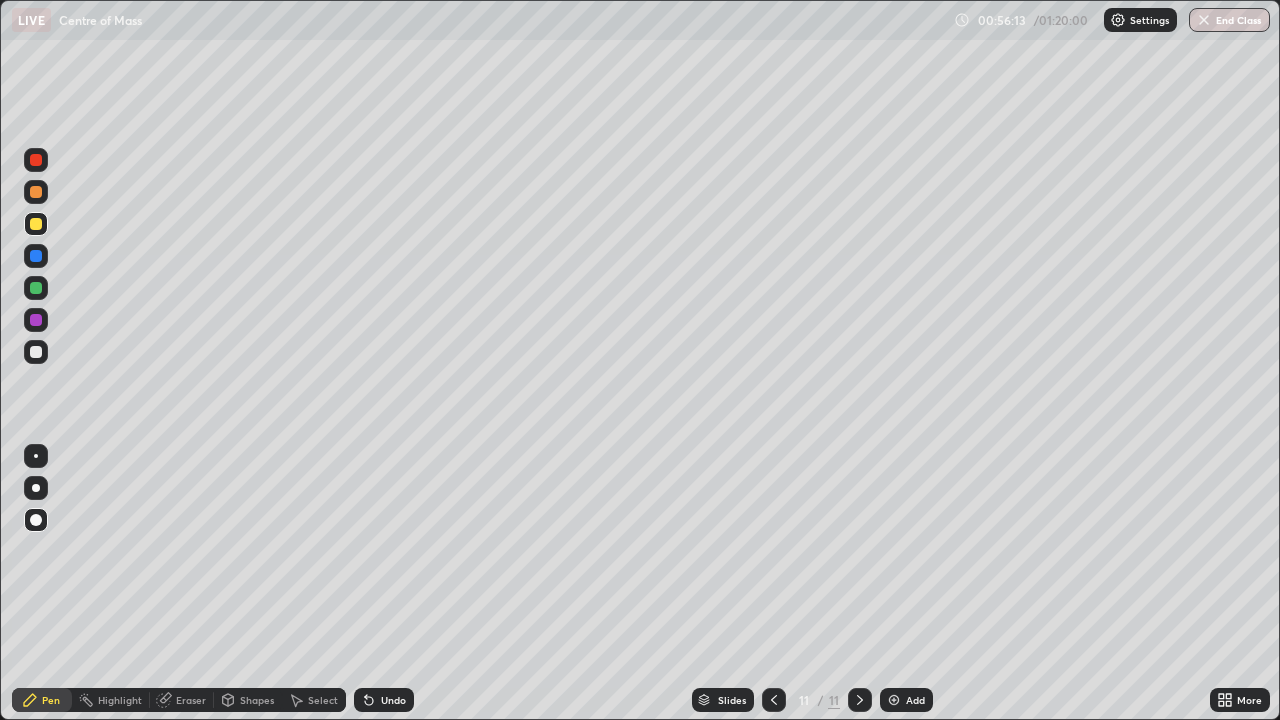 click at bounding box center [36, 192] 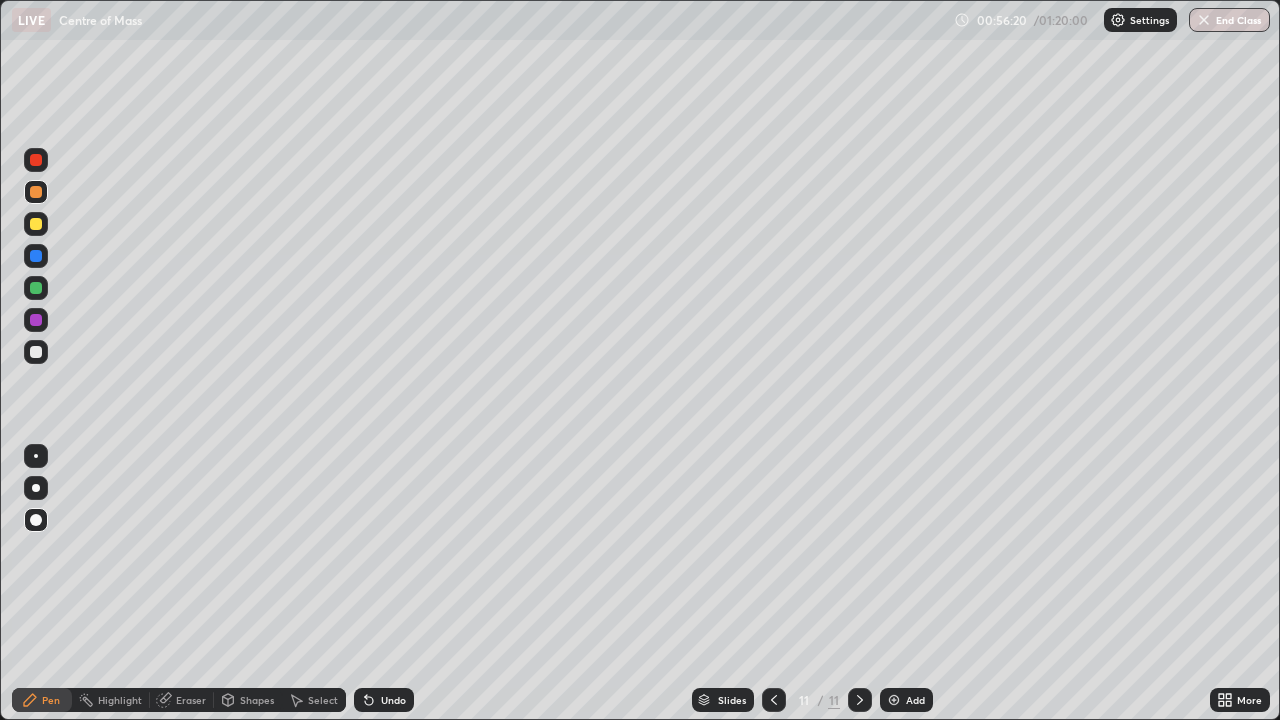 click at bounding box center [36, 160] 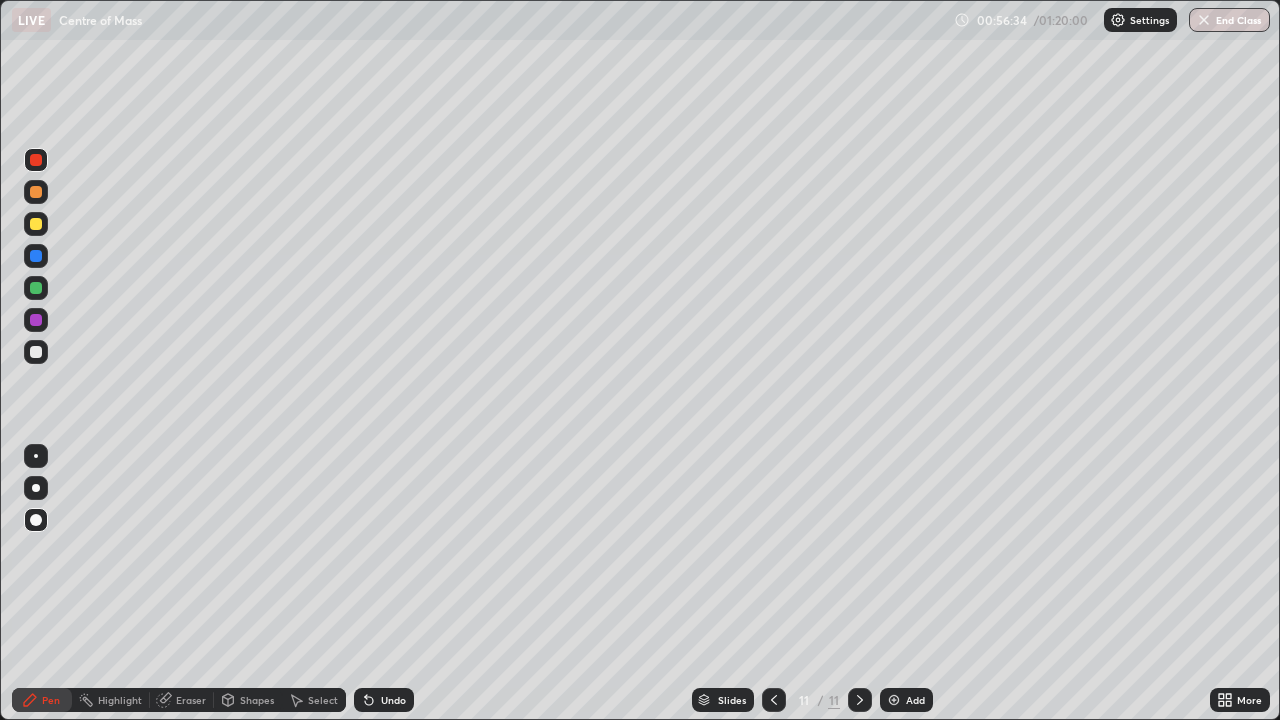 click at bounding box center (36, 352) 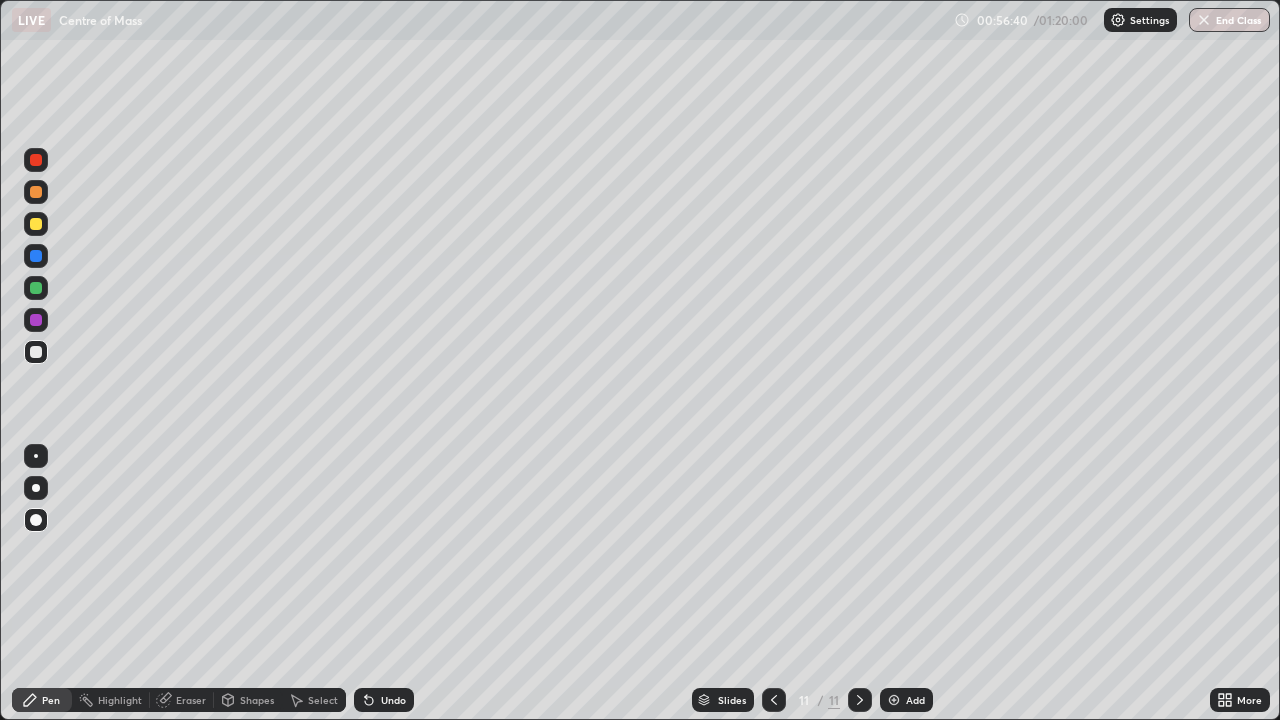 click at bounding box center (36, 224) 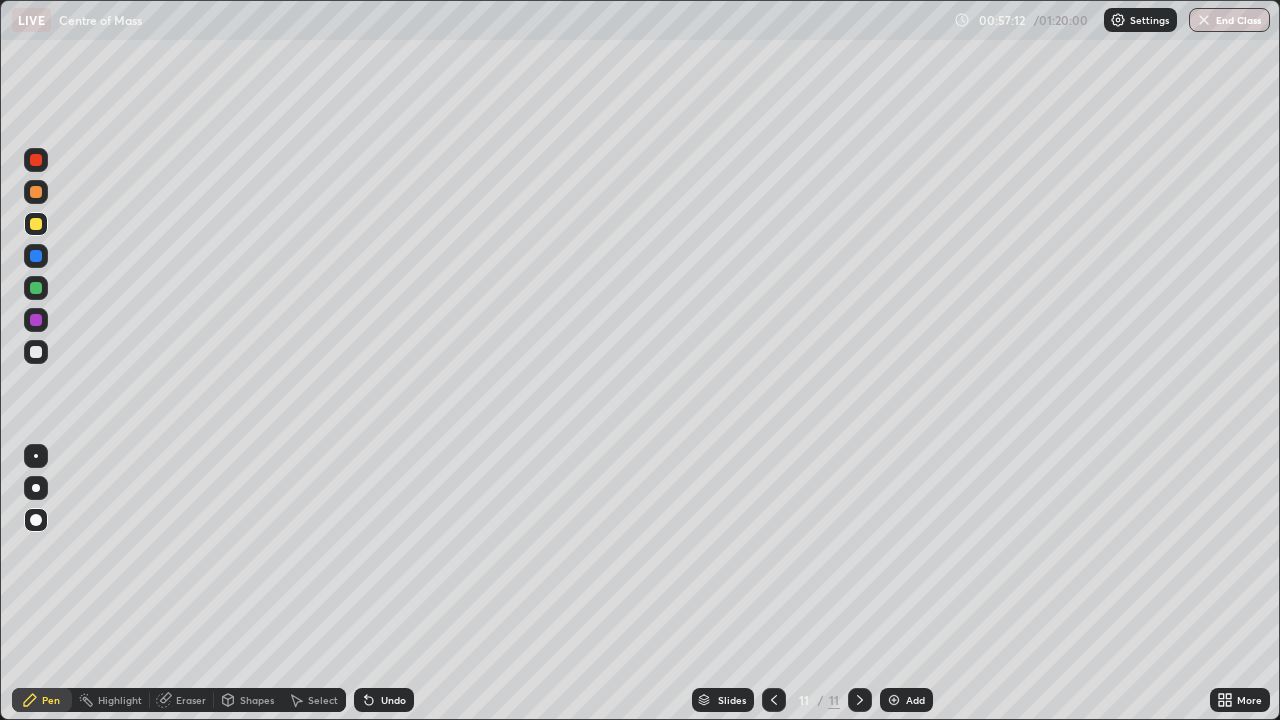 click at bounding box center [36, 352] 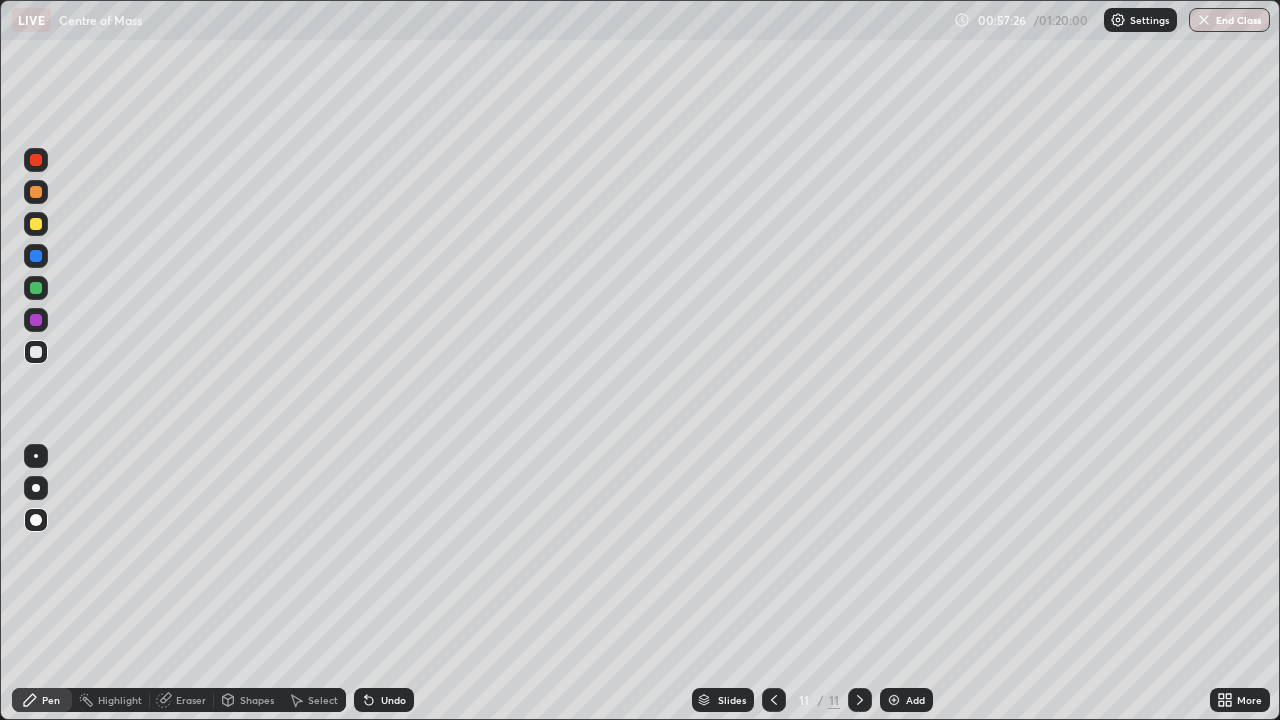 click on "Add" at bounding box center [906, 700] 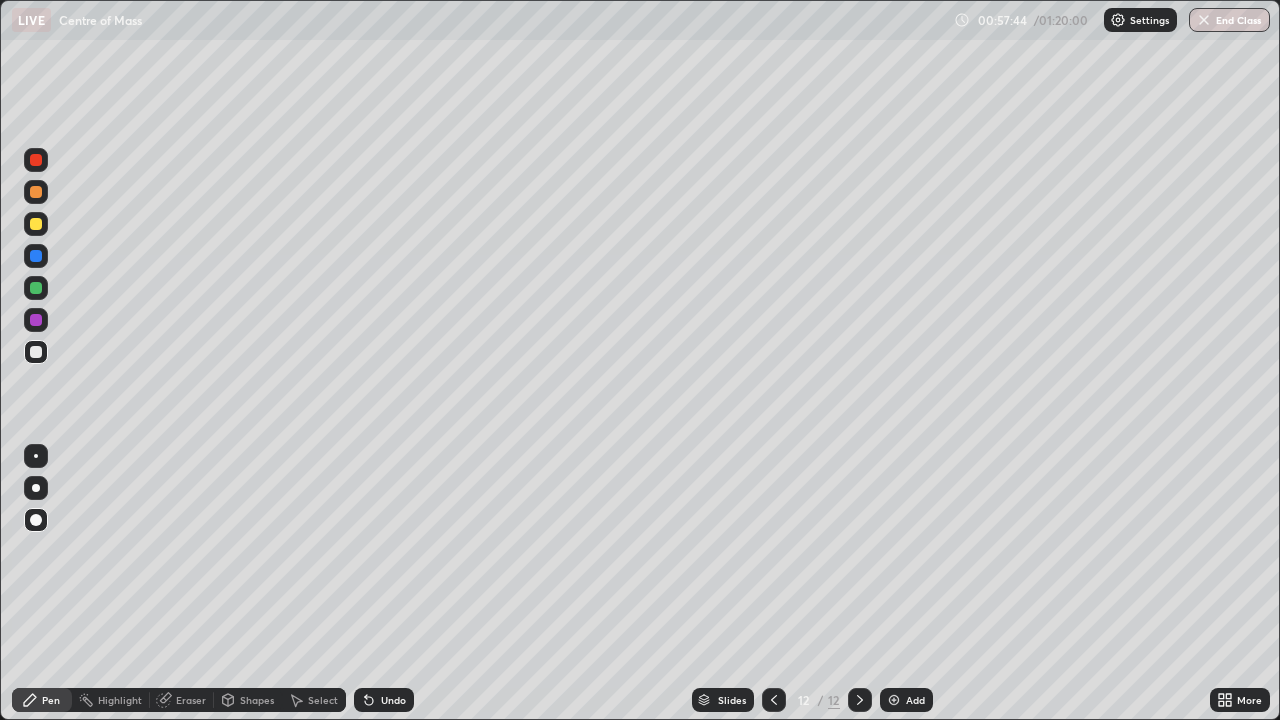 click at bounding box center [36, 160] 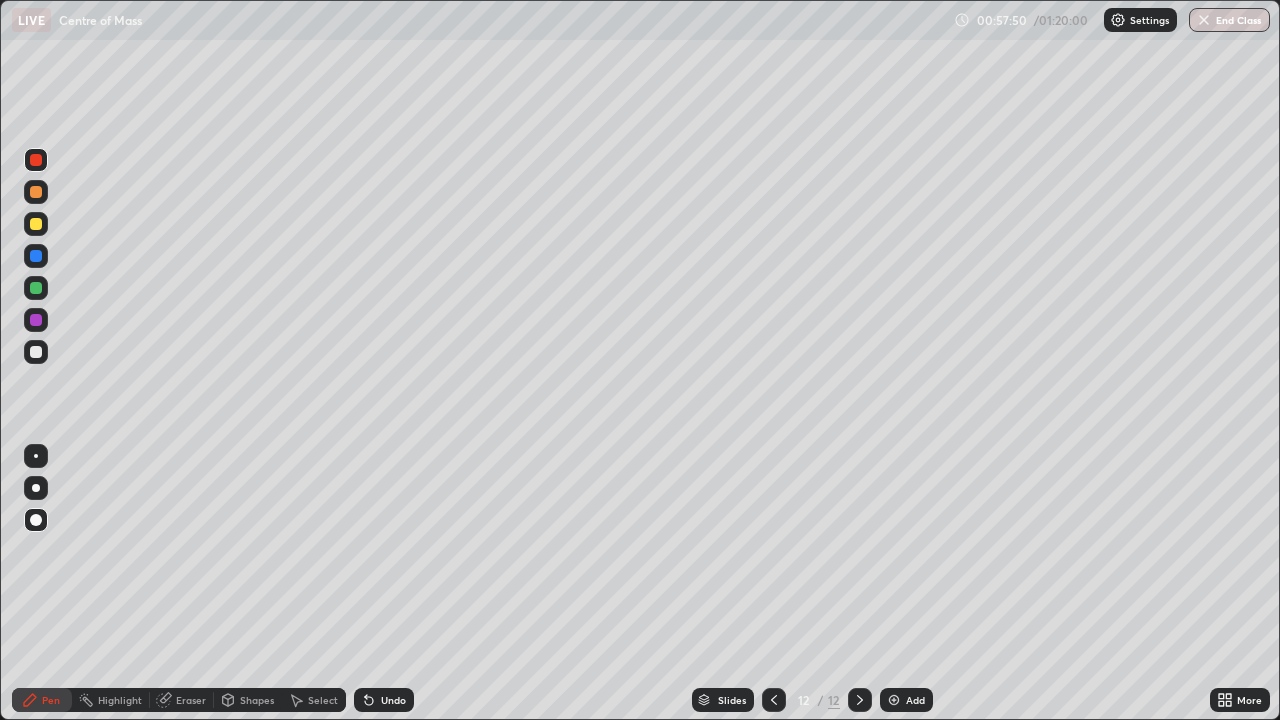 click on "Undo" at bounding box center (384, 700) 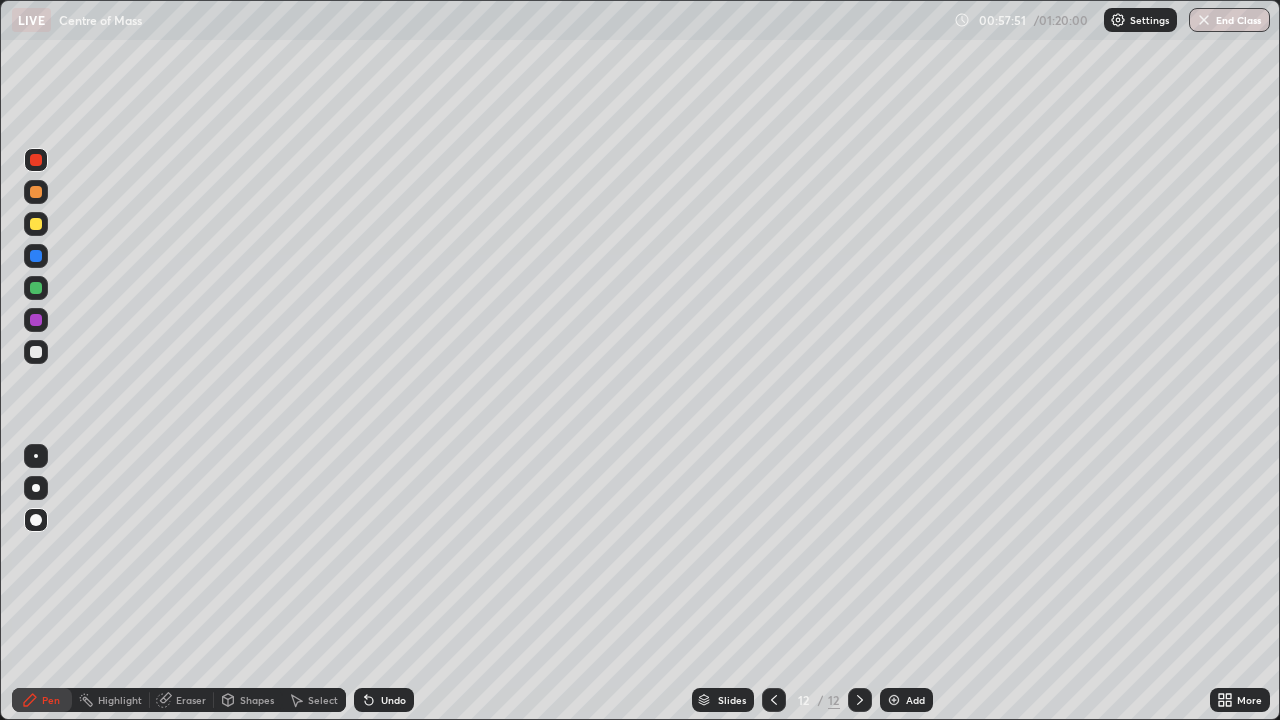 click on "Shapes" at bounding box center (257, 700) 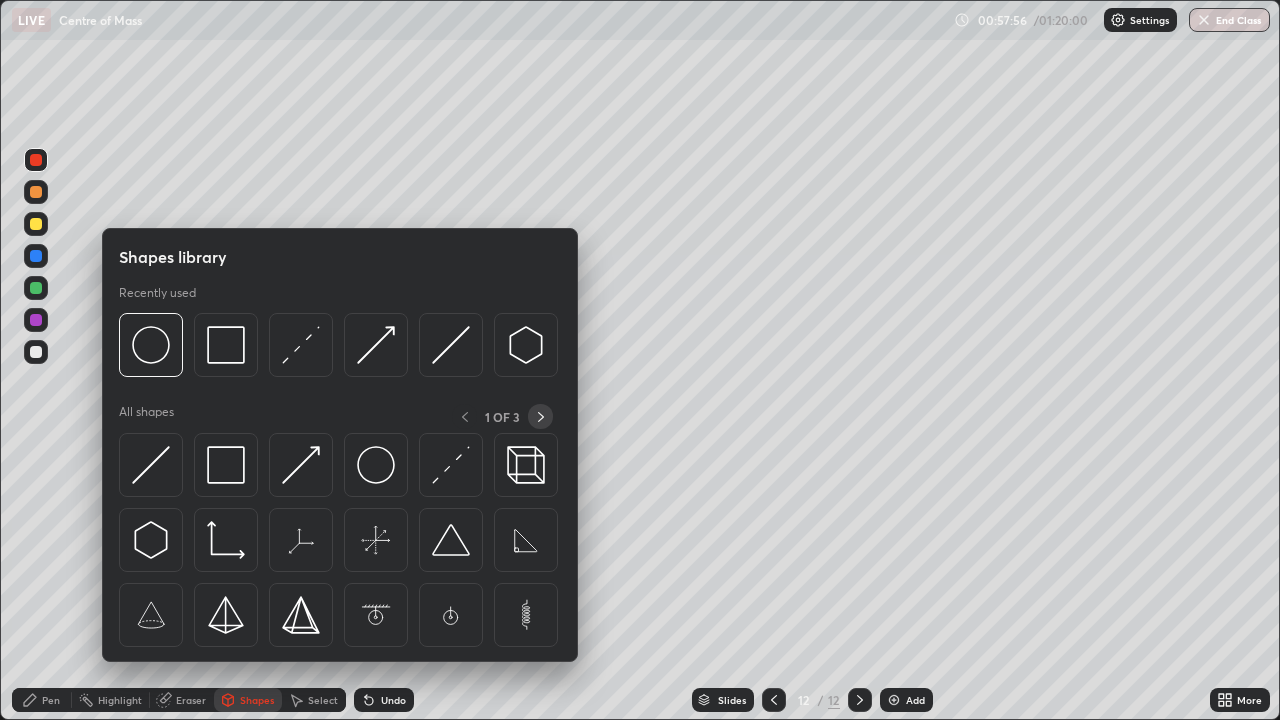 click 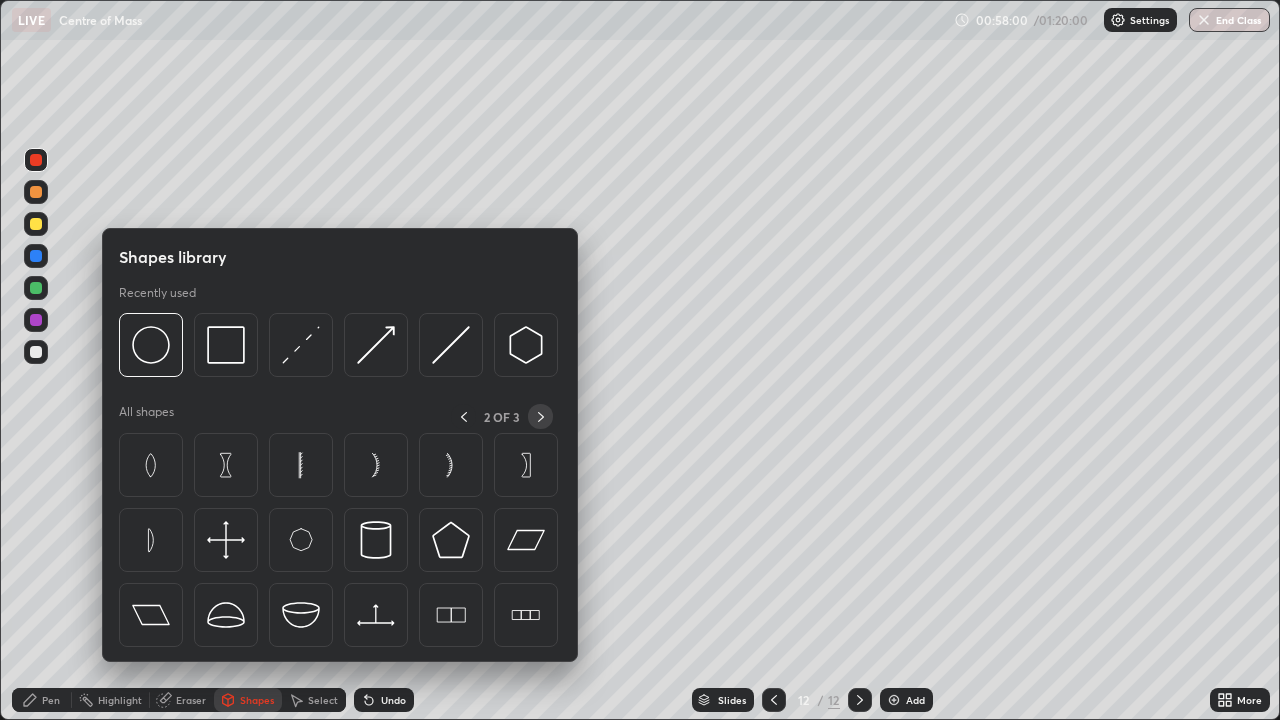 click 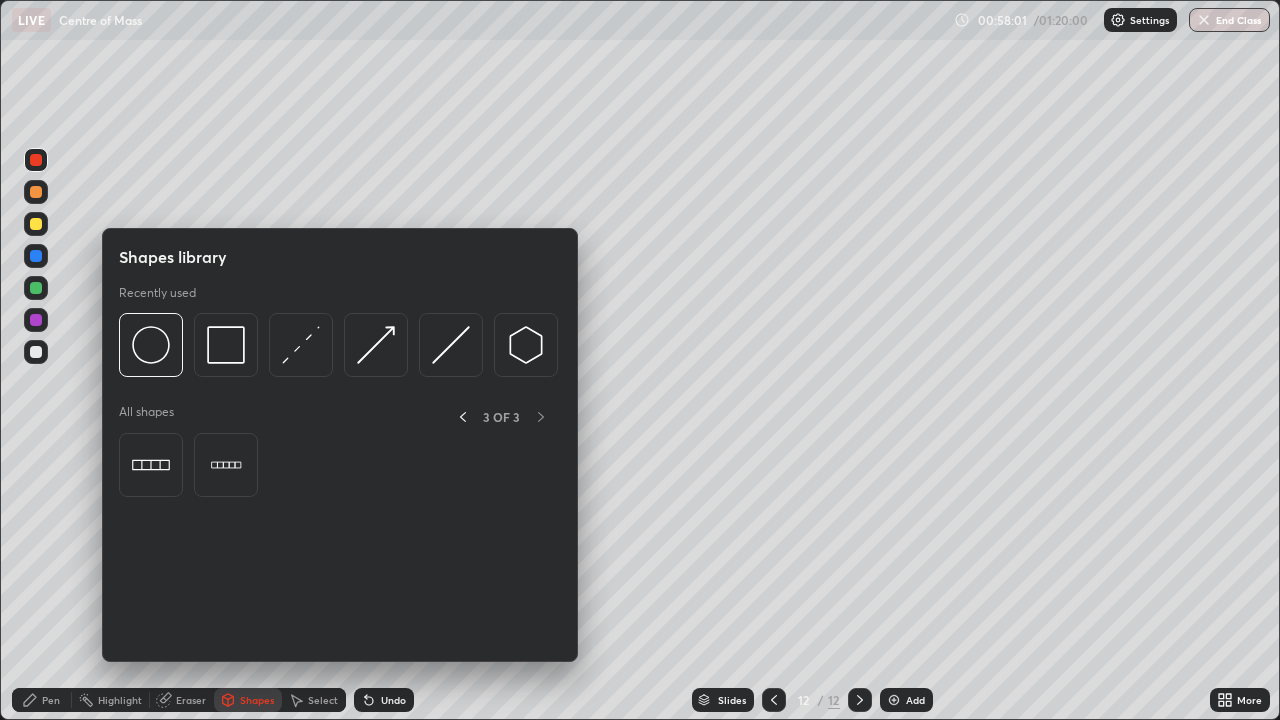 click on "Shapes" at bounding box center [257, 700] 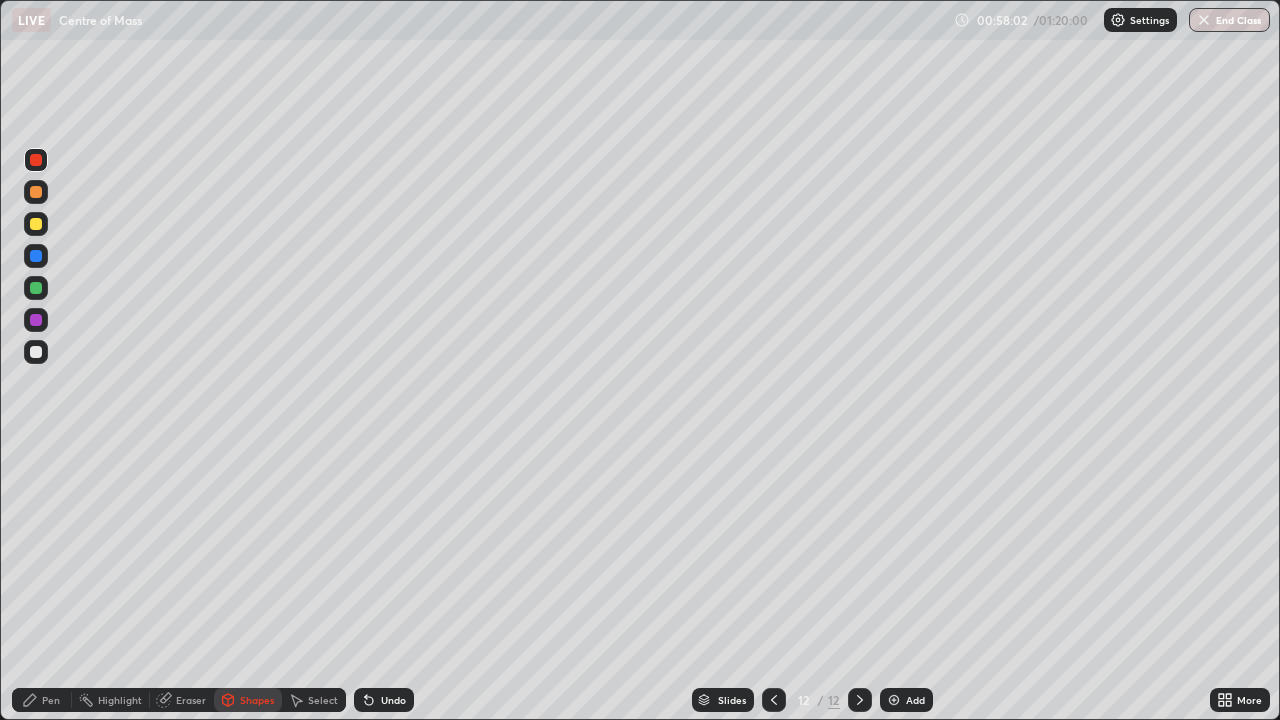 click on "Pen" at bounding box center [51, 700] 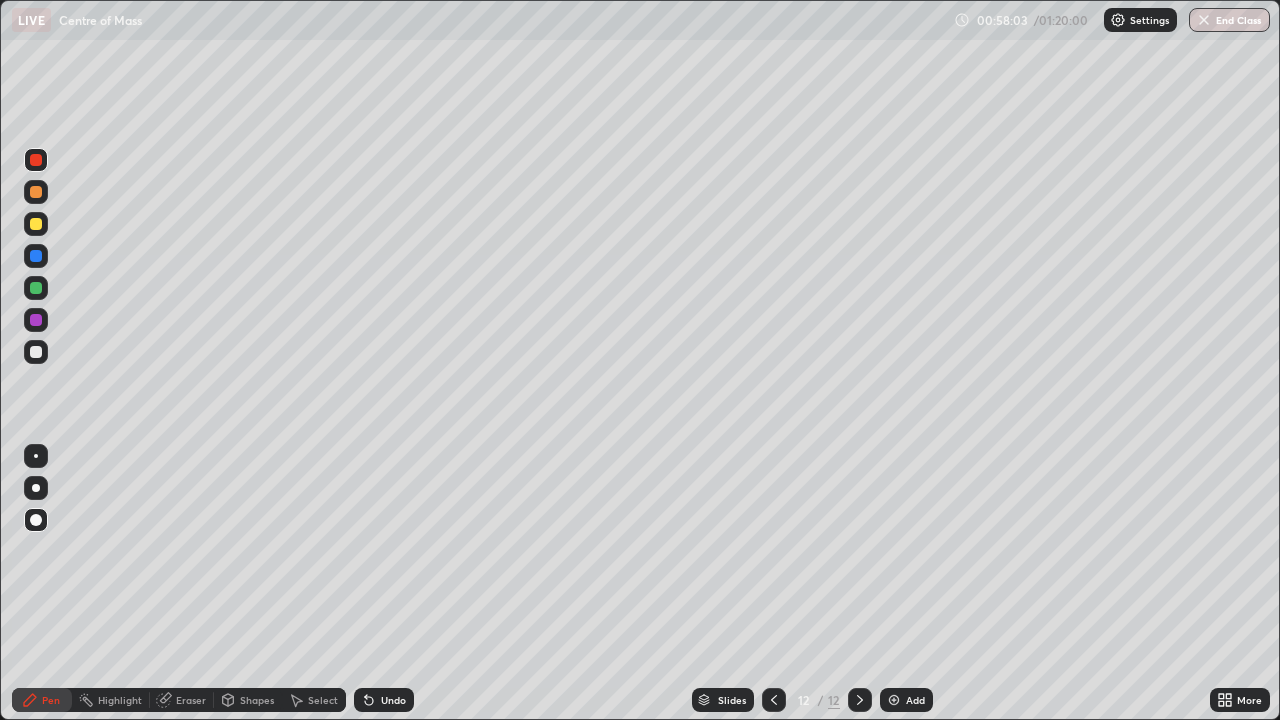 click at bounding box center [36, 352] 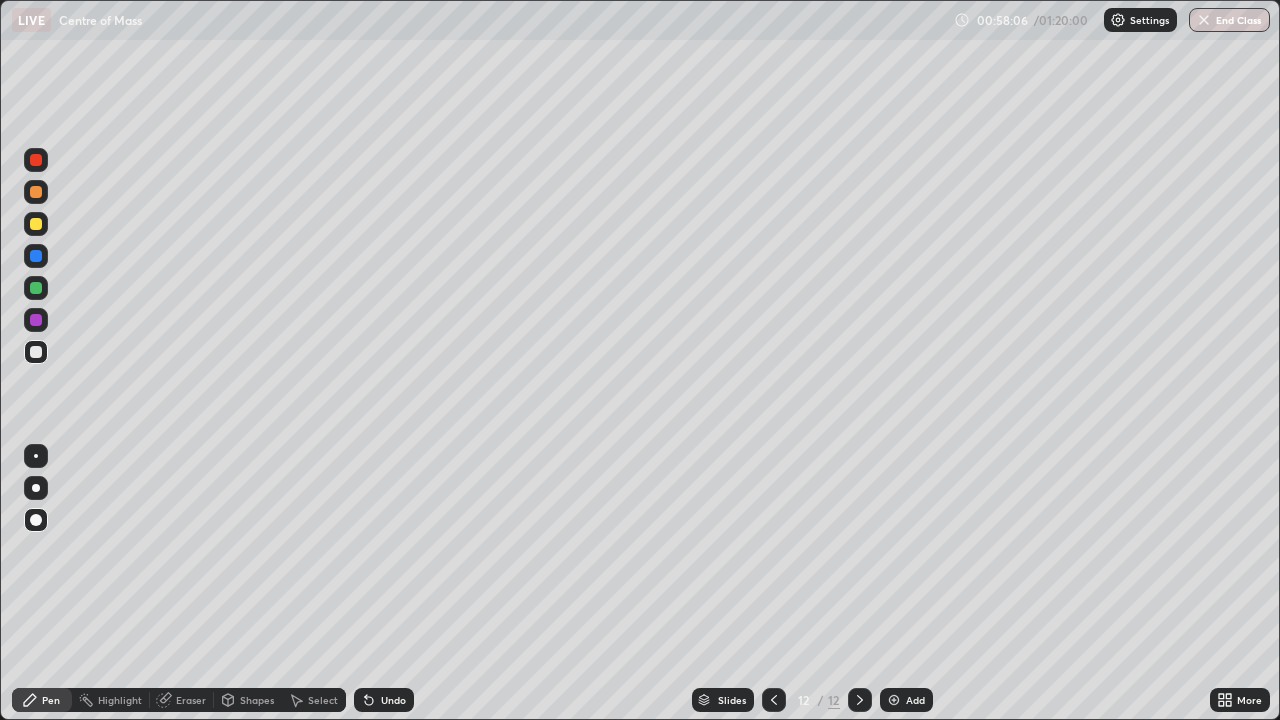 click 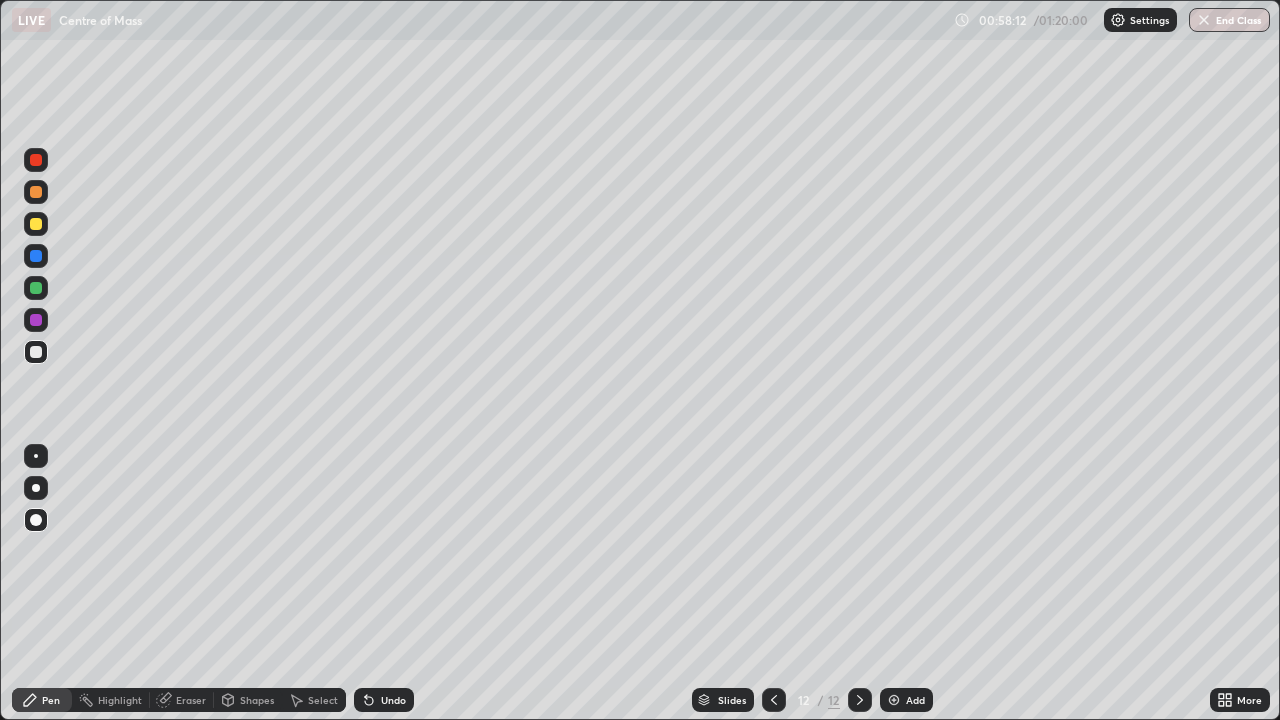 click on "Undo" at bounding box center (384, 700) 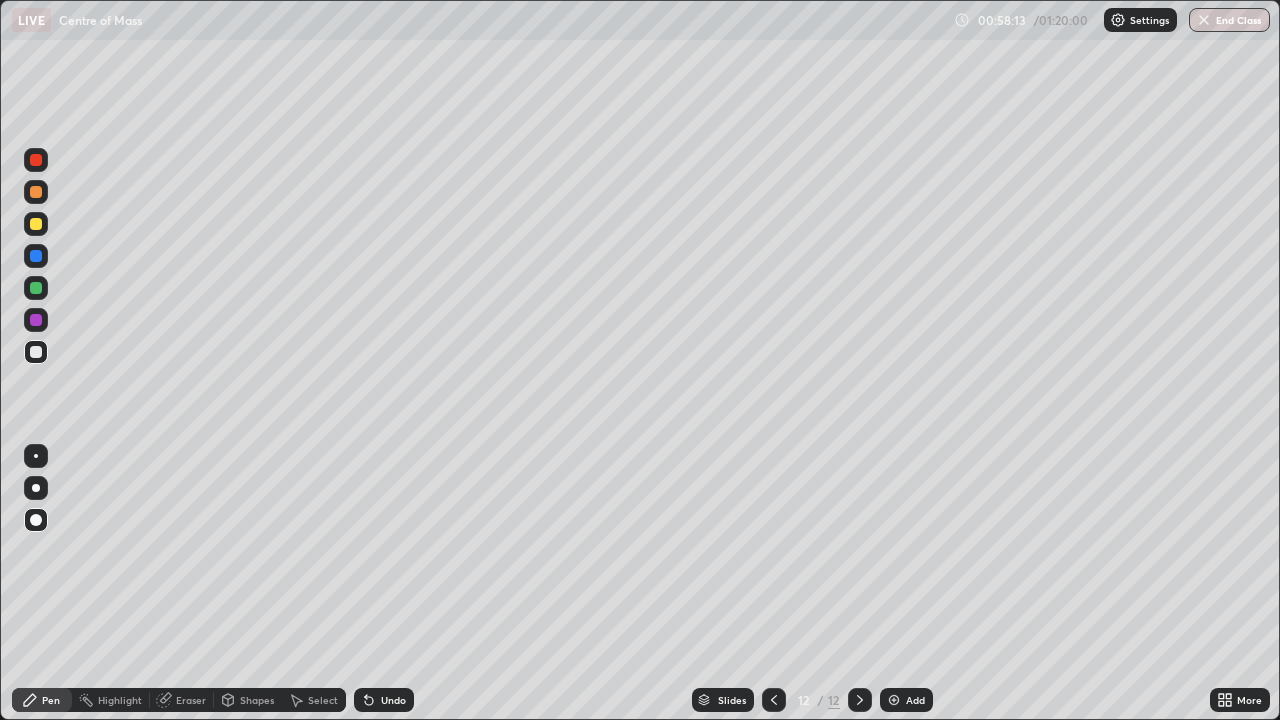 click on "Undo" at bounding box center [393, 700] 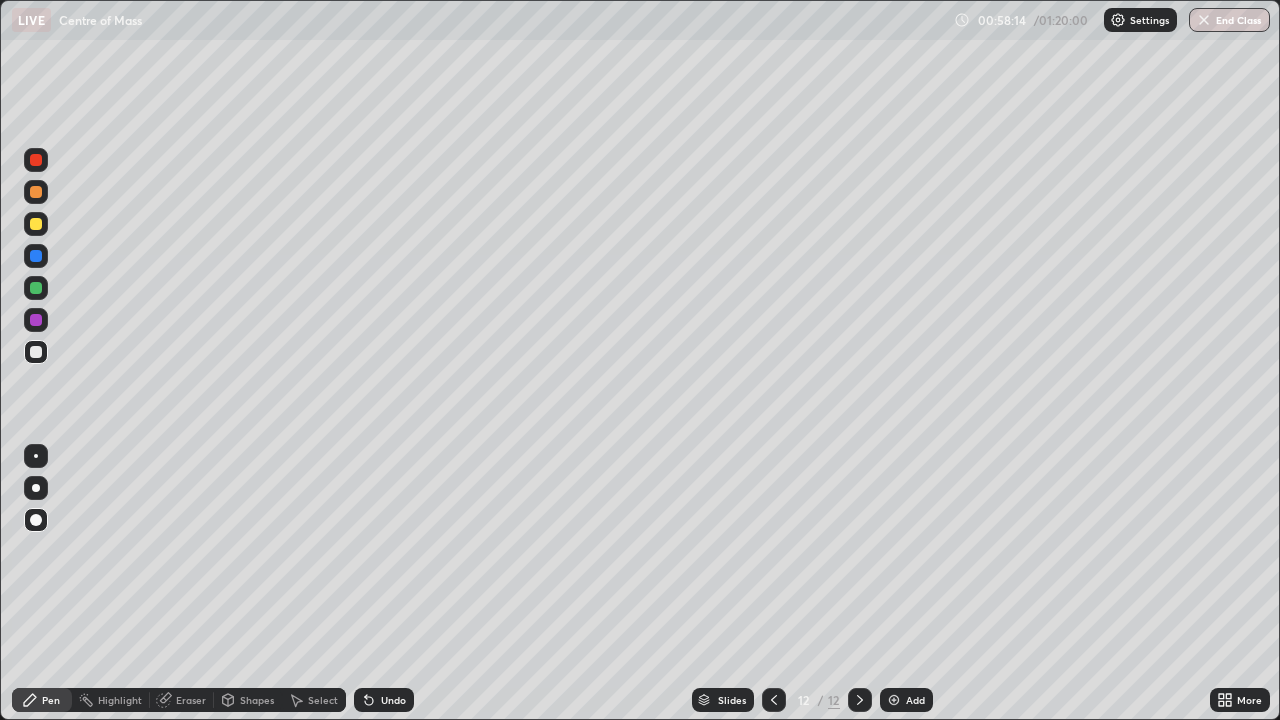click on "Undo" at bounding box center (393, 700) 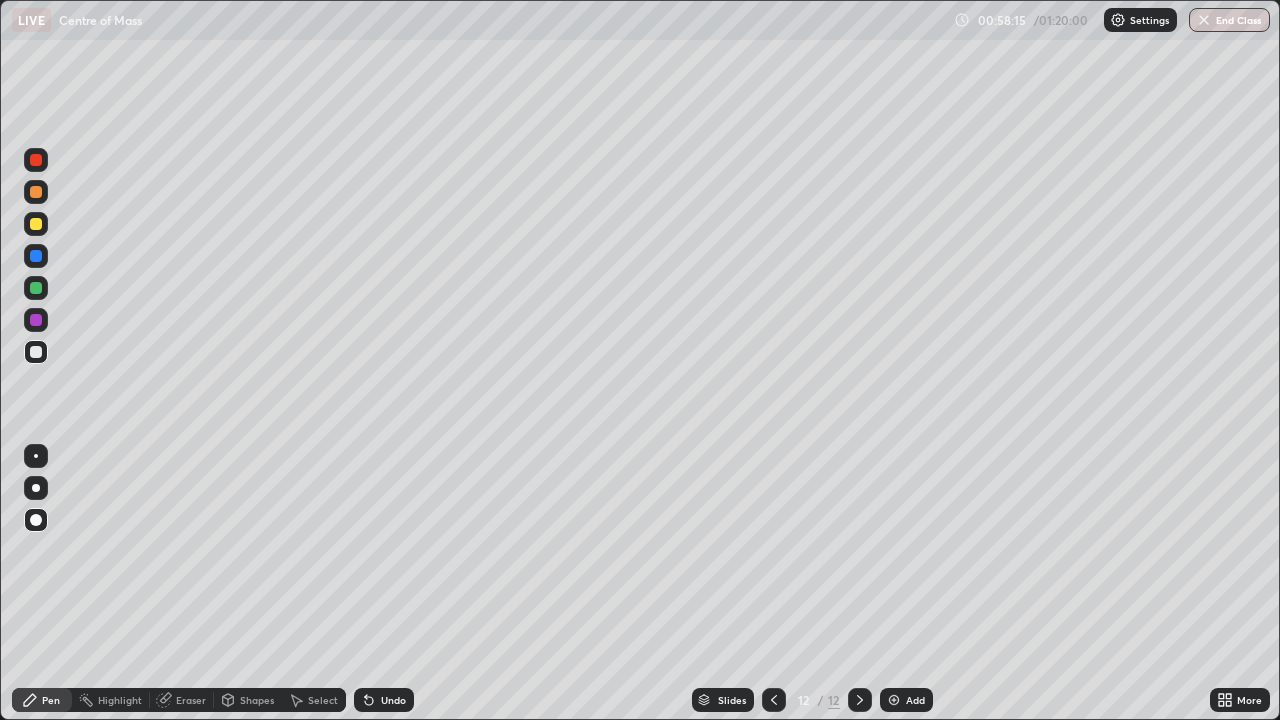 click on "Shapes" at bounding box center [248, 700] 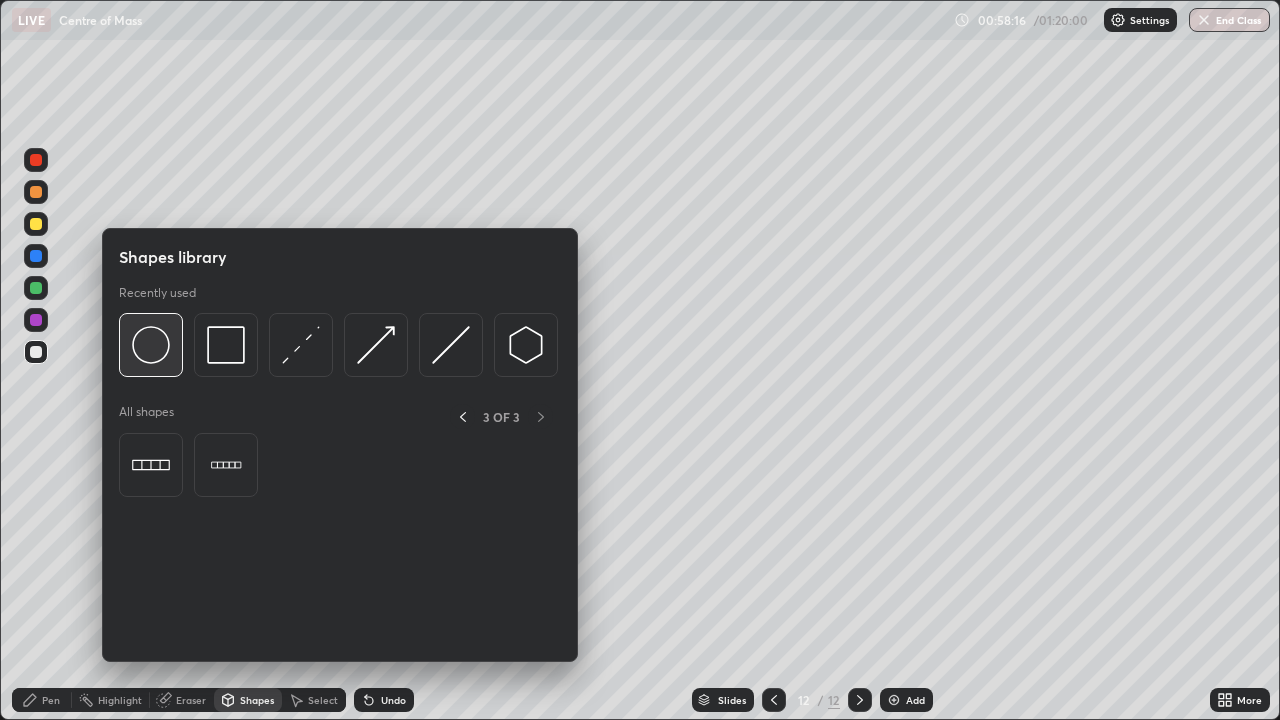 click at bounding box center [151, 345] 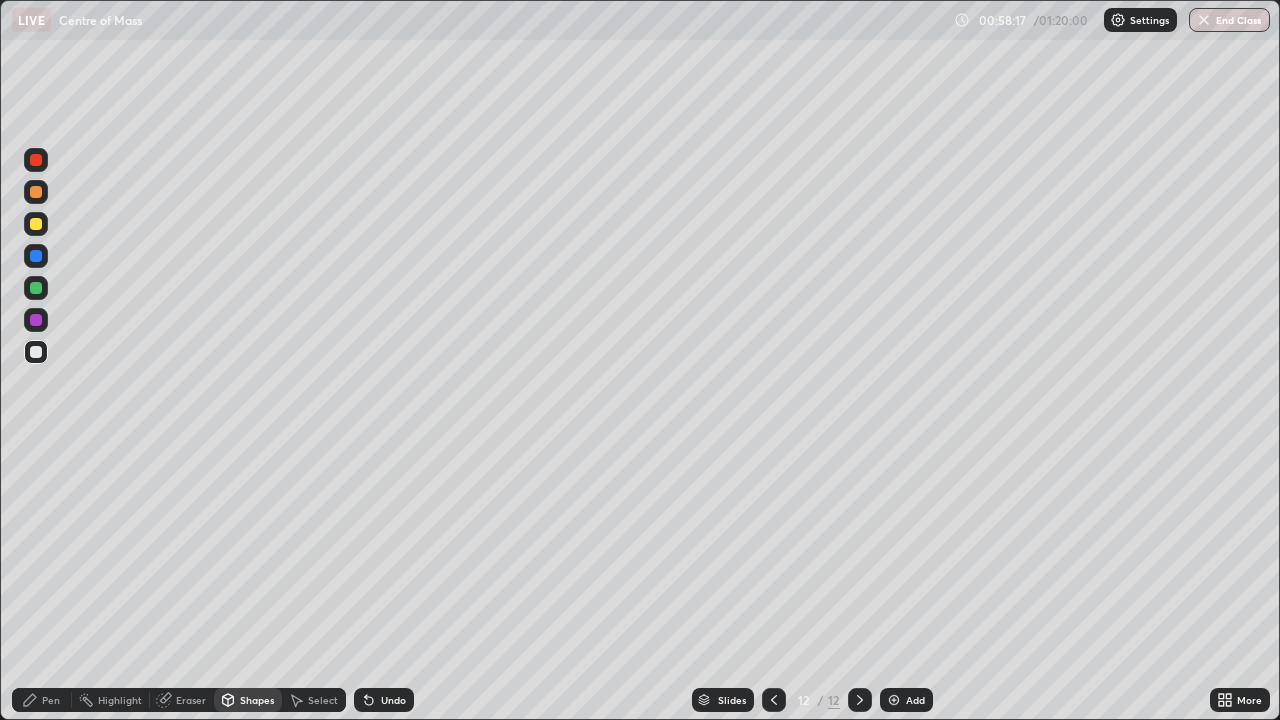 click at bounding box center (36, 224) 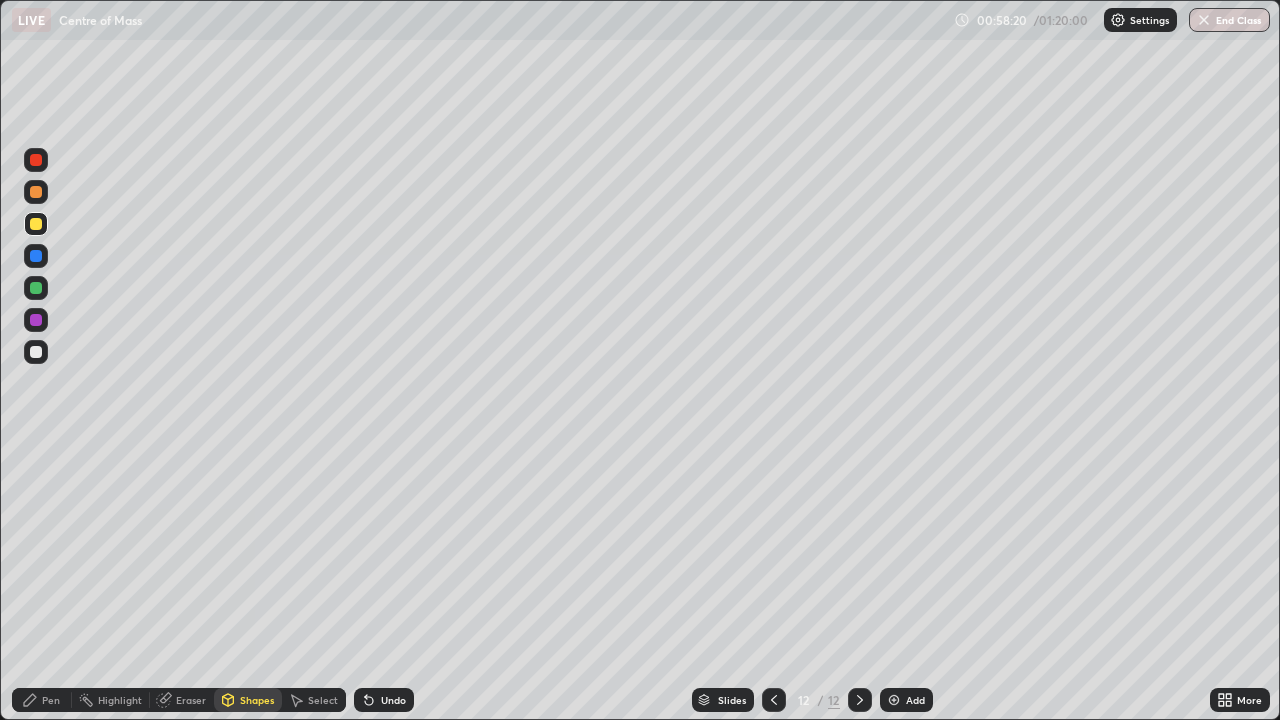 click 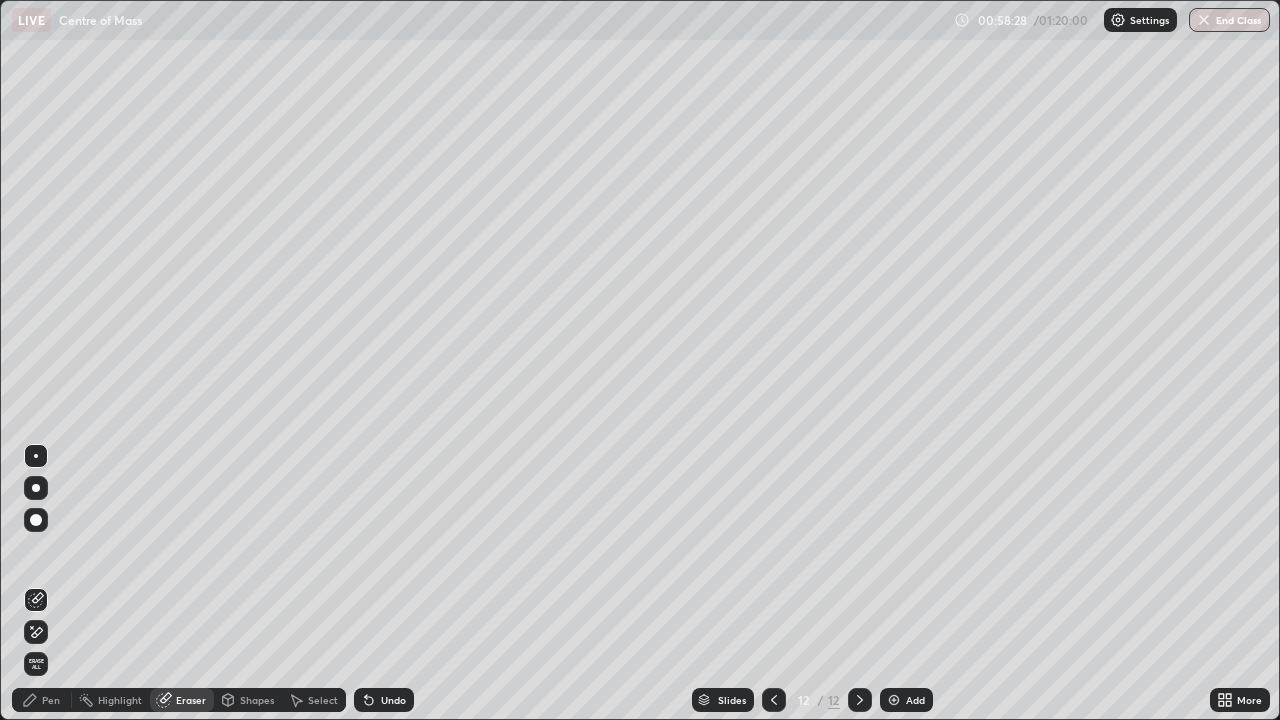 click on "Pen" at bounding box center (42, 700) 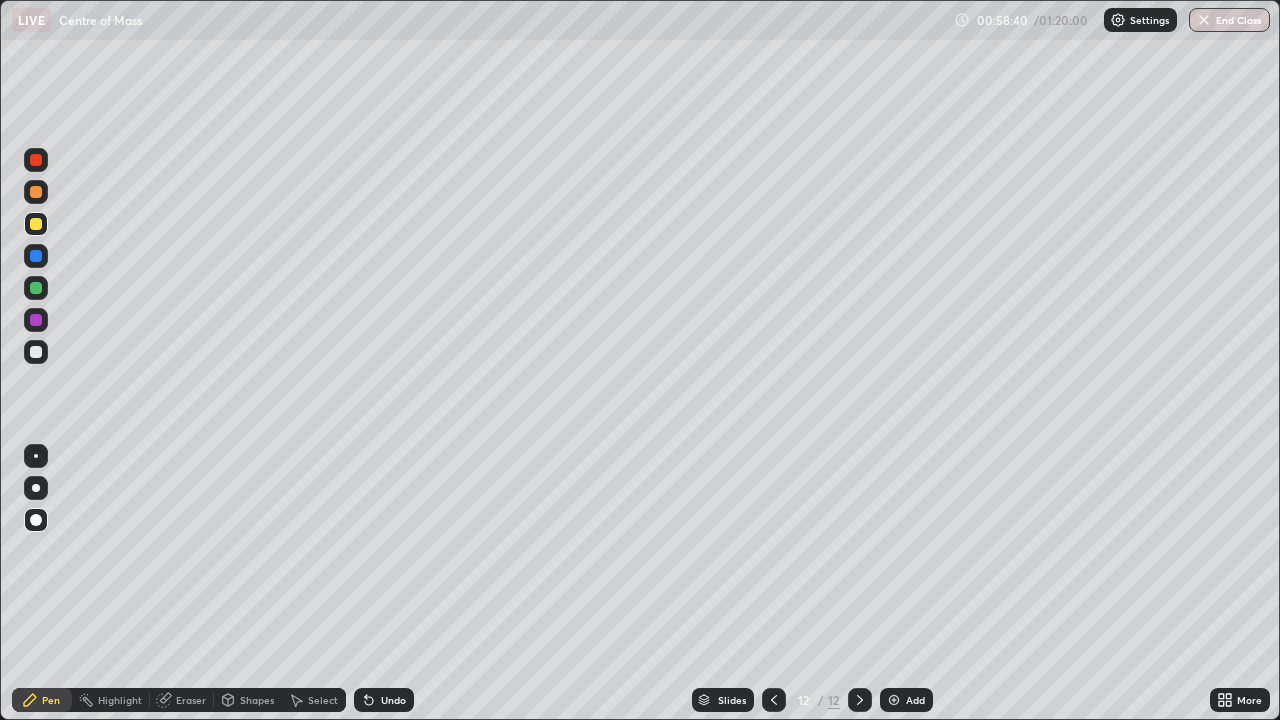 click at bounding box center [36, 192] 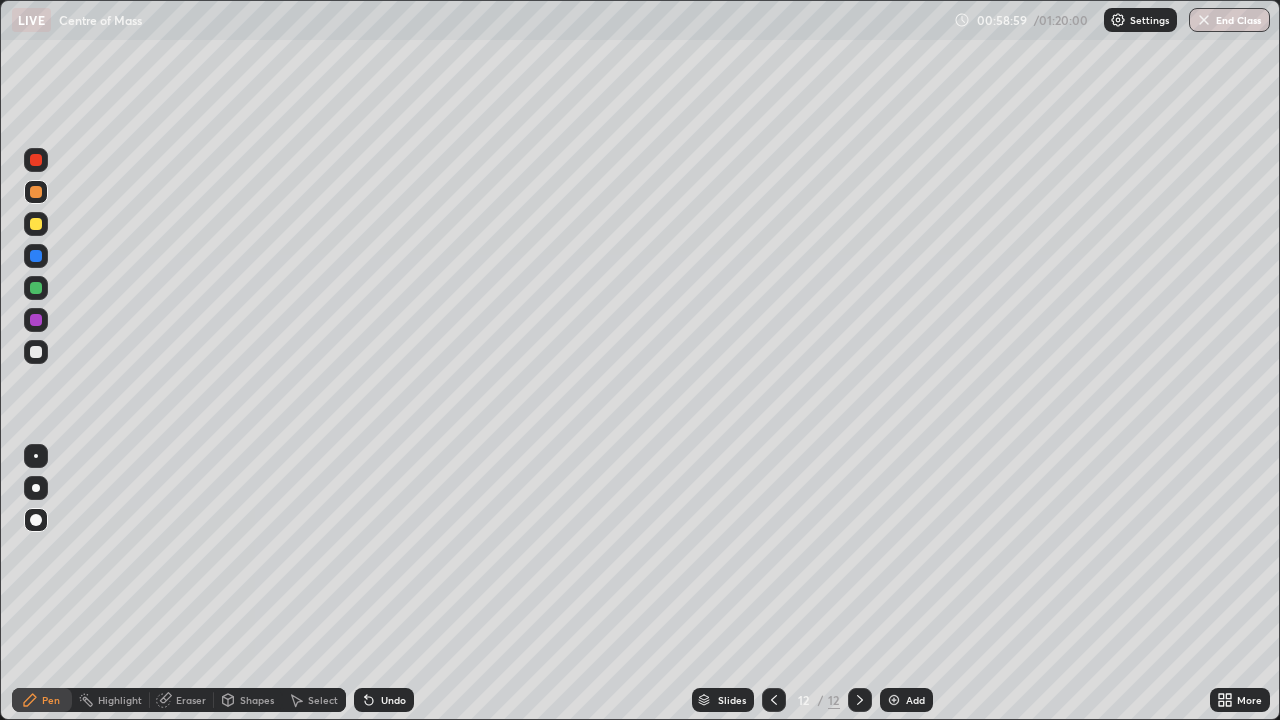 click at bounding box center (36, 160) 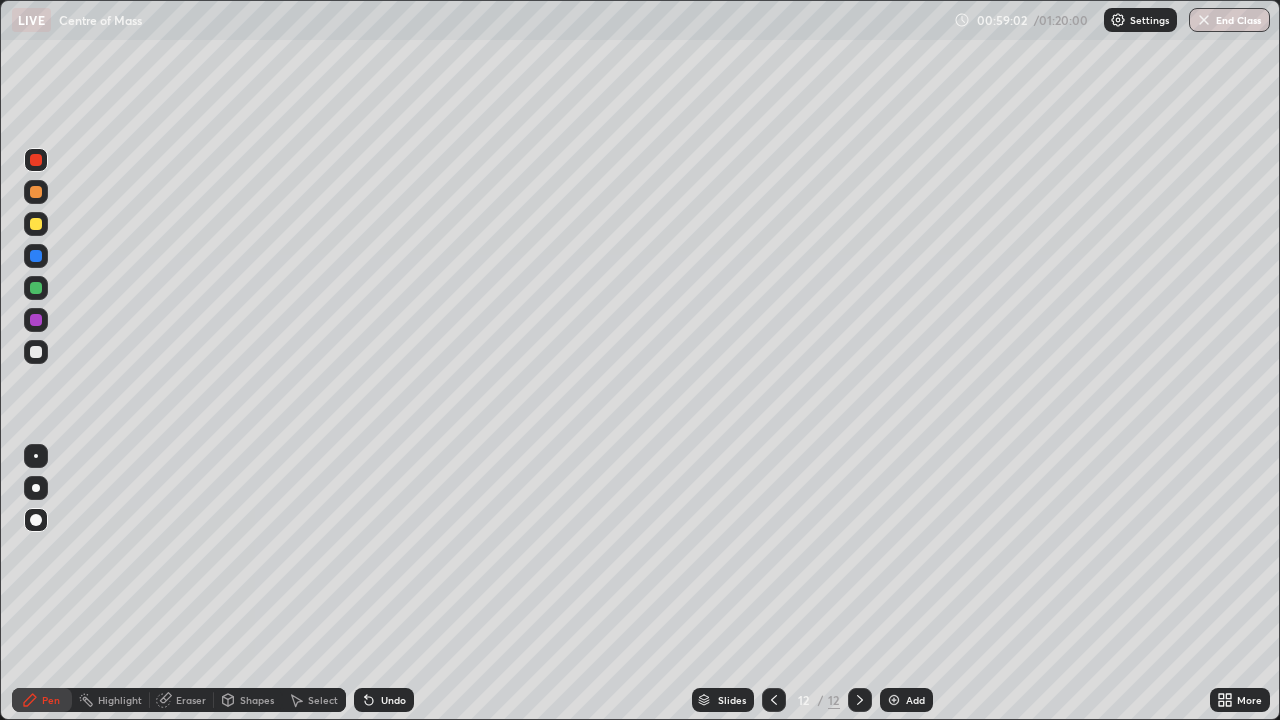 click on "Undo" at bounding box center [384, 700] 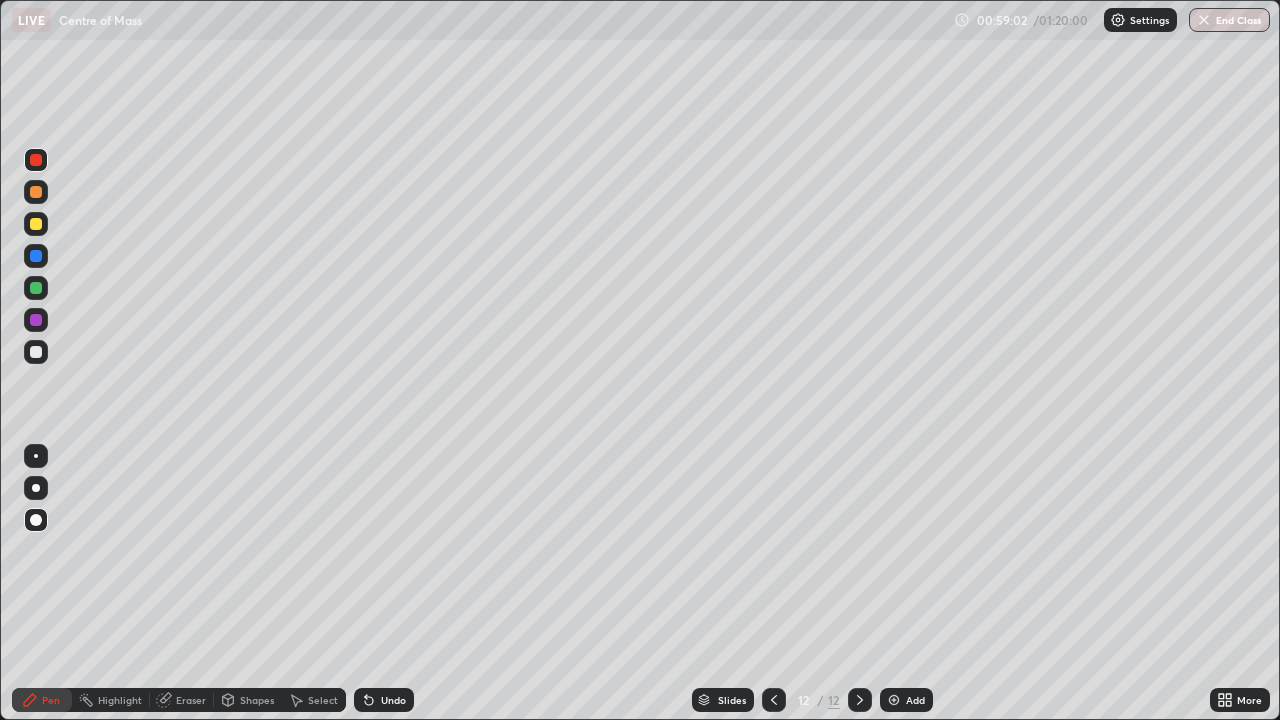 click on "Undo" at bounding box center (393, 700) 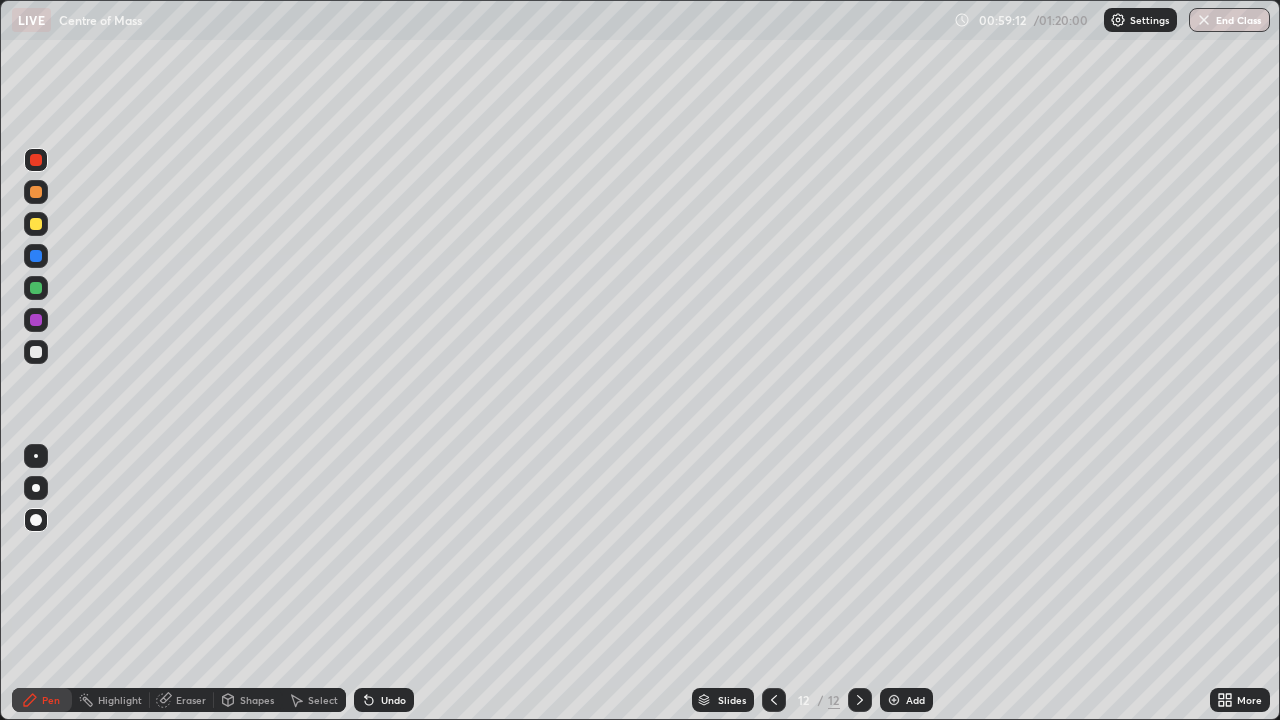 click at bounding box center (36, 256) 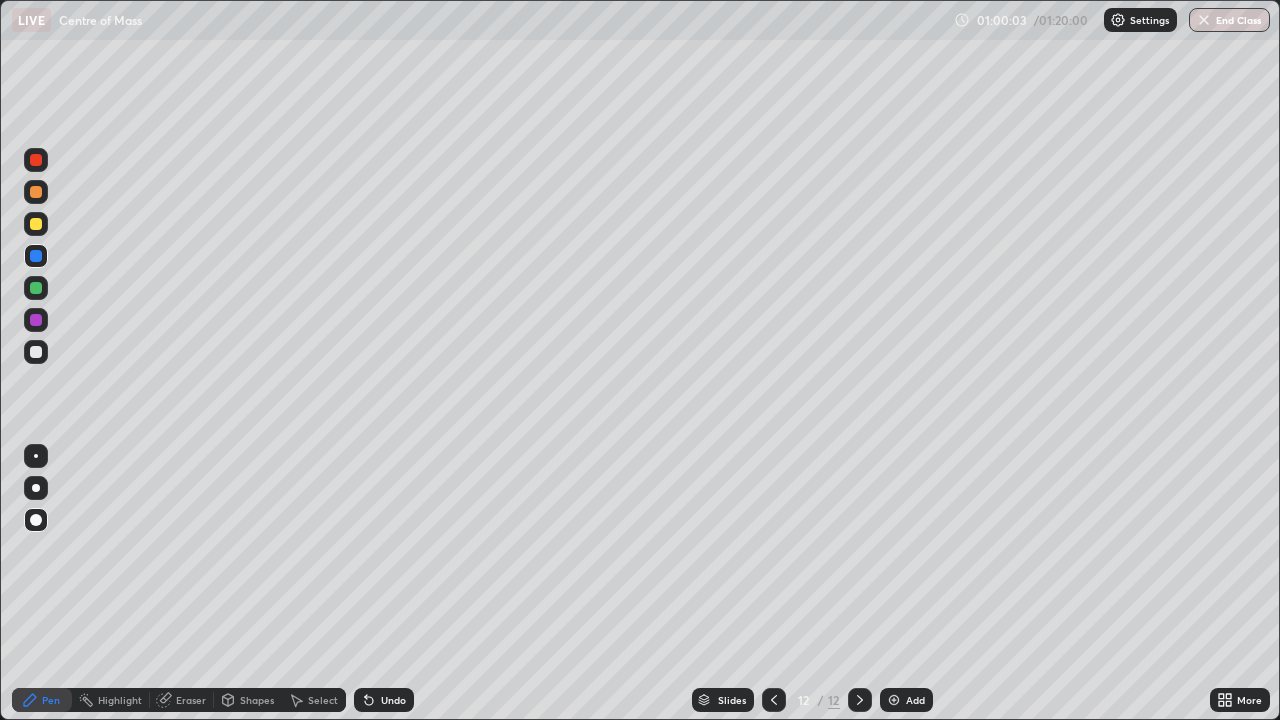 click on "Undo" at bounding box center [384, 700] 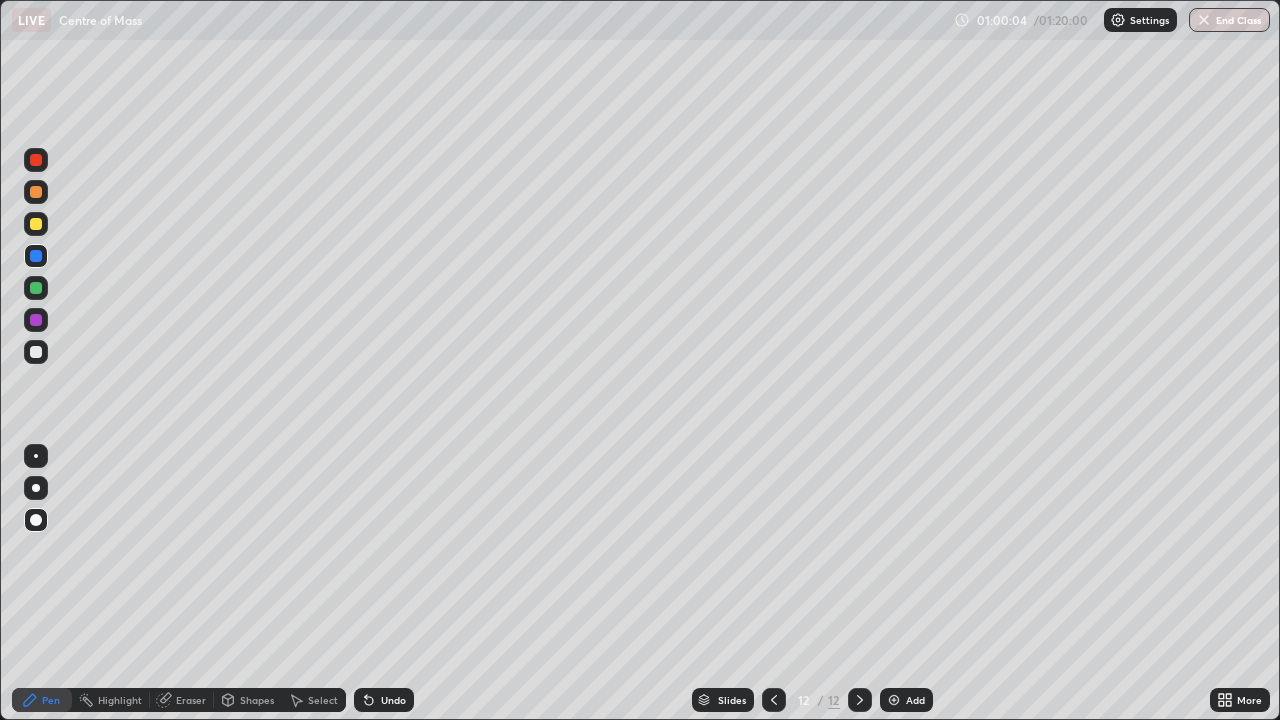 click on "Undo" at bounding box center [393, 700] 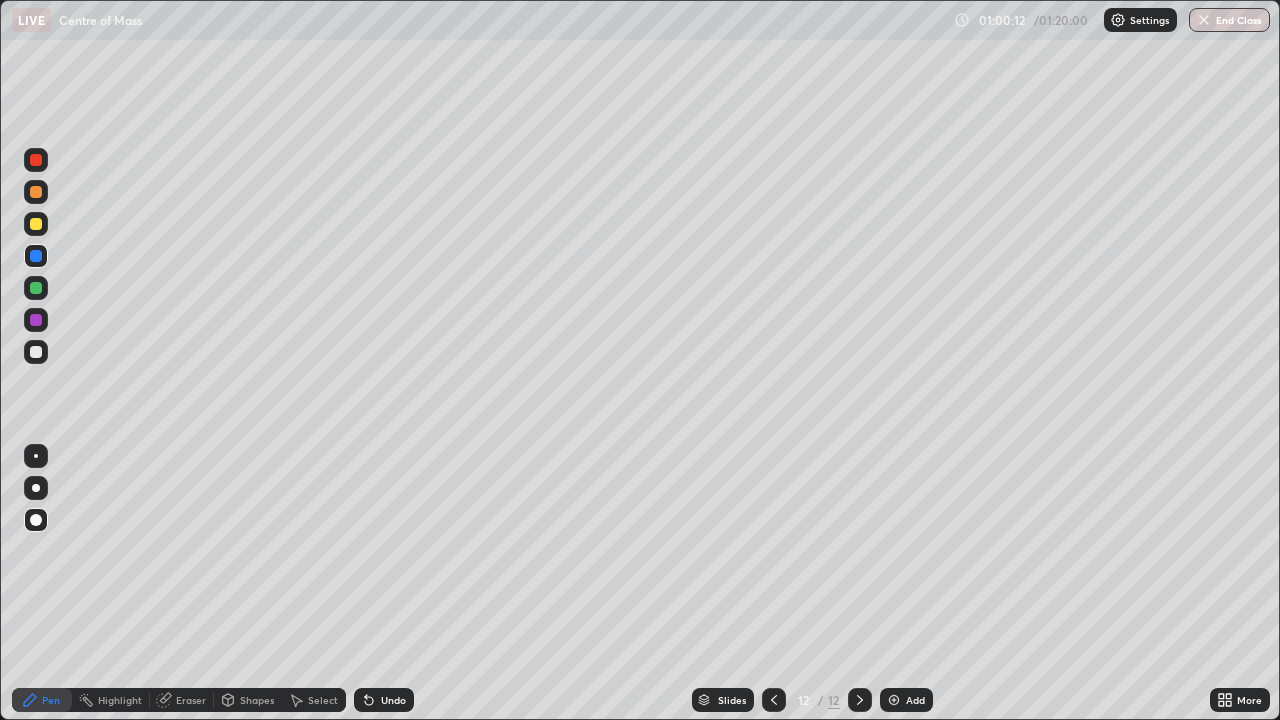 click at bounding box center (36, 160) 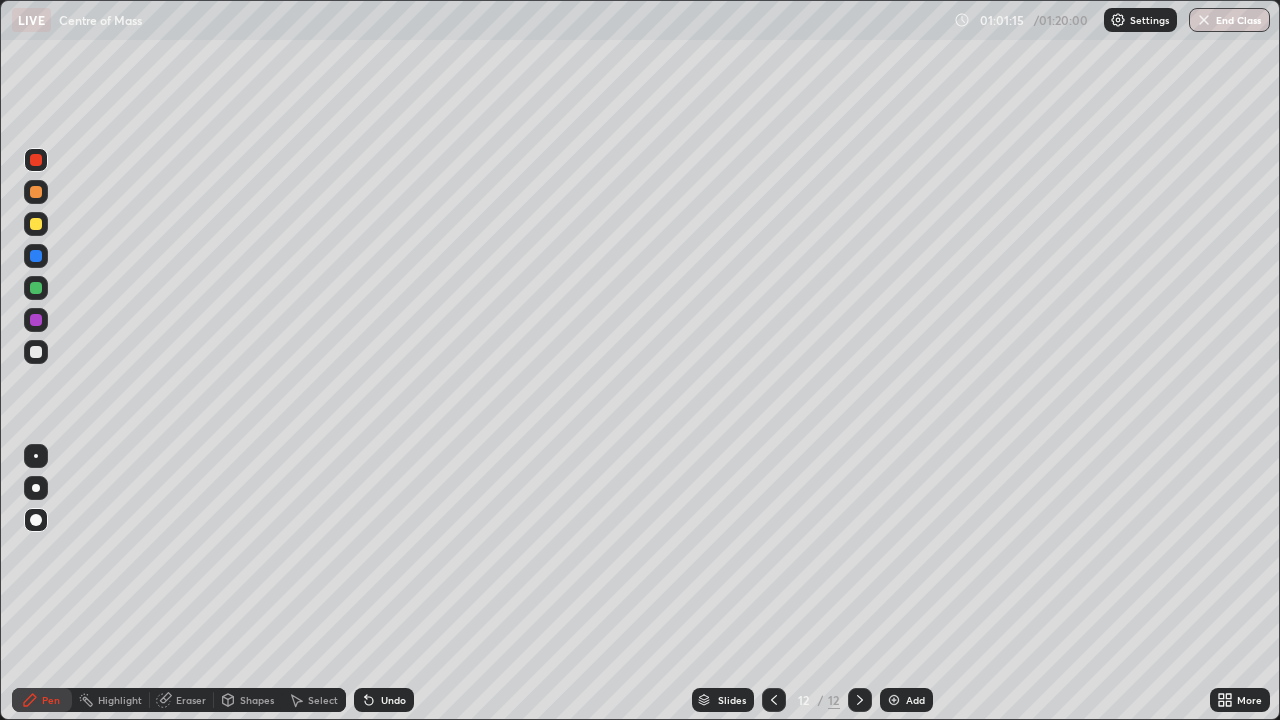 click at bounding box center [36, 352] 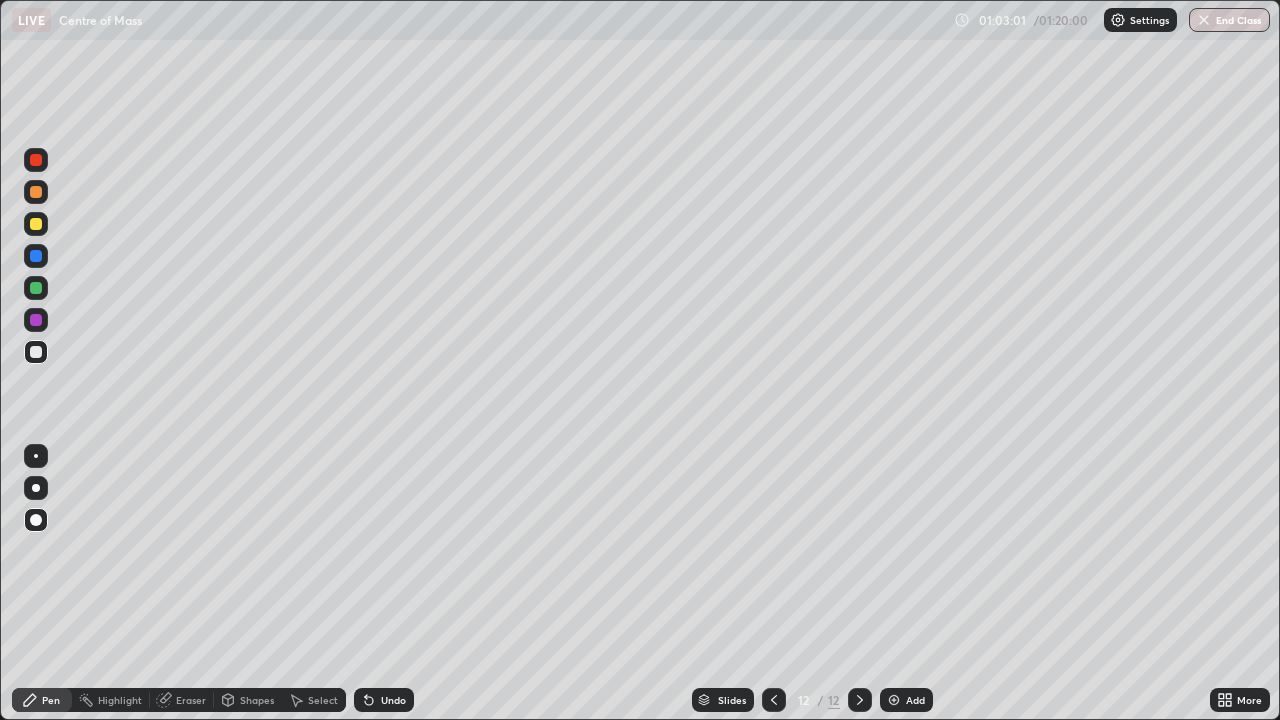 click at bounding box center [36, 256] 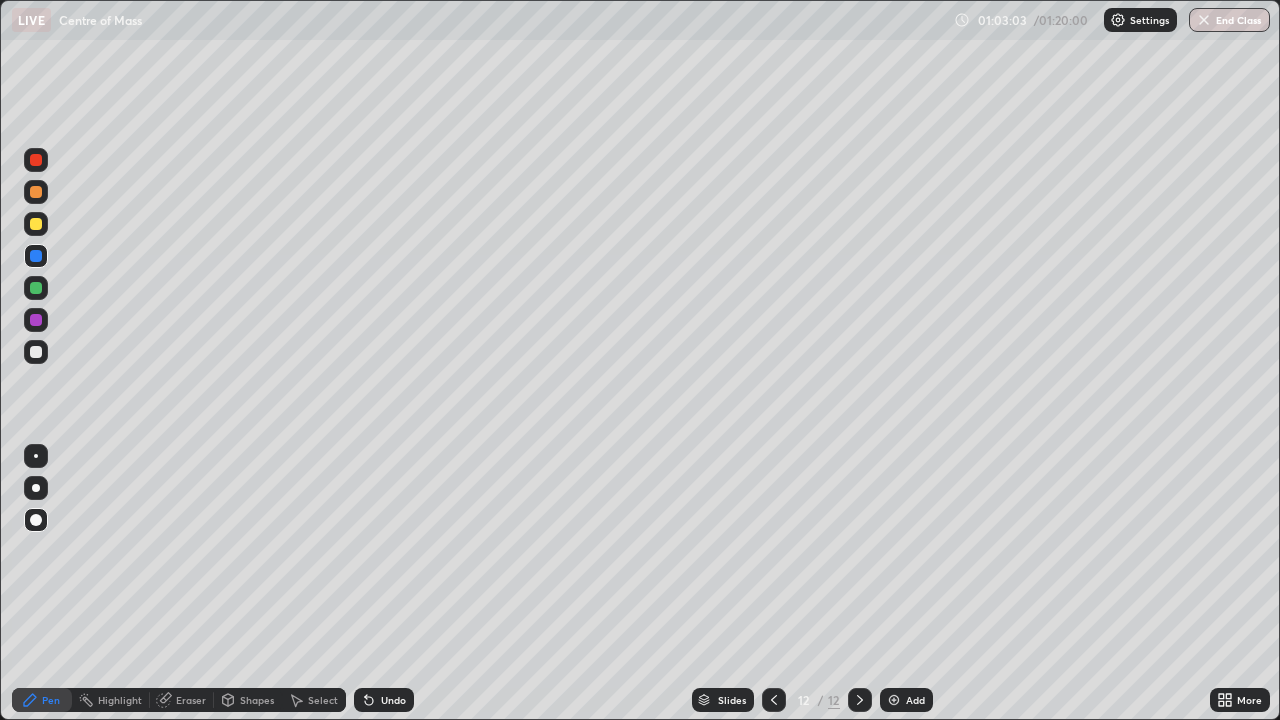 click at bounding box center [36, 160] 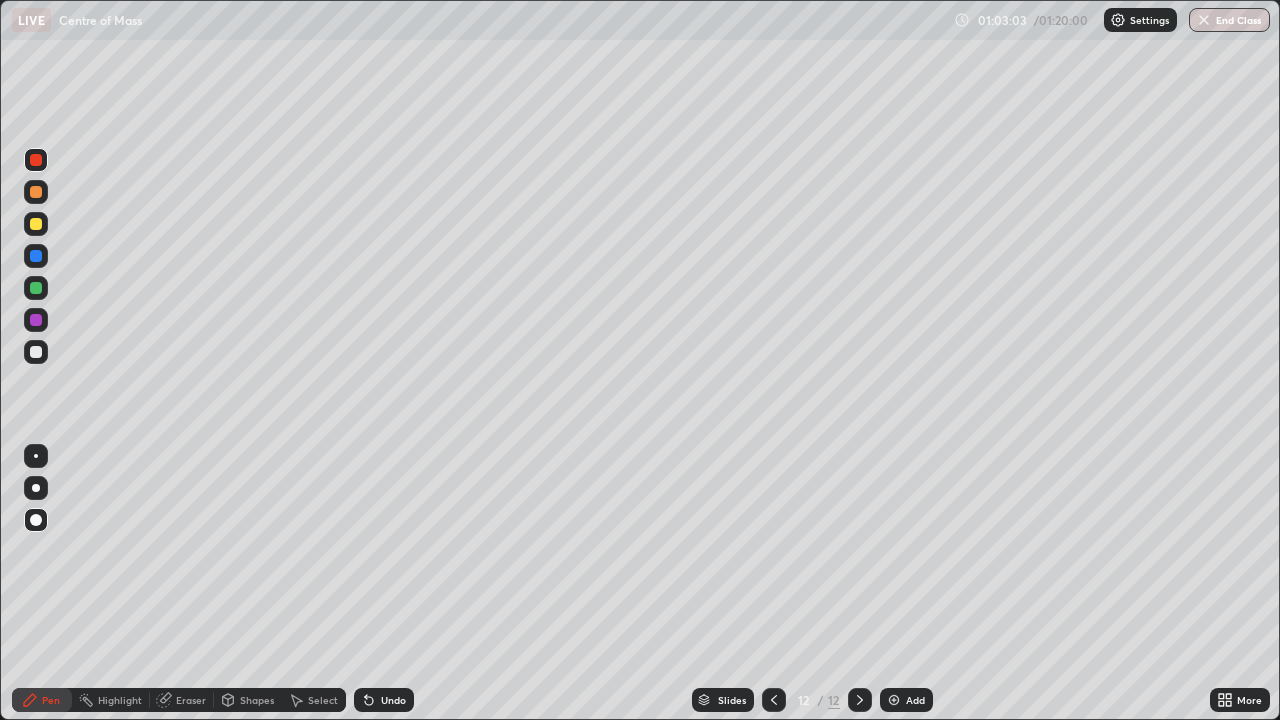 click on "Eraser" at bounding box center (191, 700) 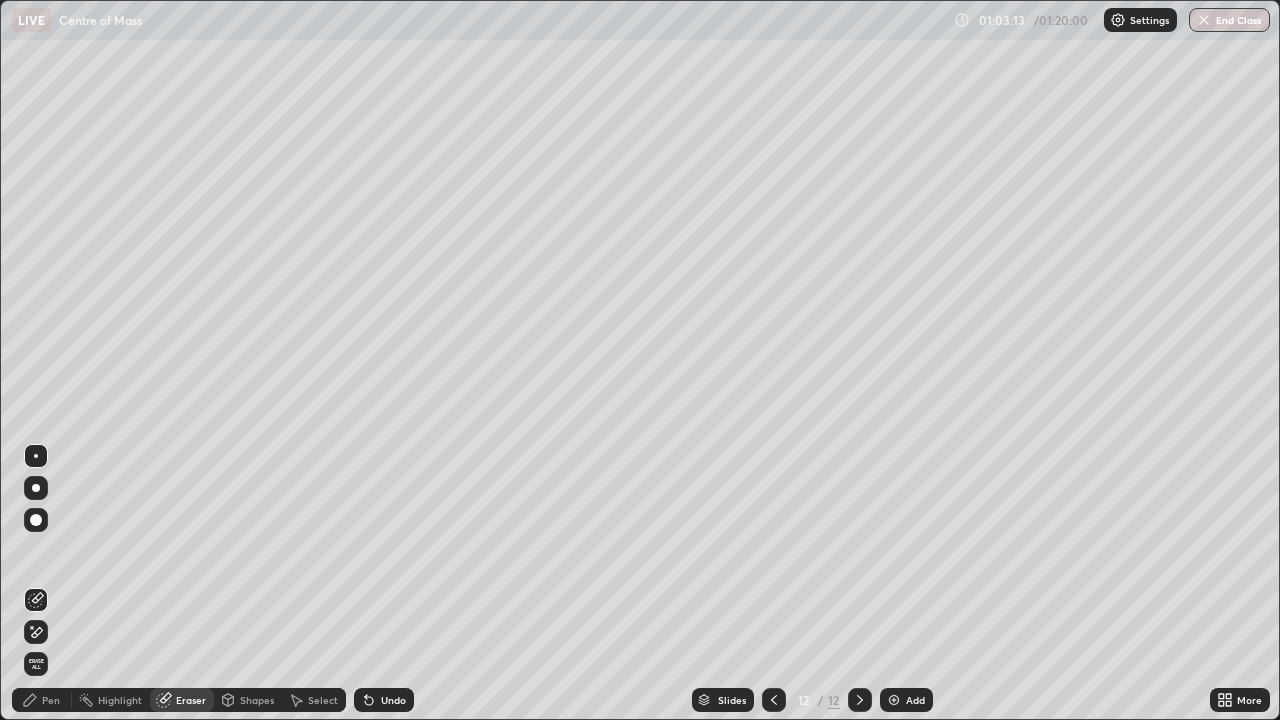 click on "Pen" at bounding box center [51, 700] 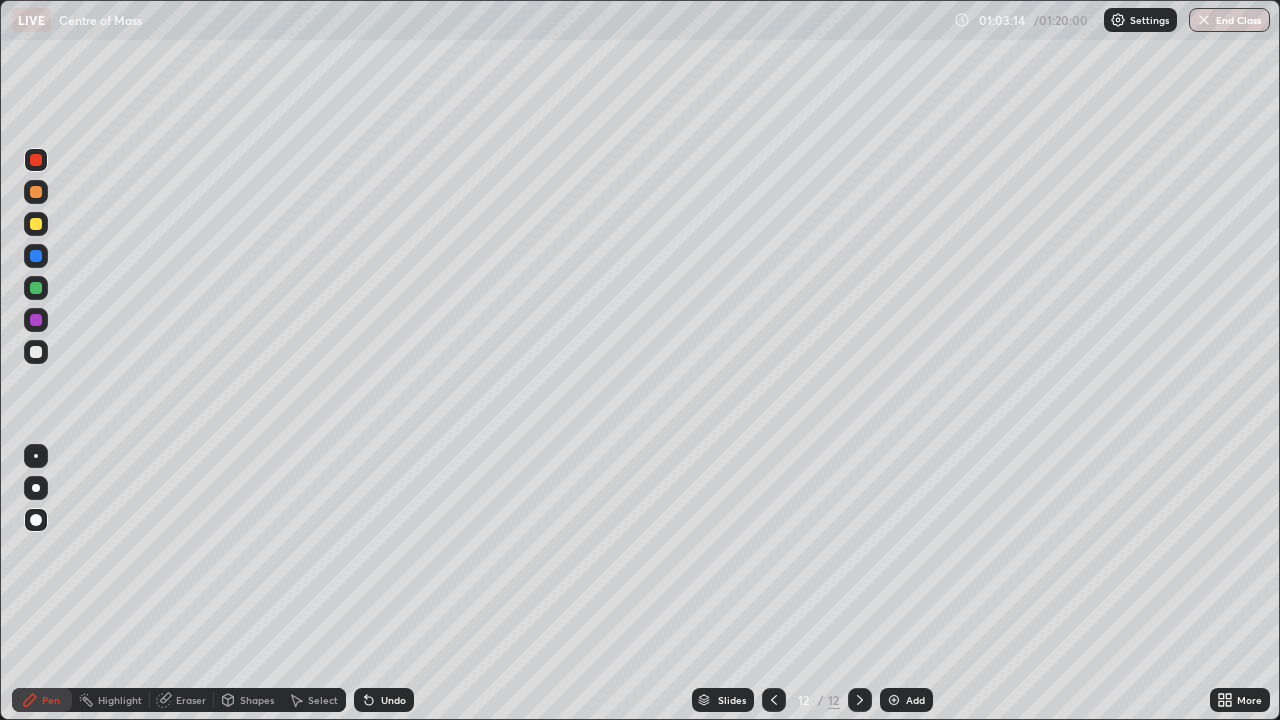 click at bounding box center [36, 288] 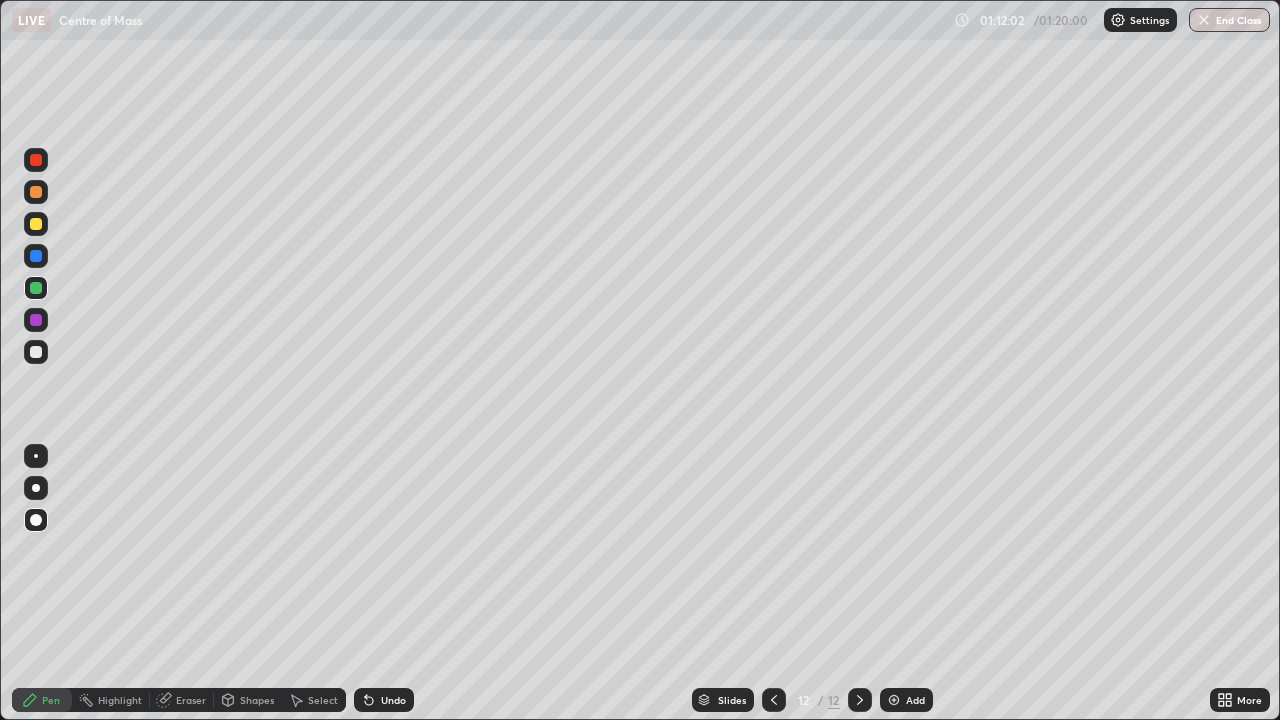 click at bounding box center (36, 352) 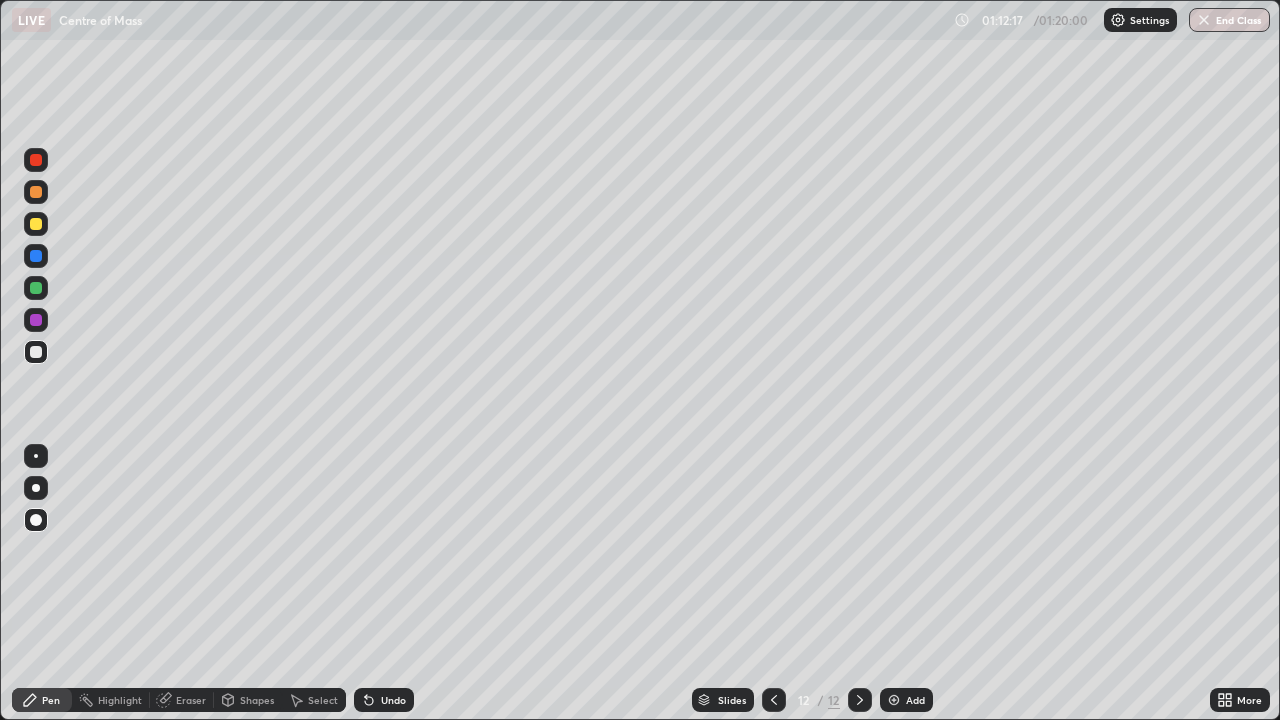 click on "Undo" at bounding box center (393, 700) 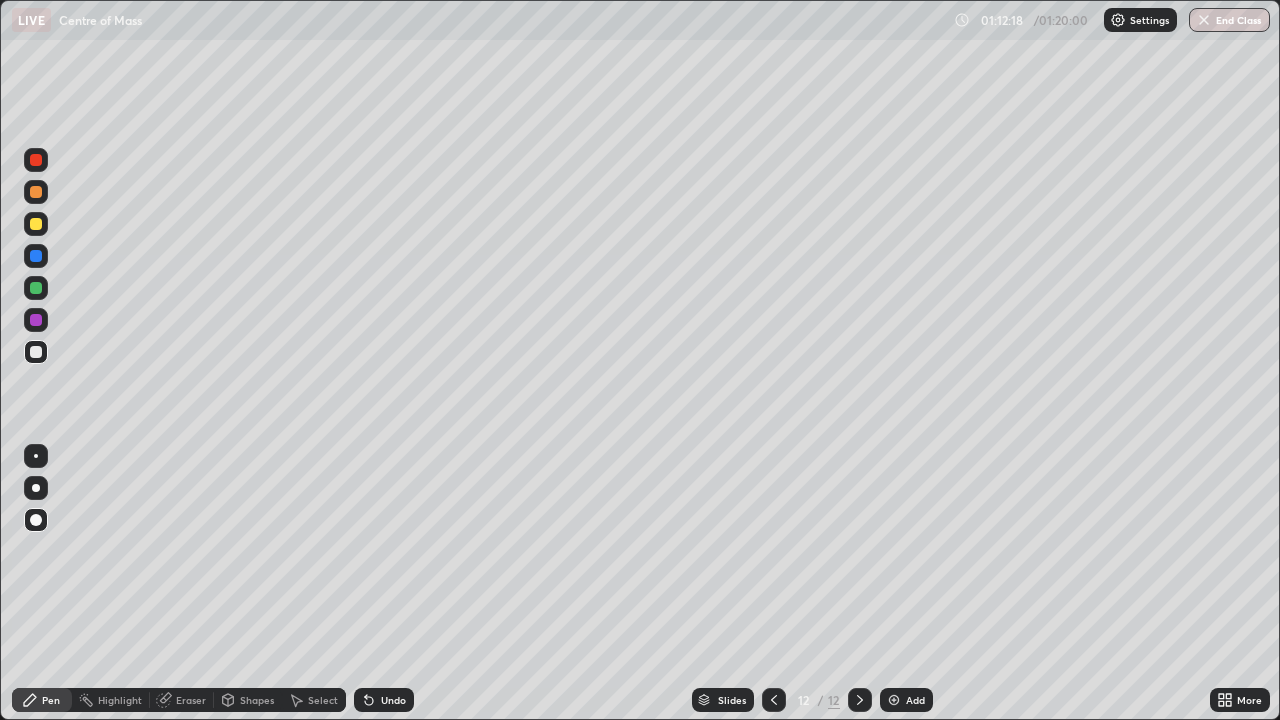 click on "Undo" at bounding box center (393, 700) 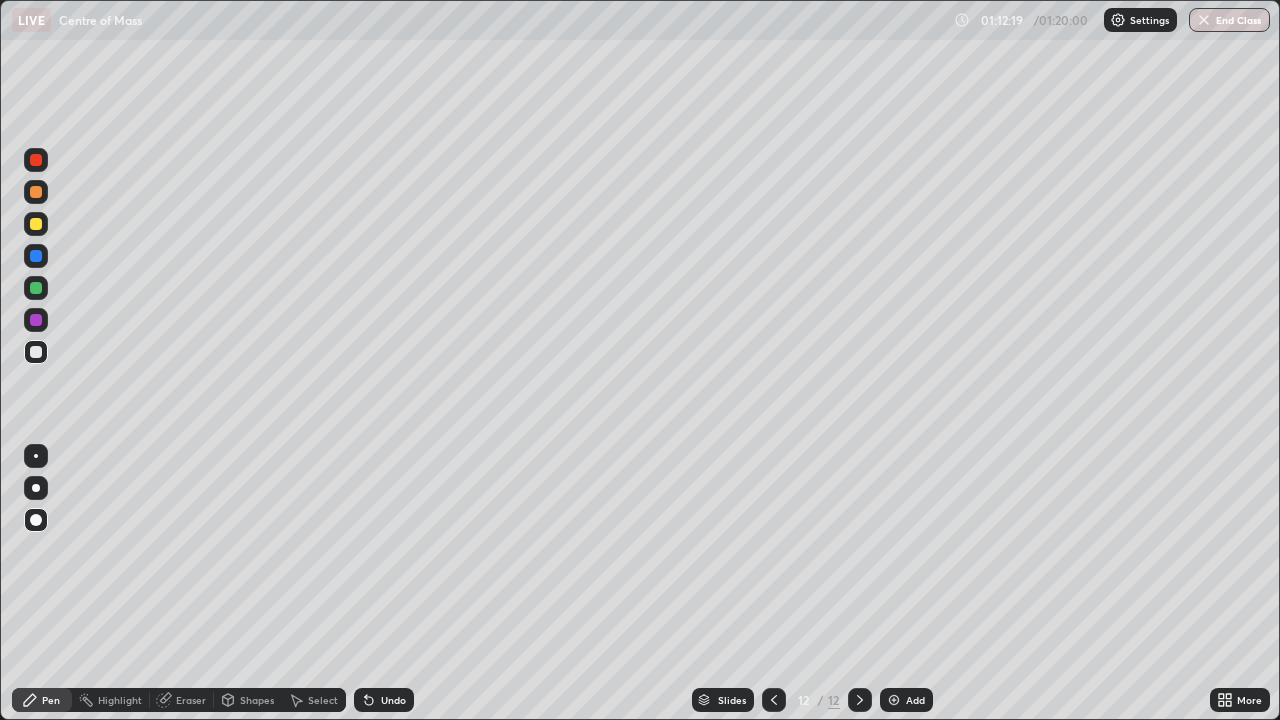 click on "Undo" at bounding box center [393, 700] 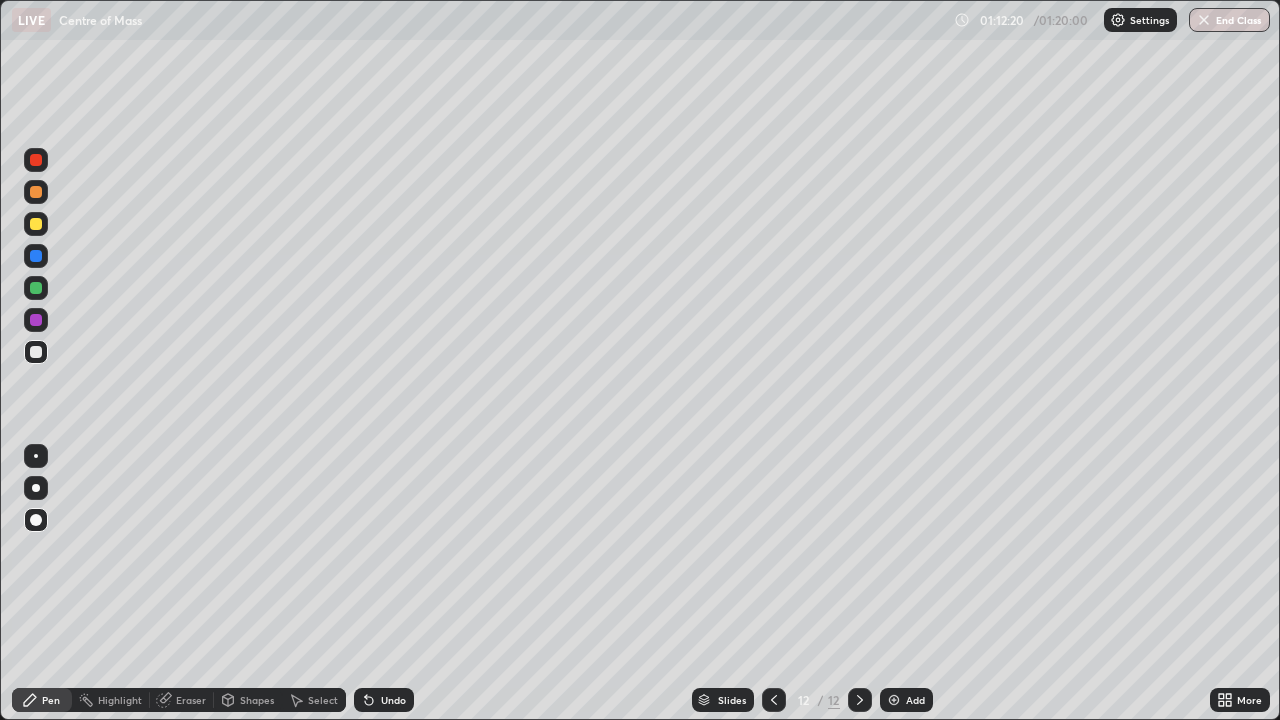 click on "Undo" at bounding box center [393, 700] 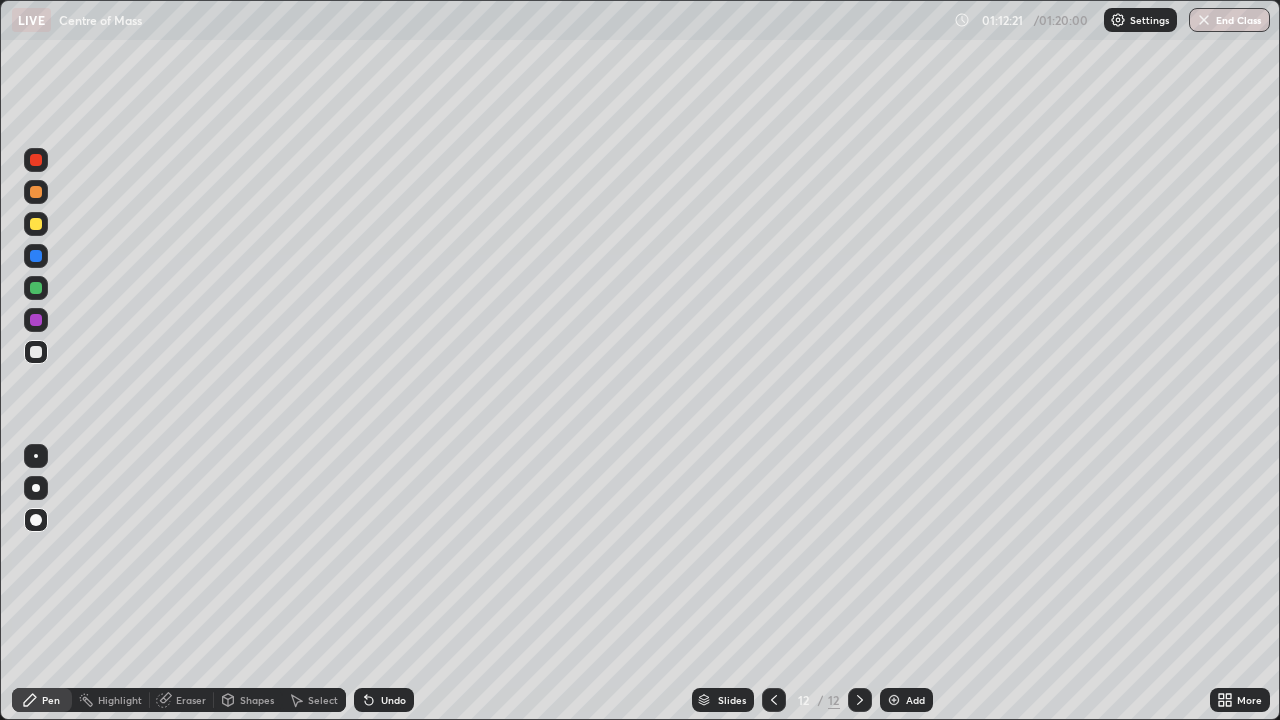 click on "Undo" at bounding box center [393, 700] 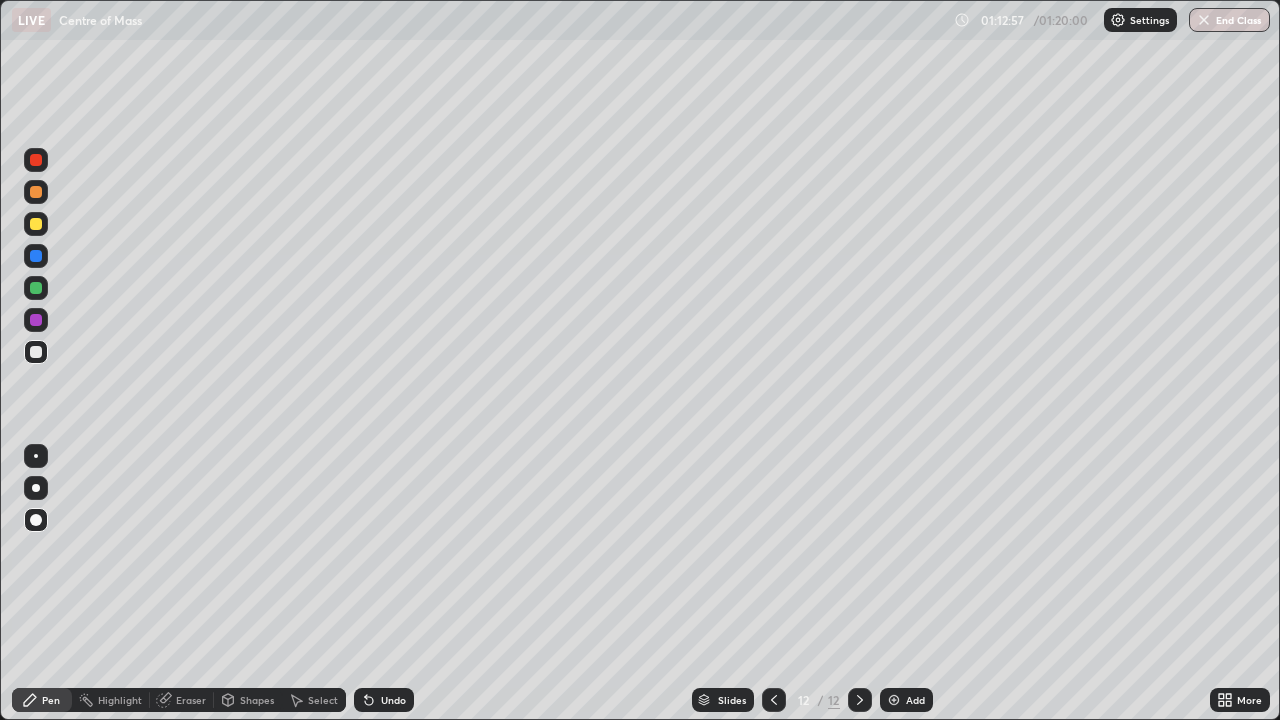 click 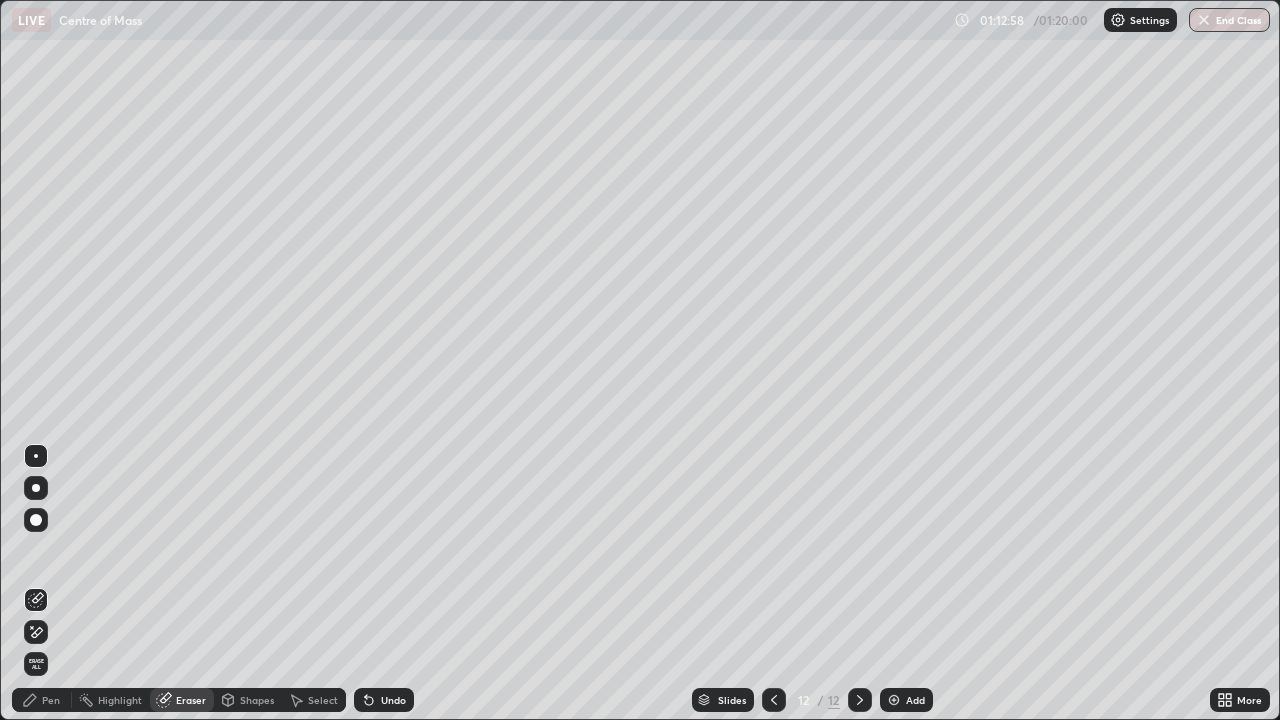 click 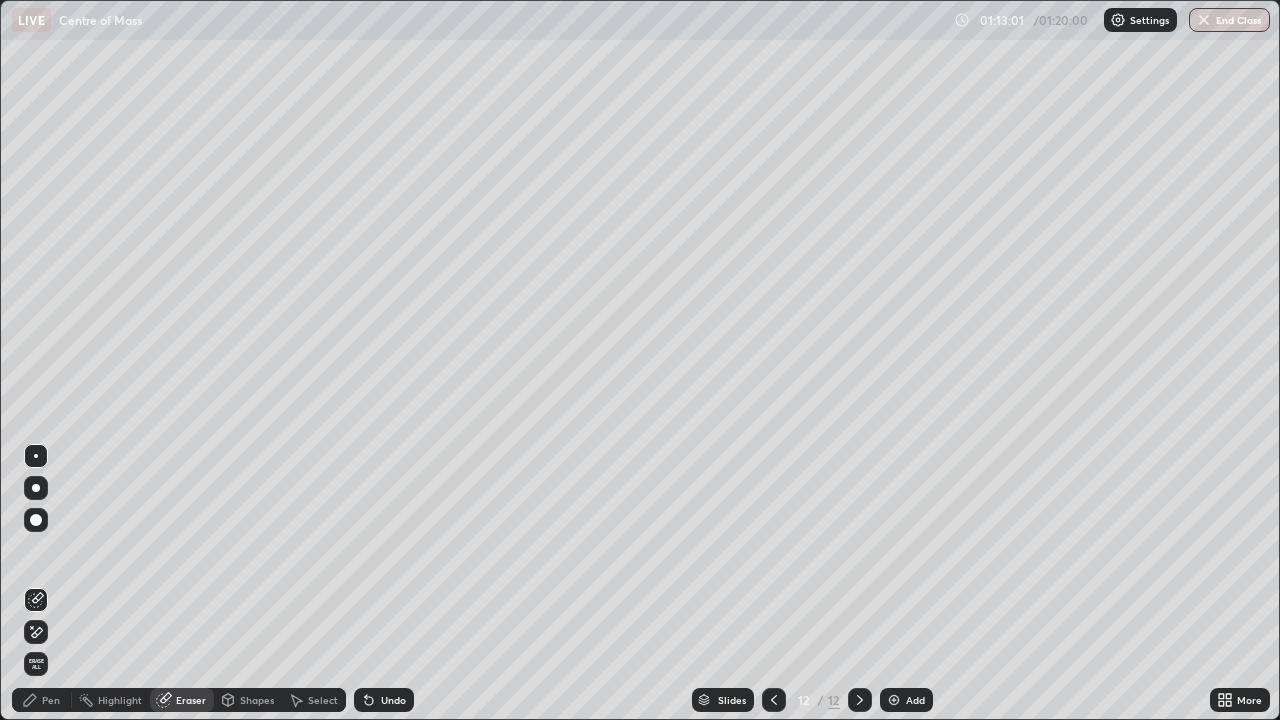 click on "Pen" at bounding box center (51, 700) 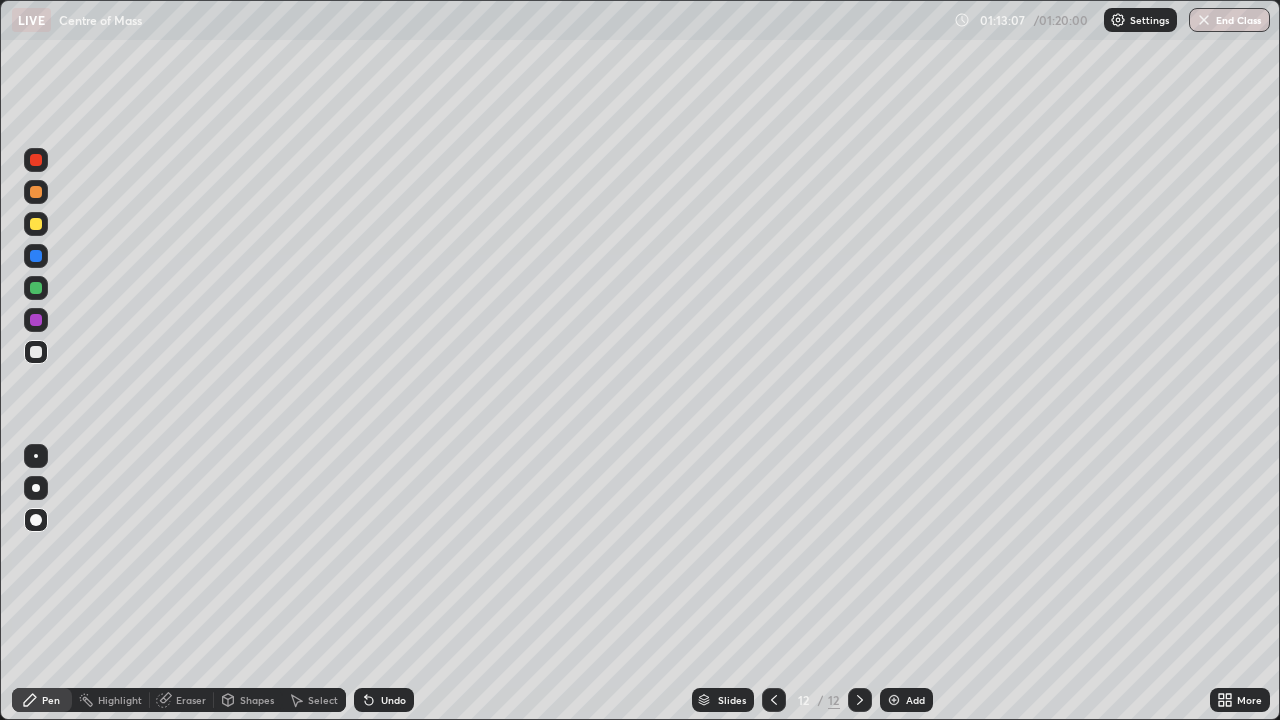 click on "Eraser" at bounding box center (191, 700) 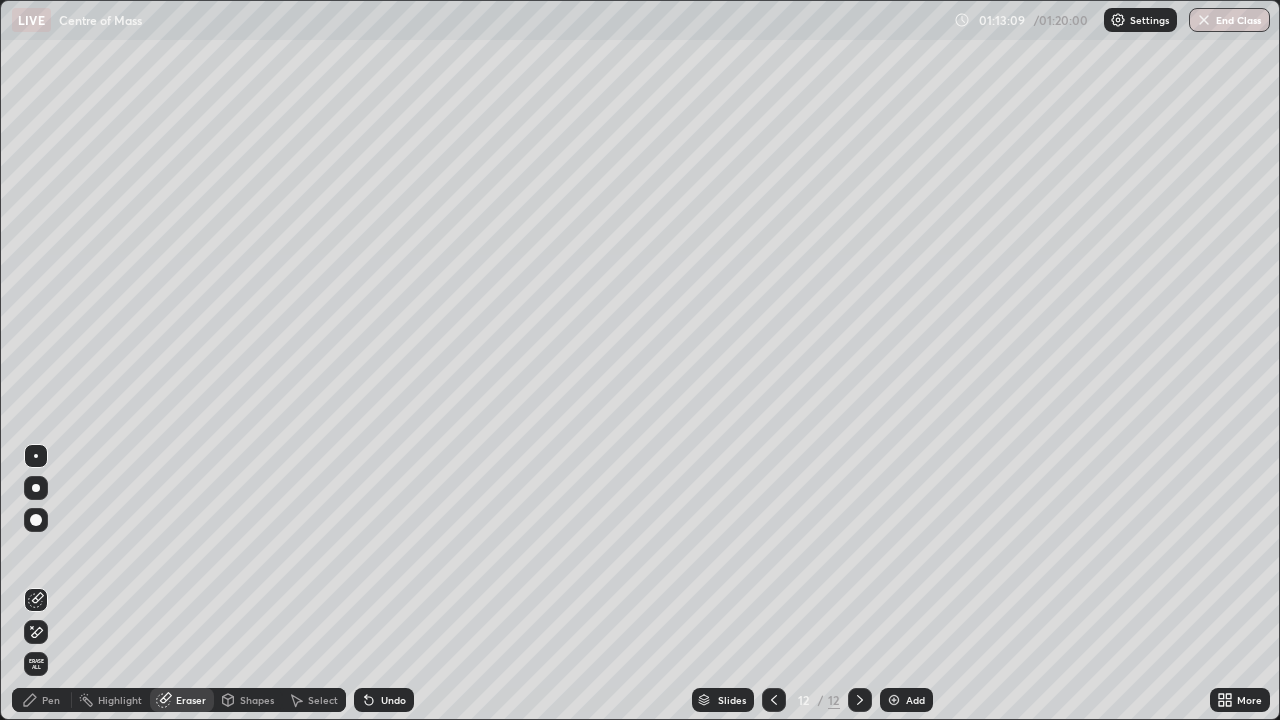 click on "Pen" at bounding box center (51, 700) 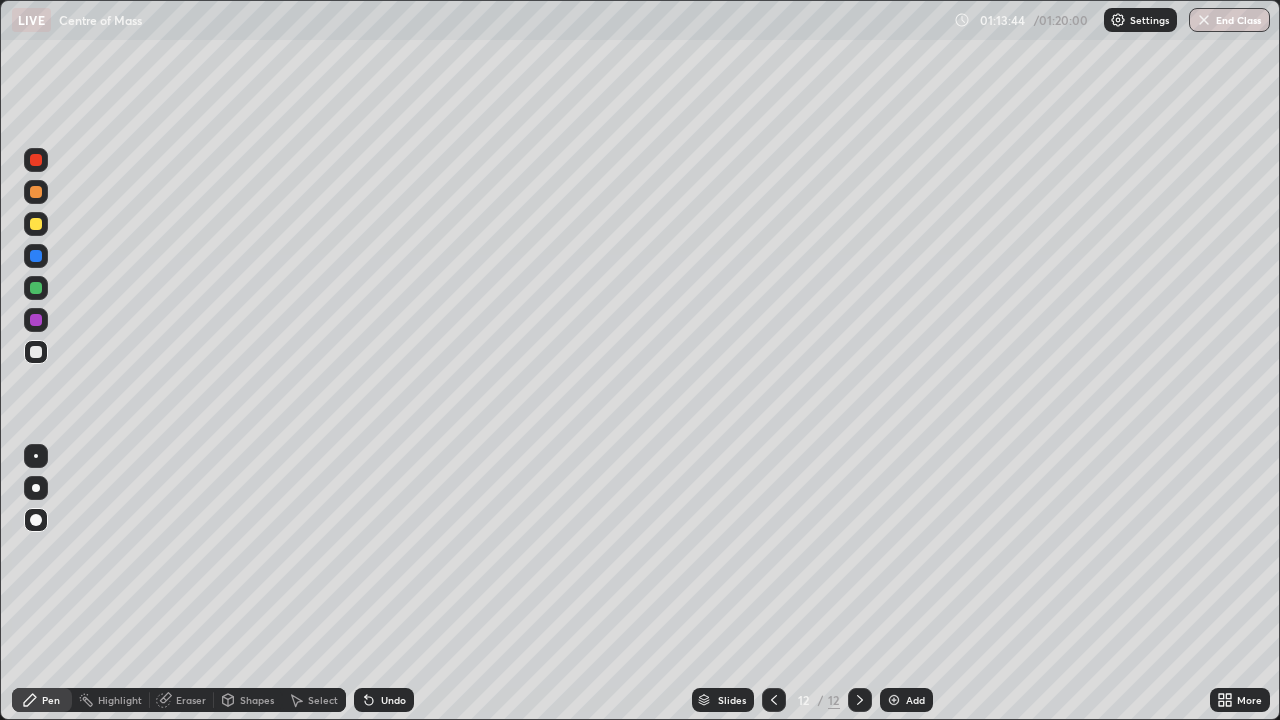 click on "Eraser" at bounding box center (191, 700) 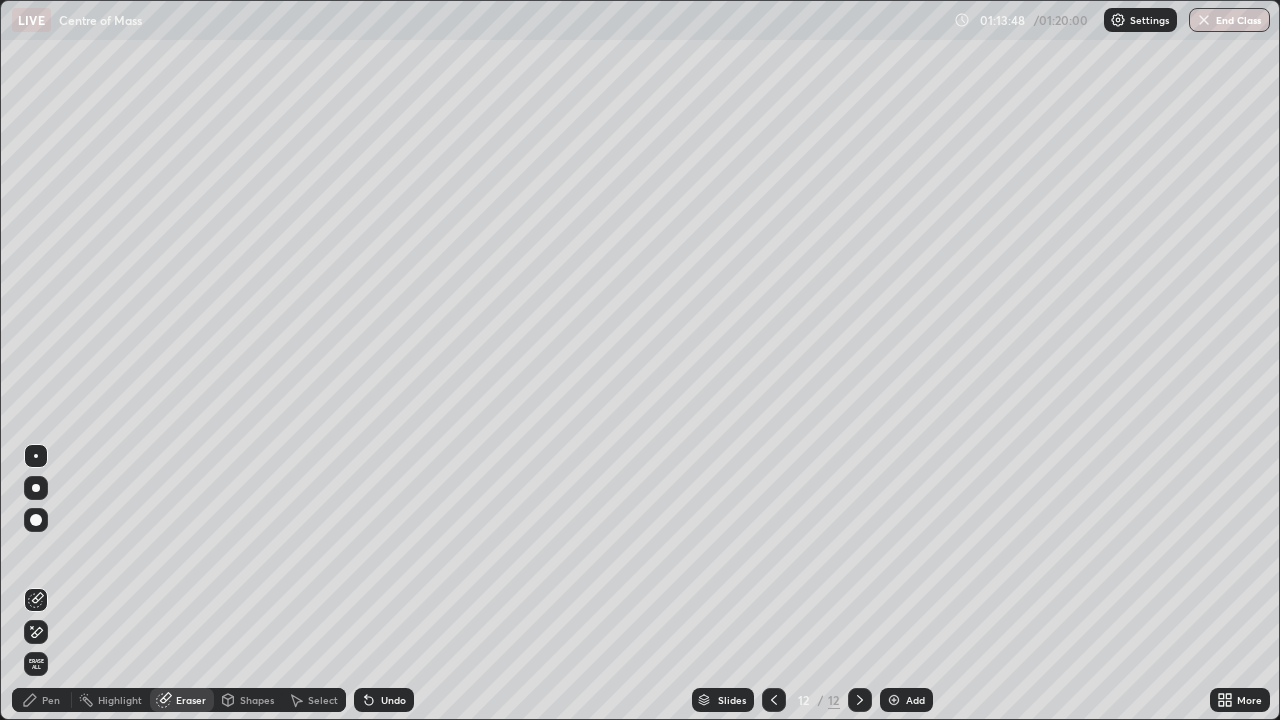 click on "Pen" at bounding box center [51, 700] 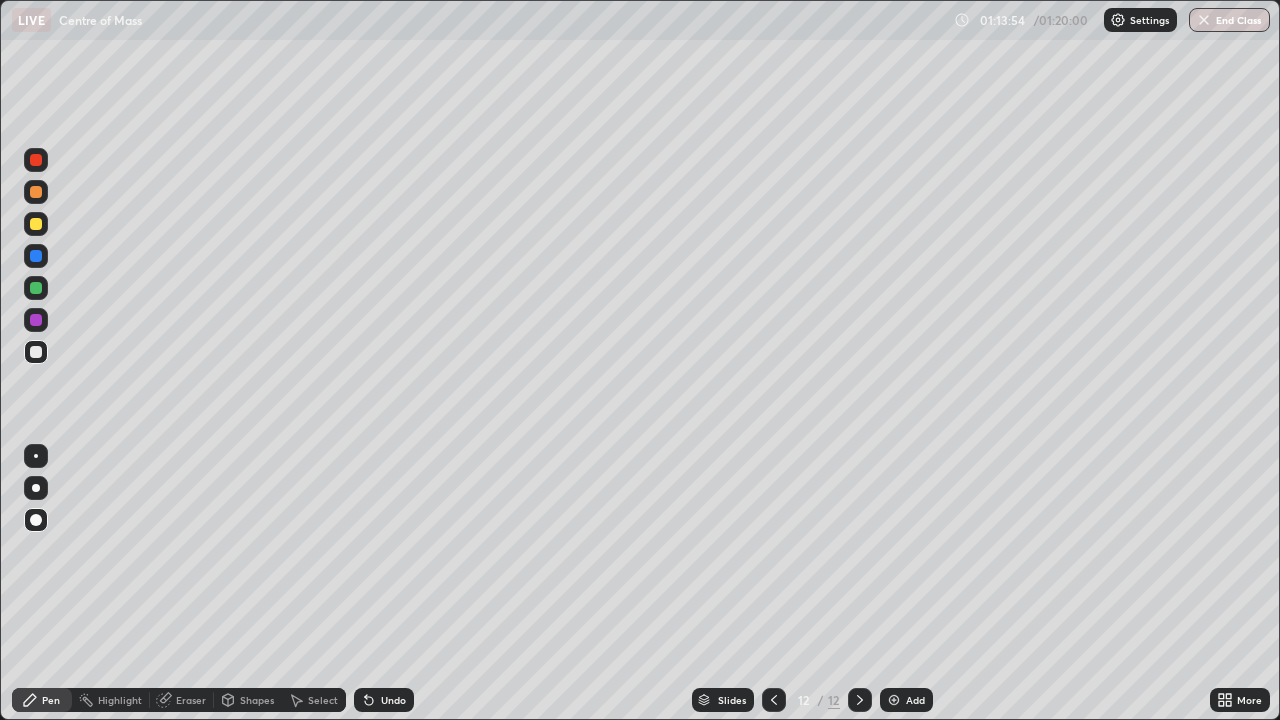 click on "Eraser" at bounding box center (191, 700) 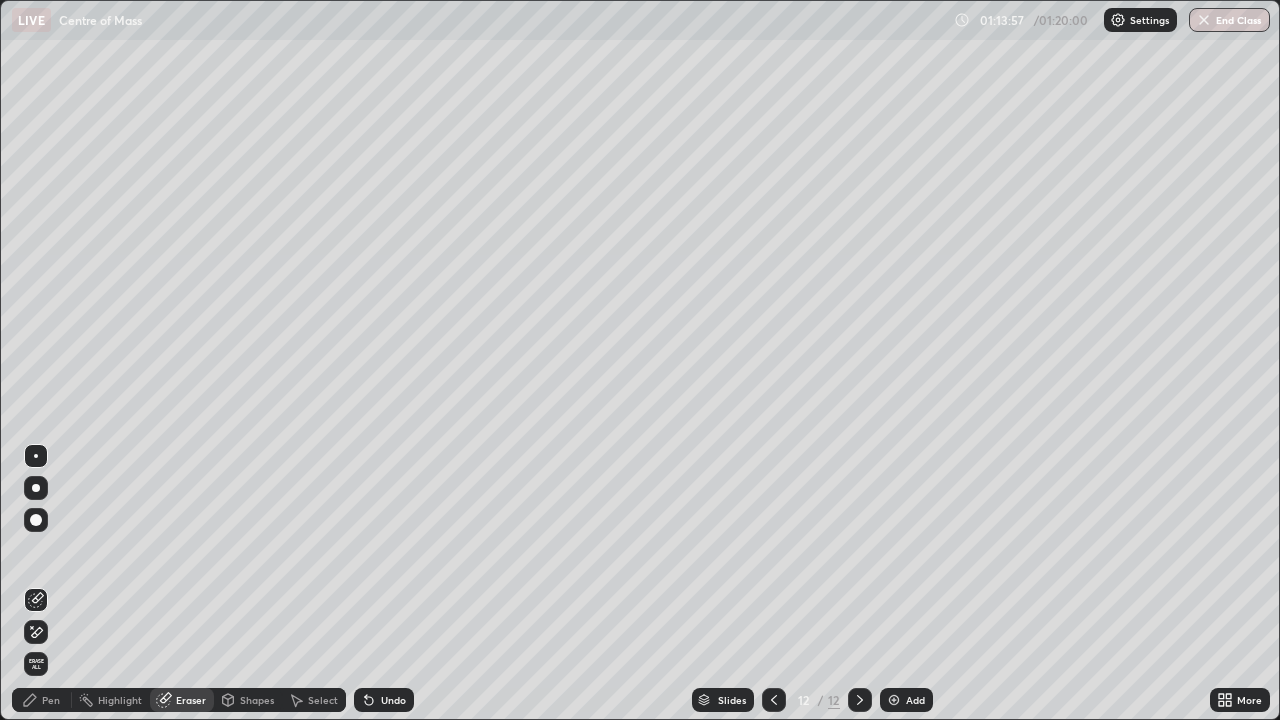 click on "Pen" at bounding box center (42, 700) 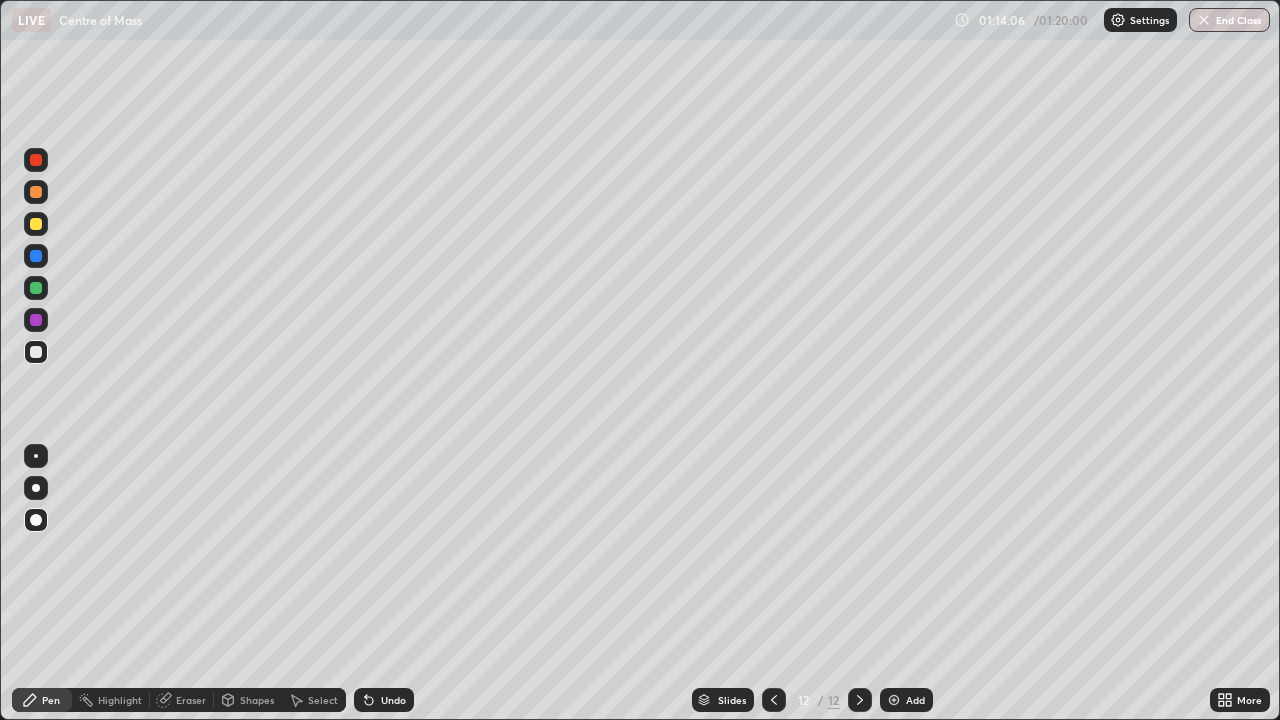 click on "Eraser" at bounding box center [191, 700] 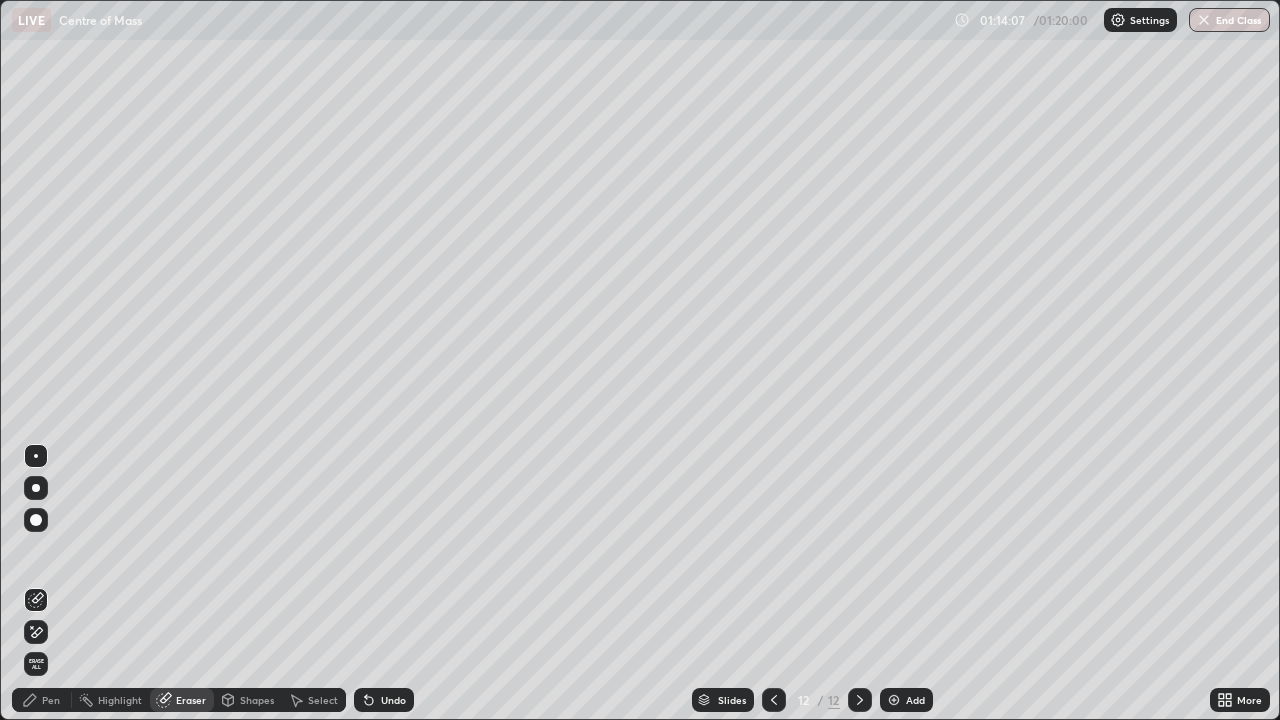 click 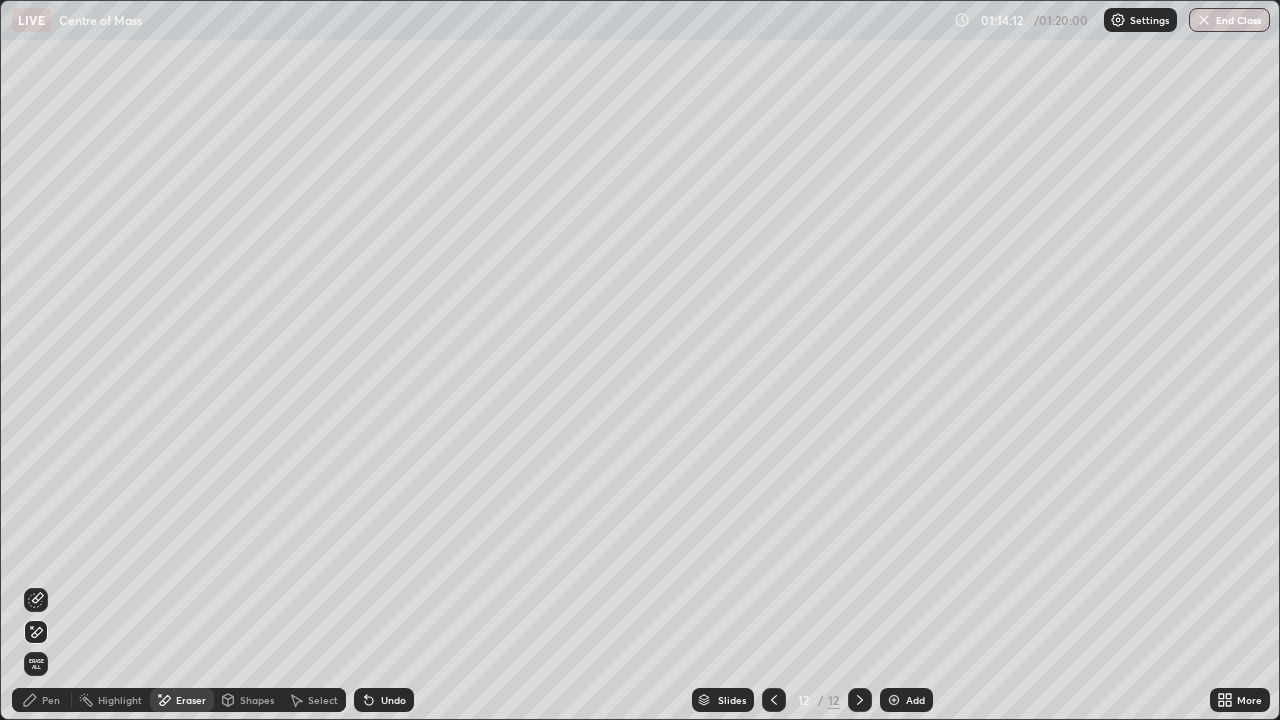 click on "Pen" at bounding box center [51, 700] 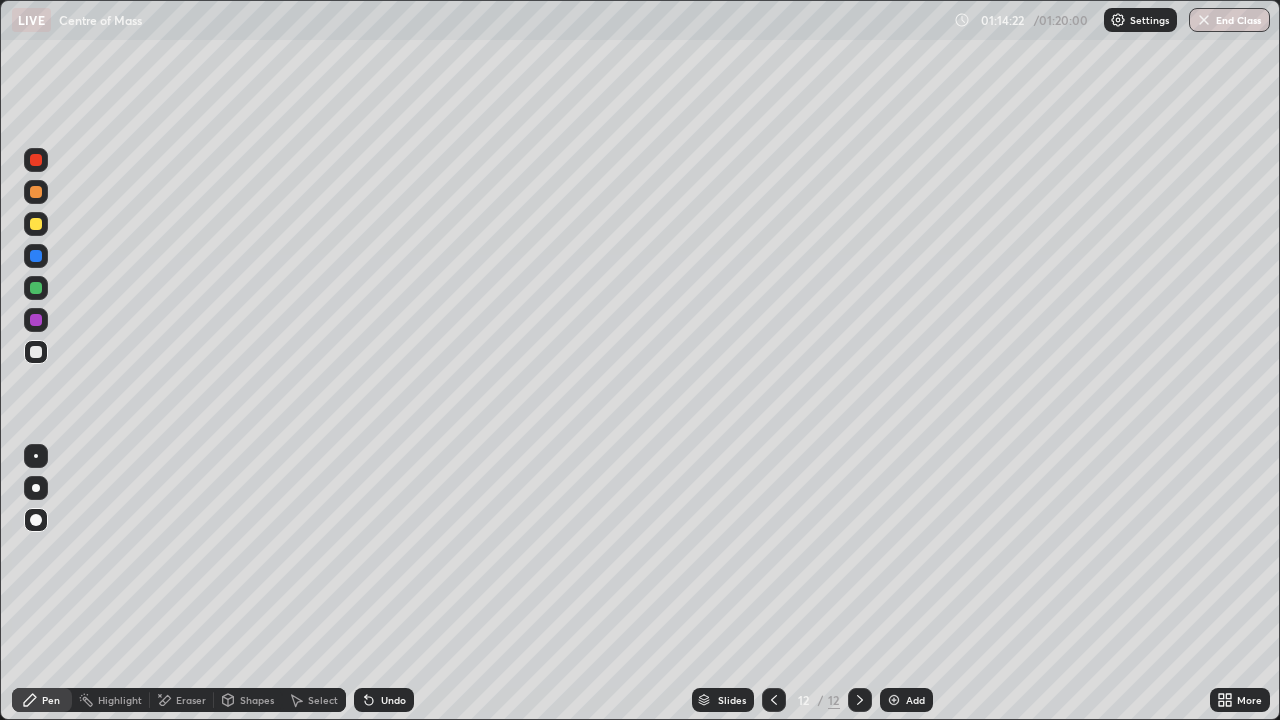 click on "Eraser" at bounding box center [182, 700] 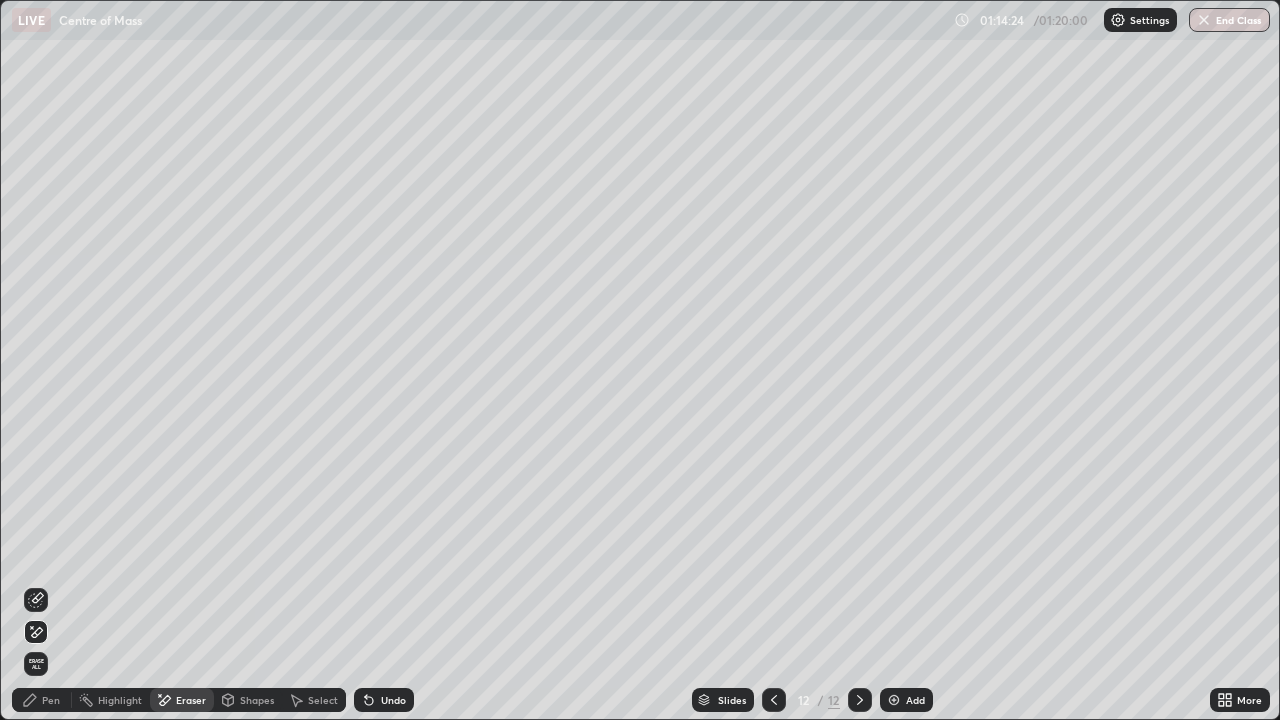 click on "Pen" at bounding box center [51, 700] 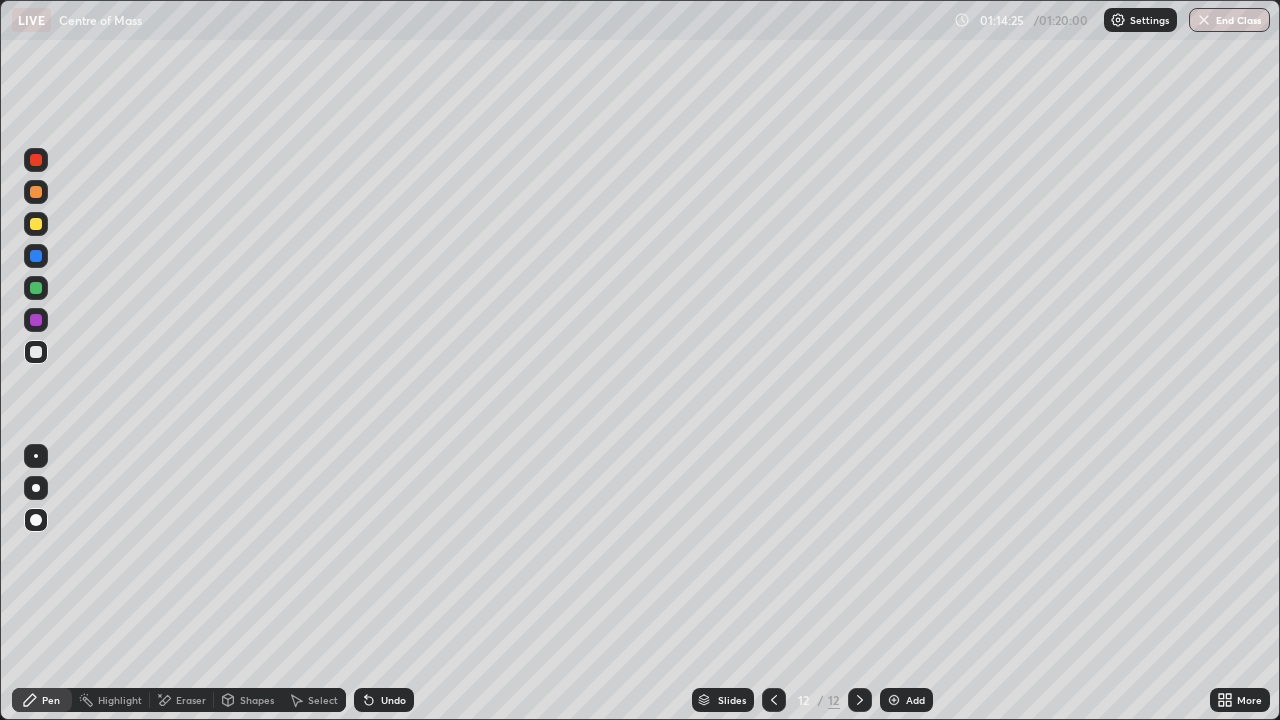click at bounding box center (36, 160) 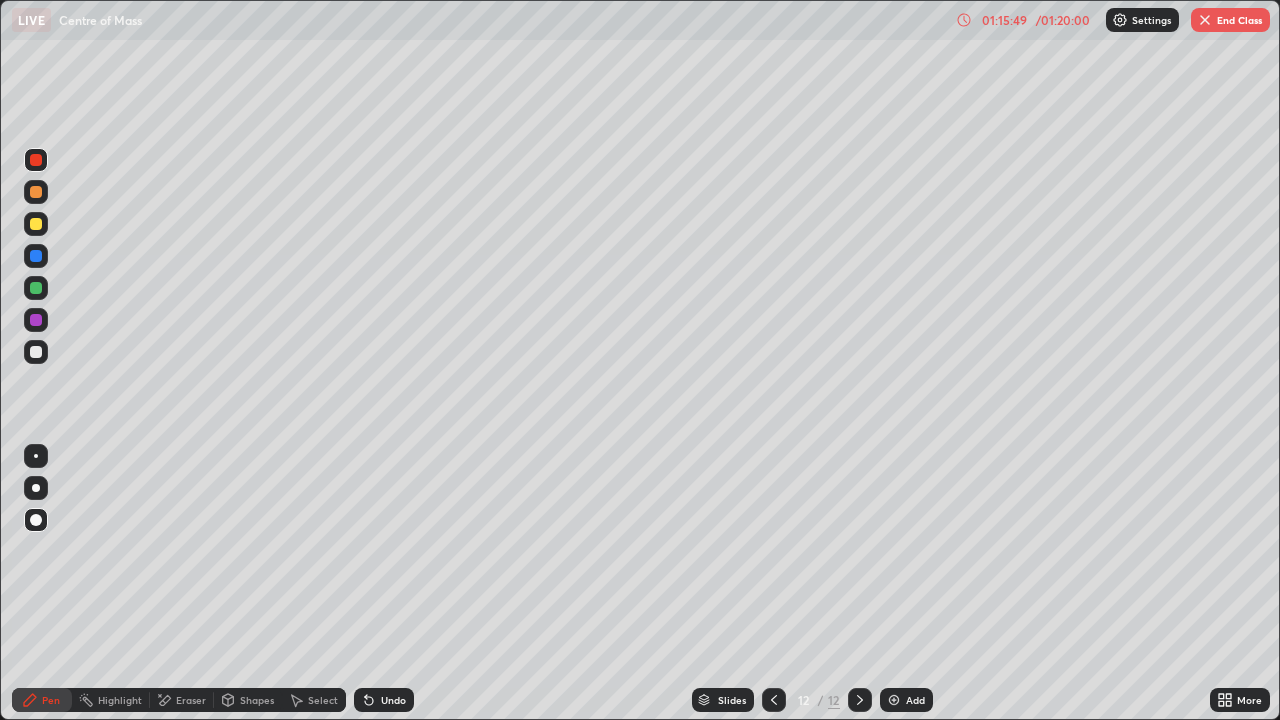 click at bounding box center (36, 352) 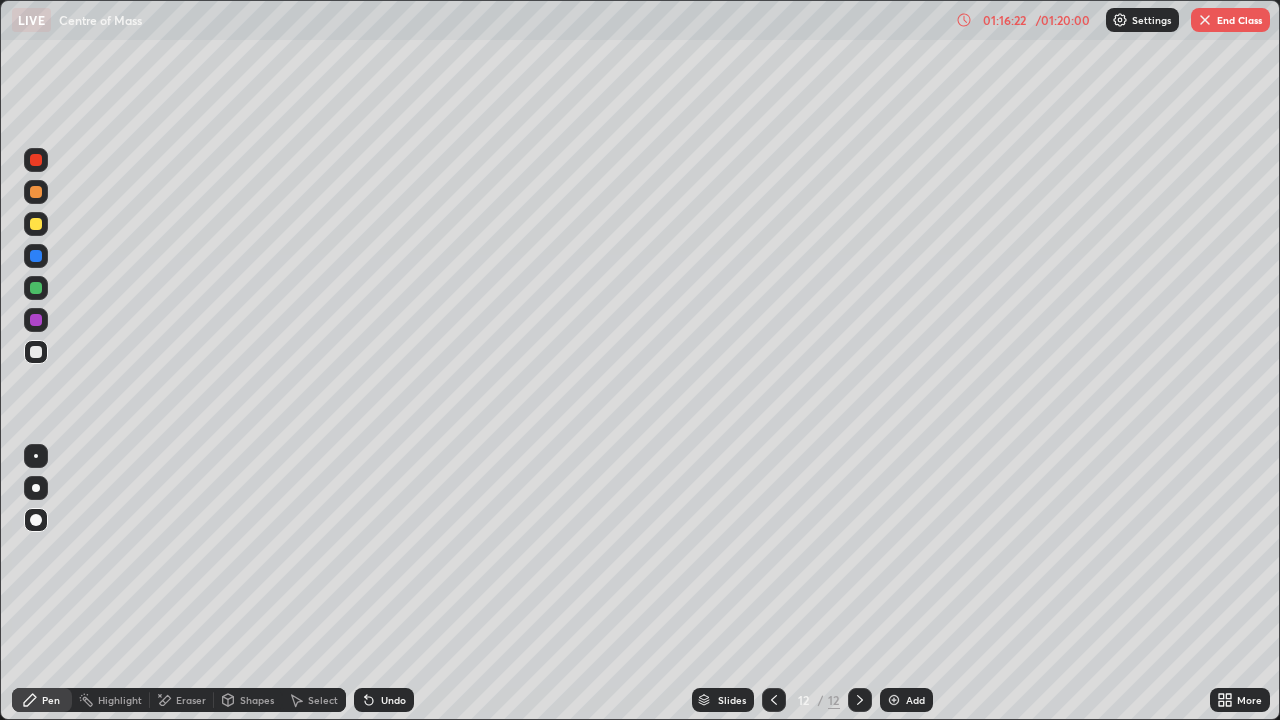 click at bounding box center [36, 288] 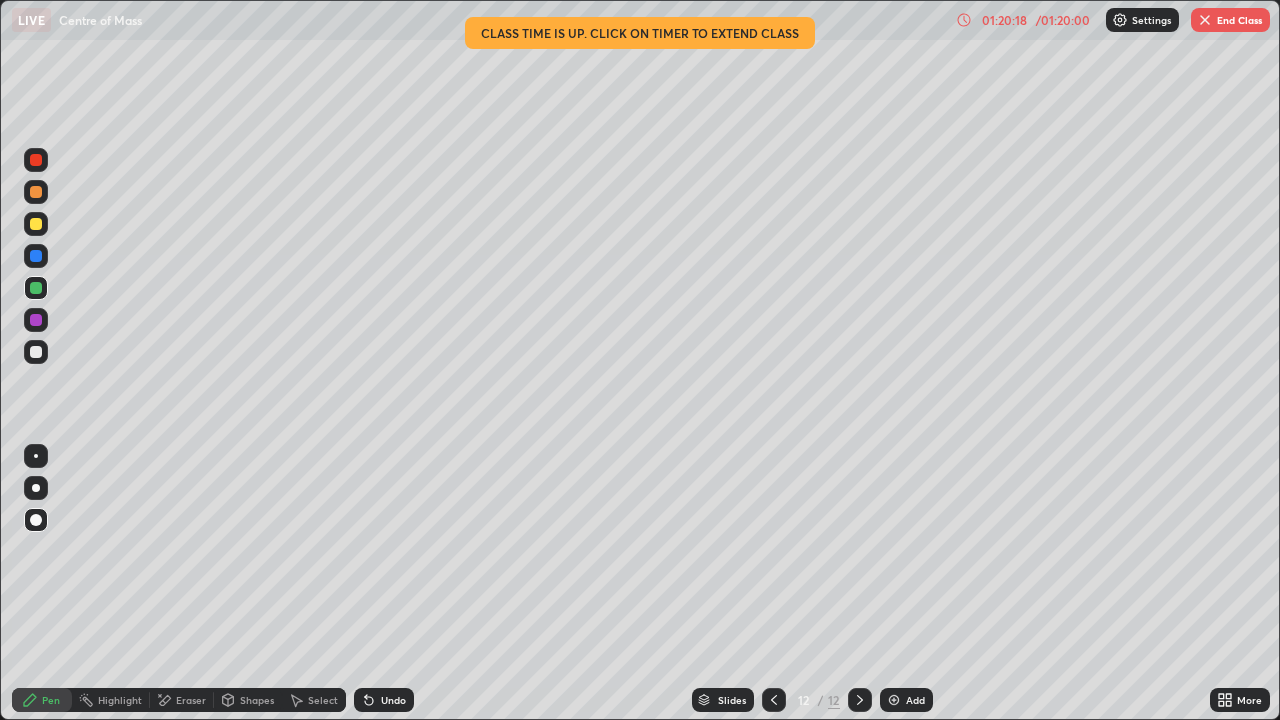 click on "End Class" at bounding box center (1230, 20) 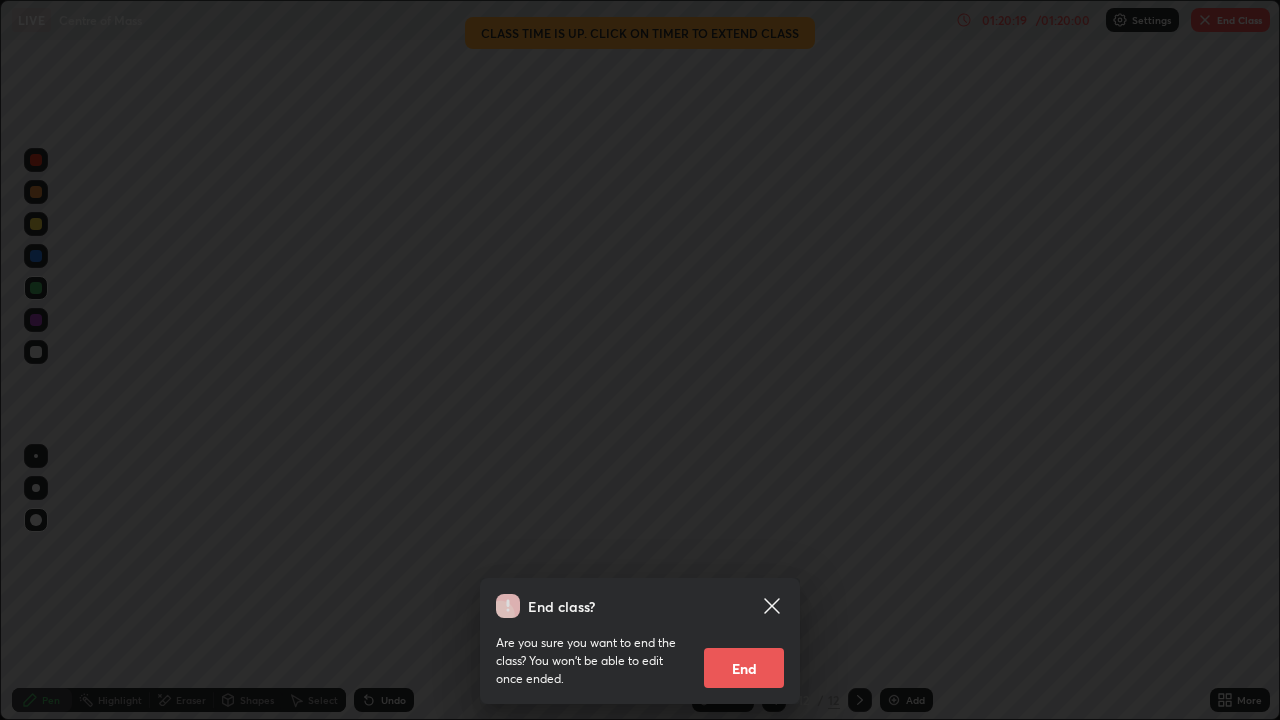 click on "End" at bounding box center [744, 668] 